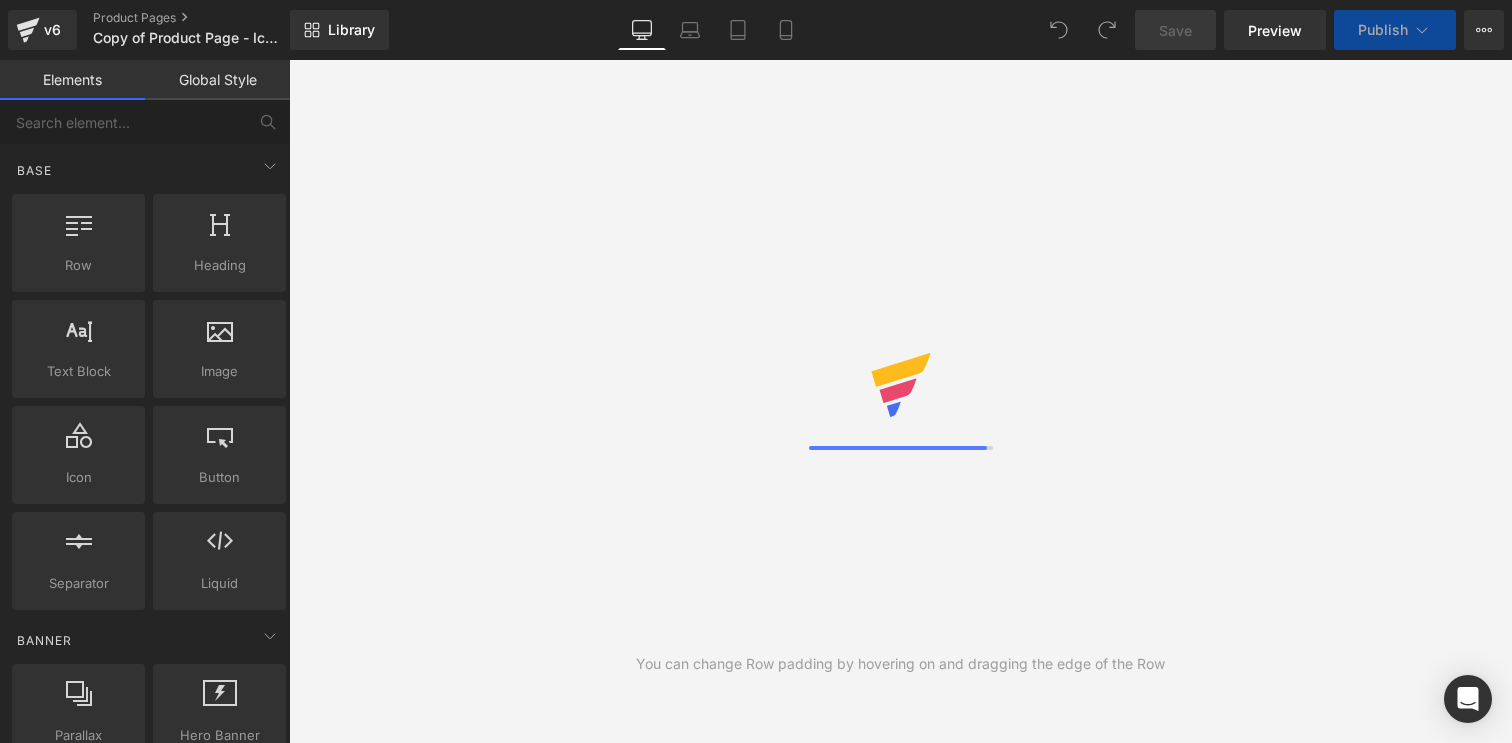 scroll, scrollTop: 0, scrollLeft: 0, axis: both 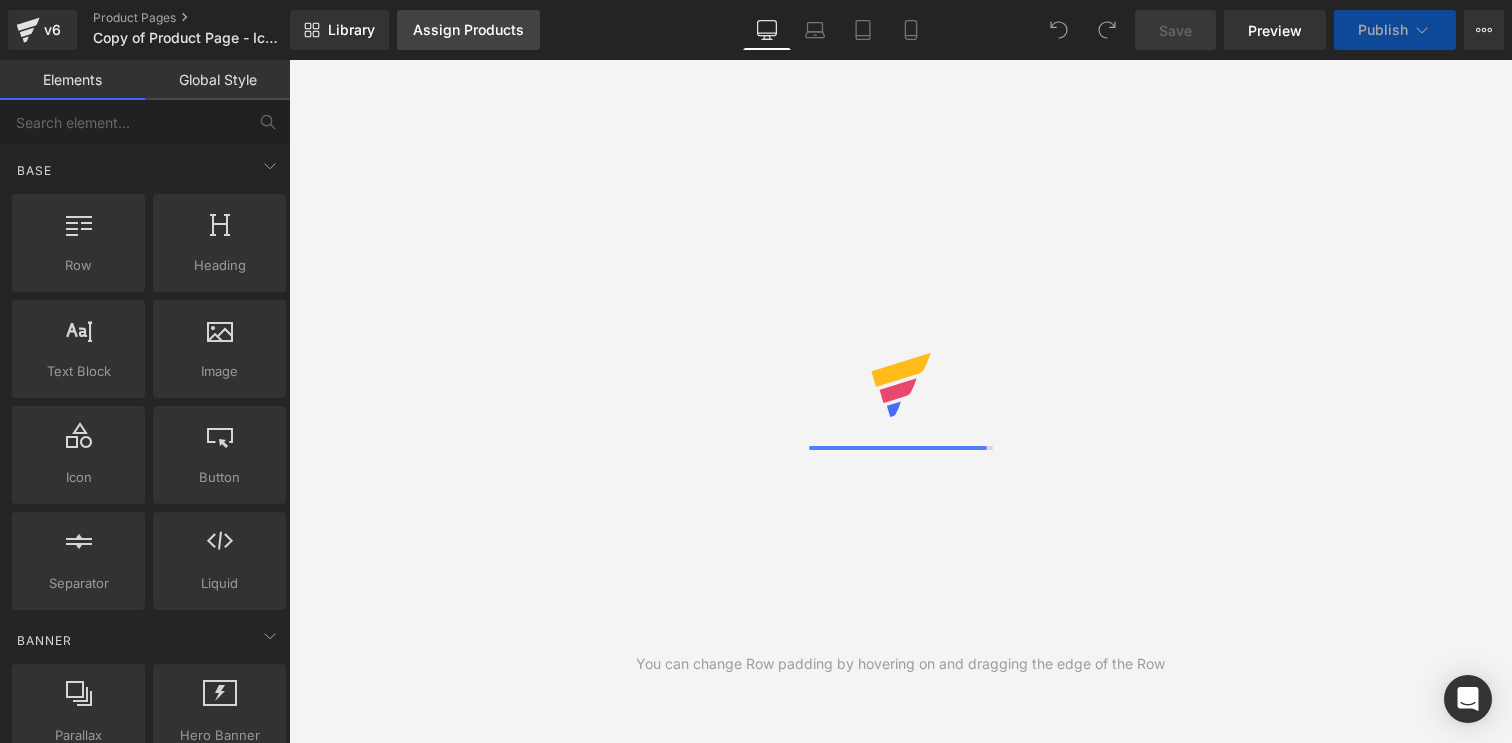 click on "Assign Products" at bounding box center [468, 30] 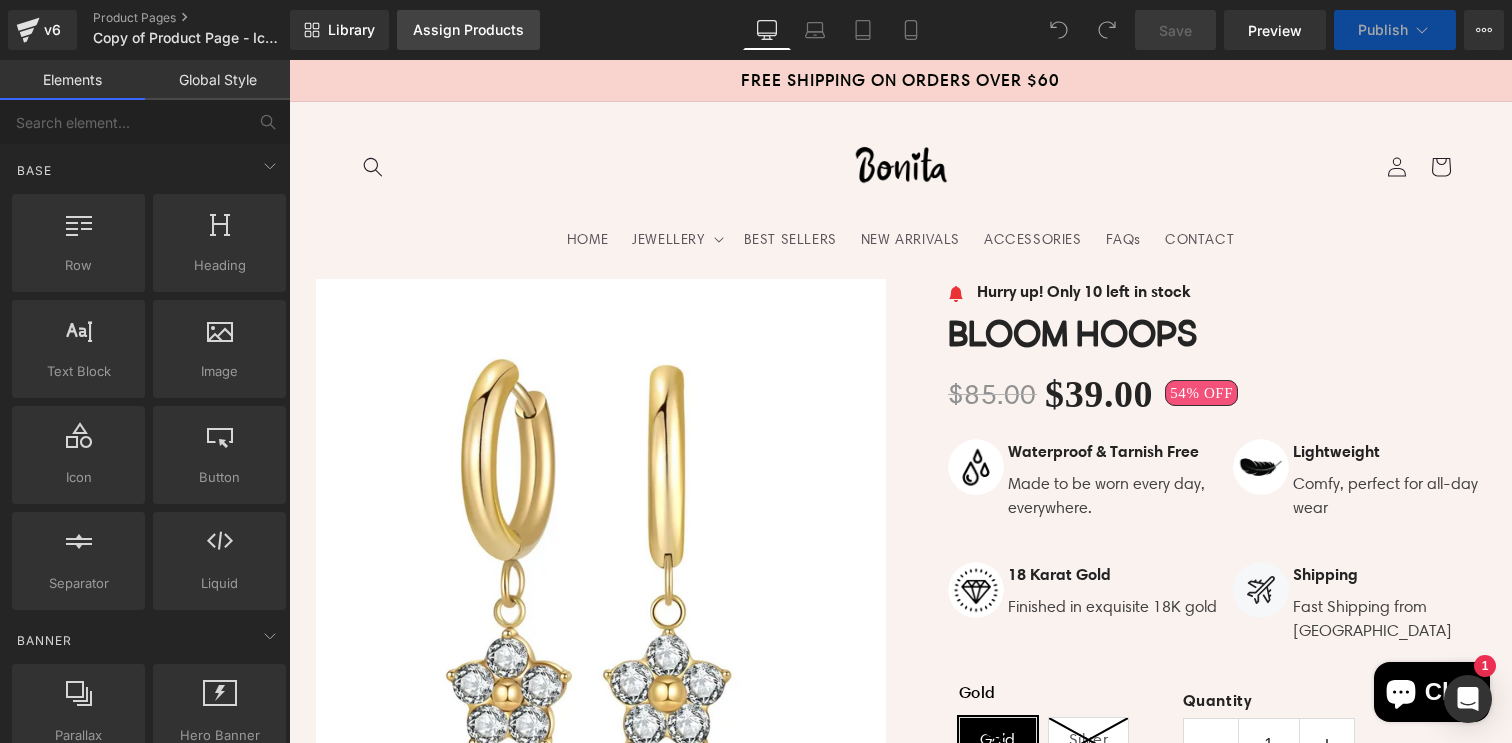 scroll, scrollTop: 0, scrollLeft: 0, axis: both 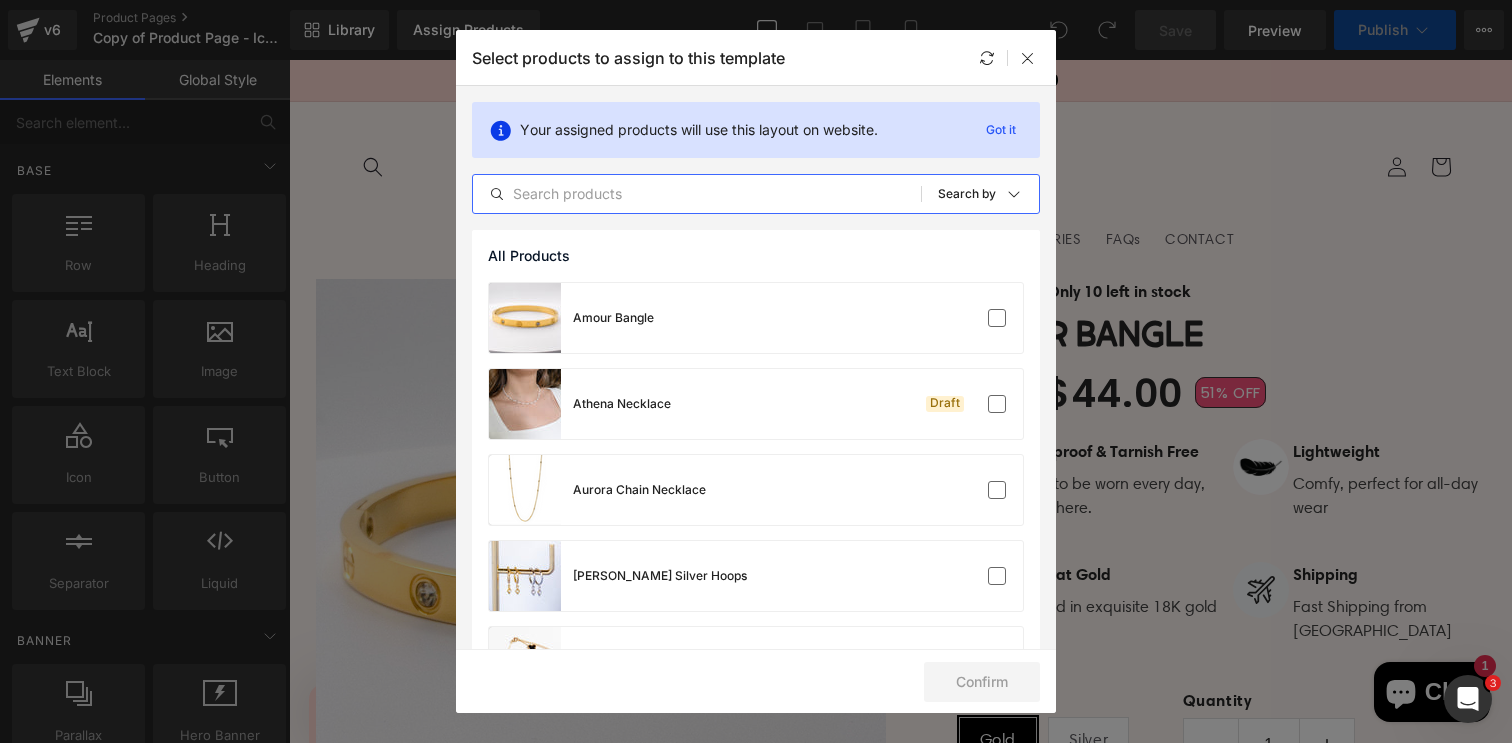 click at bounding box center [697, 194] 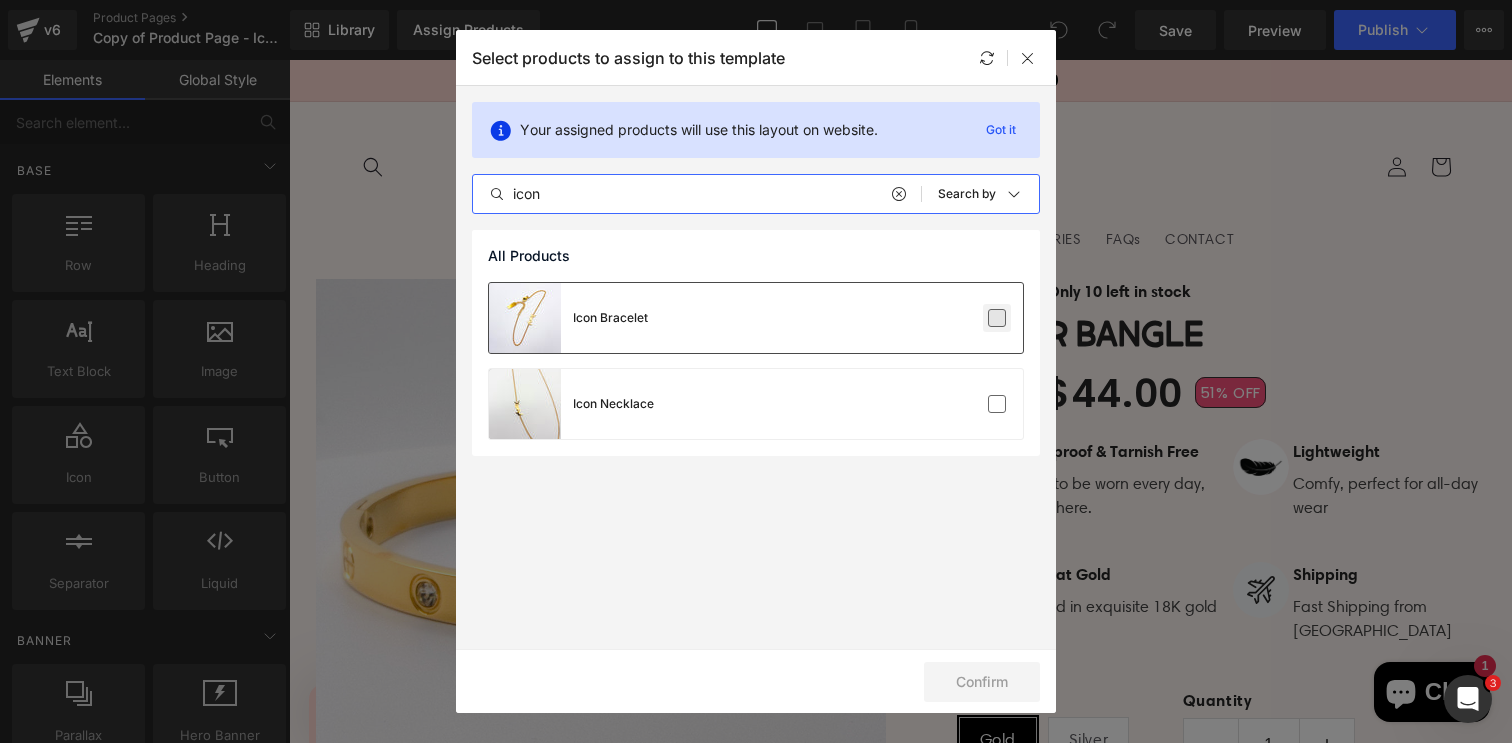 type on "icon" 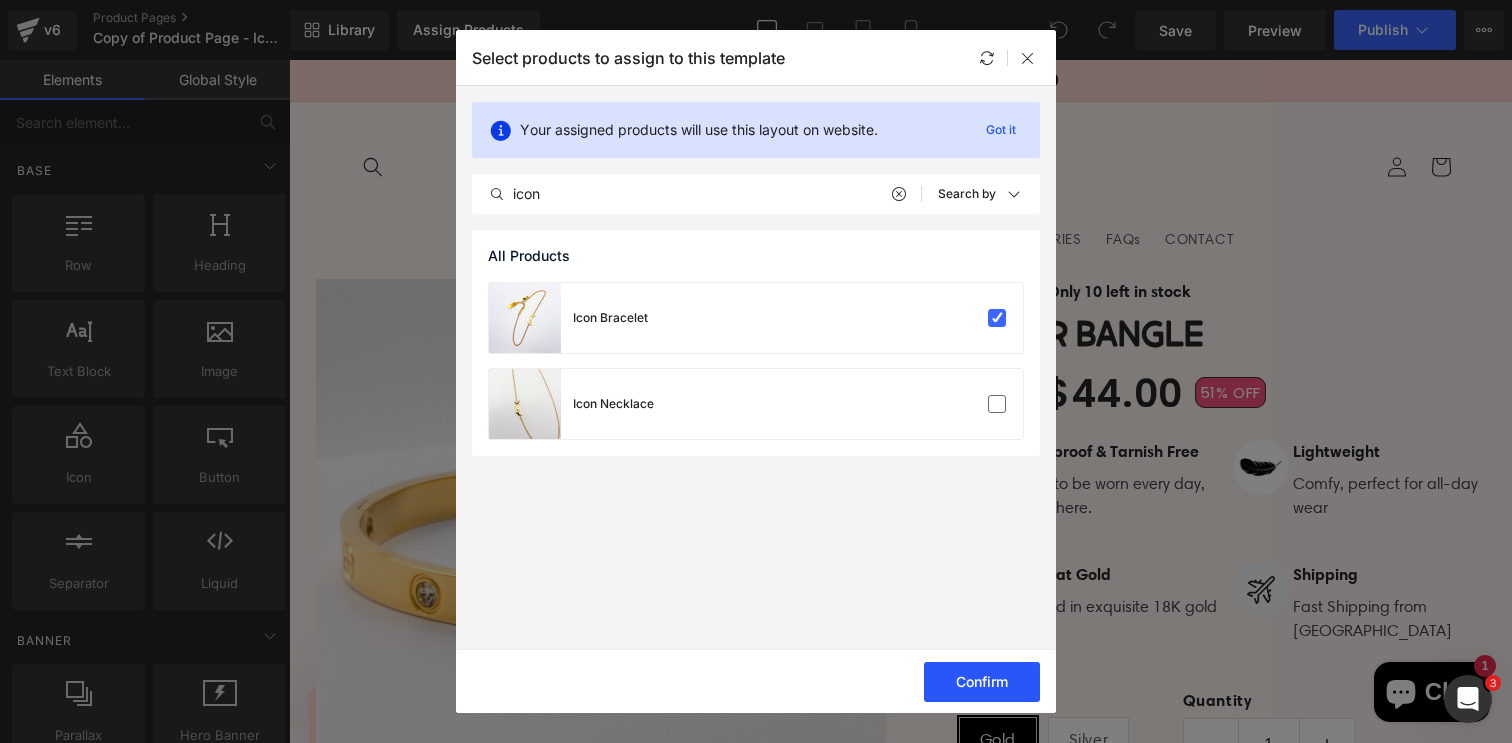 click on "Confirm" at bounding box center (982, 682) 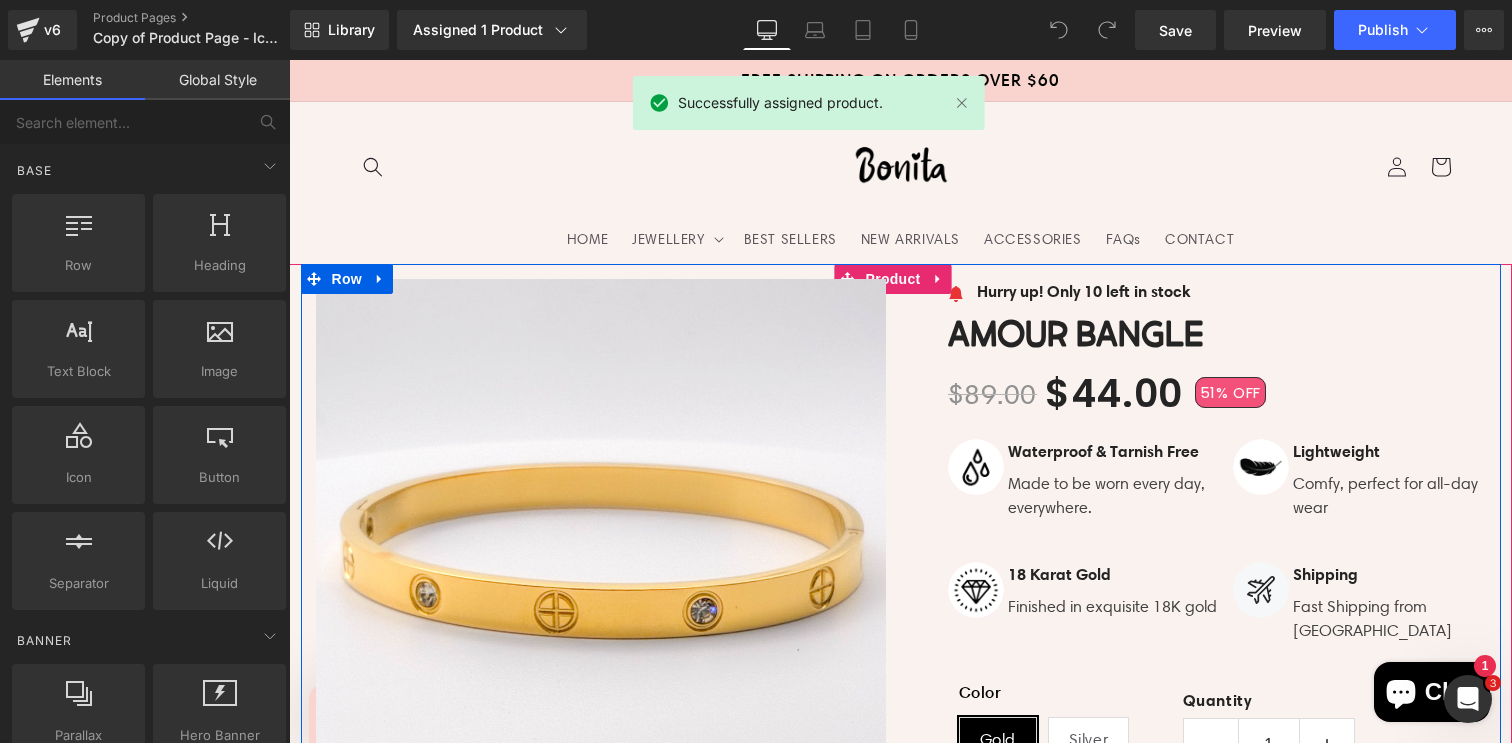 click on "Image
Hurry up! Only 10 left in stock
Text Block
Icon List
Amour Bangle
(P) Title
$89.00
$44.00
51%
OFF
(P) Price
Image" at bounding box center (1201, 838) 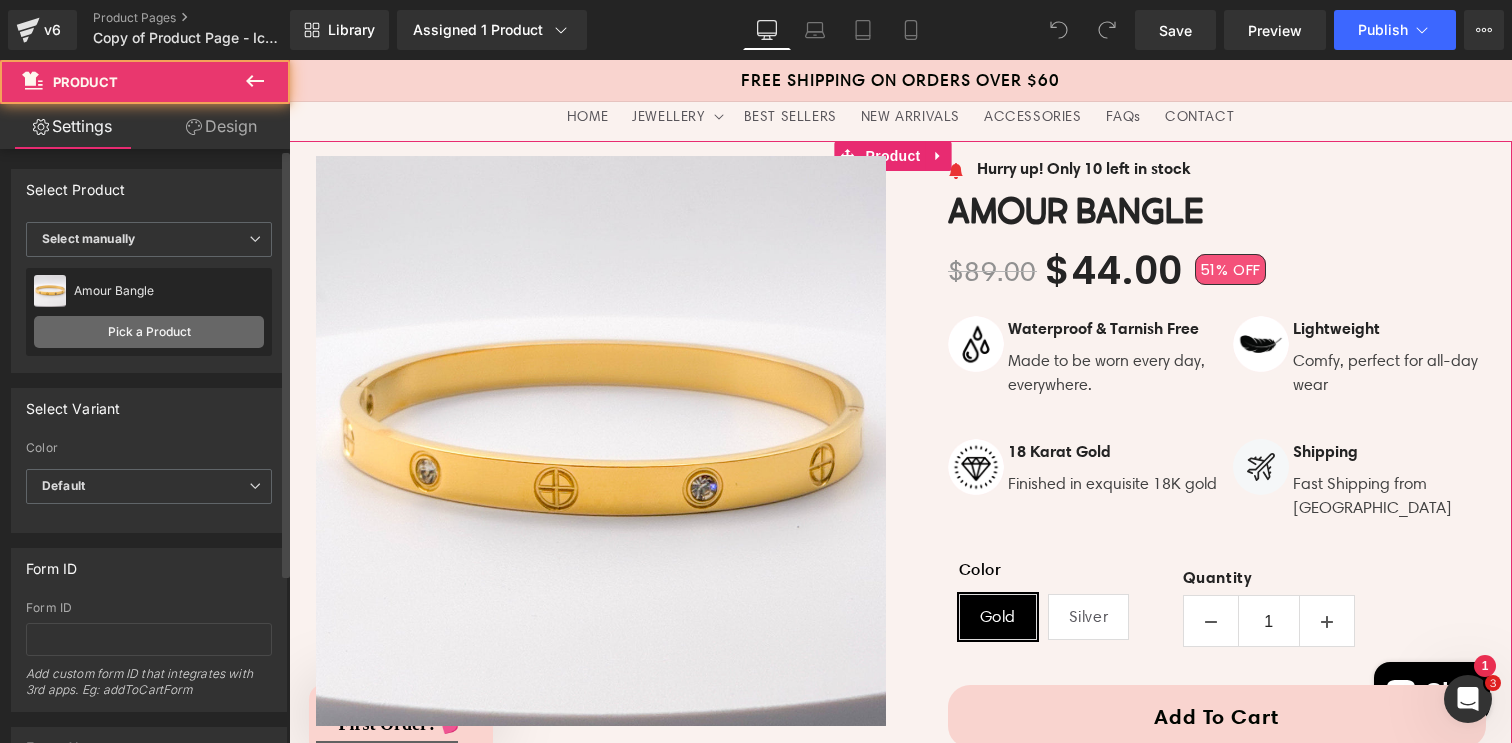 scroll, scrollTop: 124, scrollLeft: 0, axis: vertical 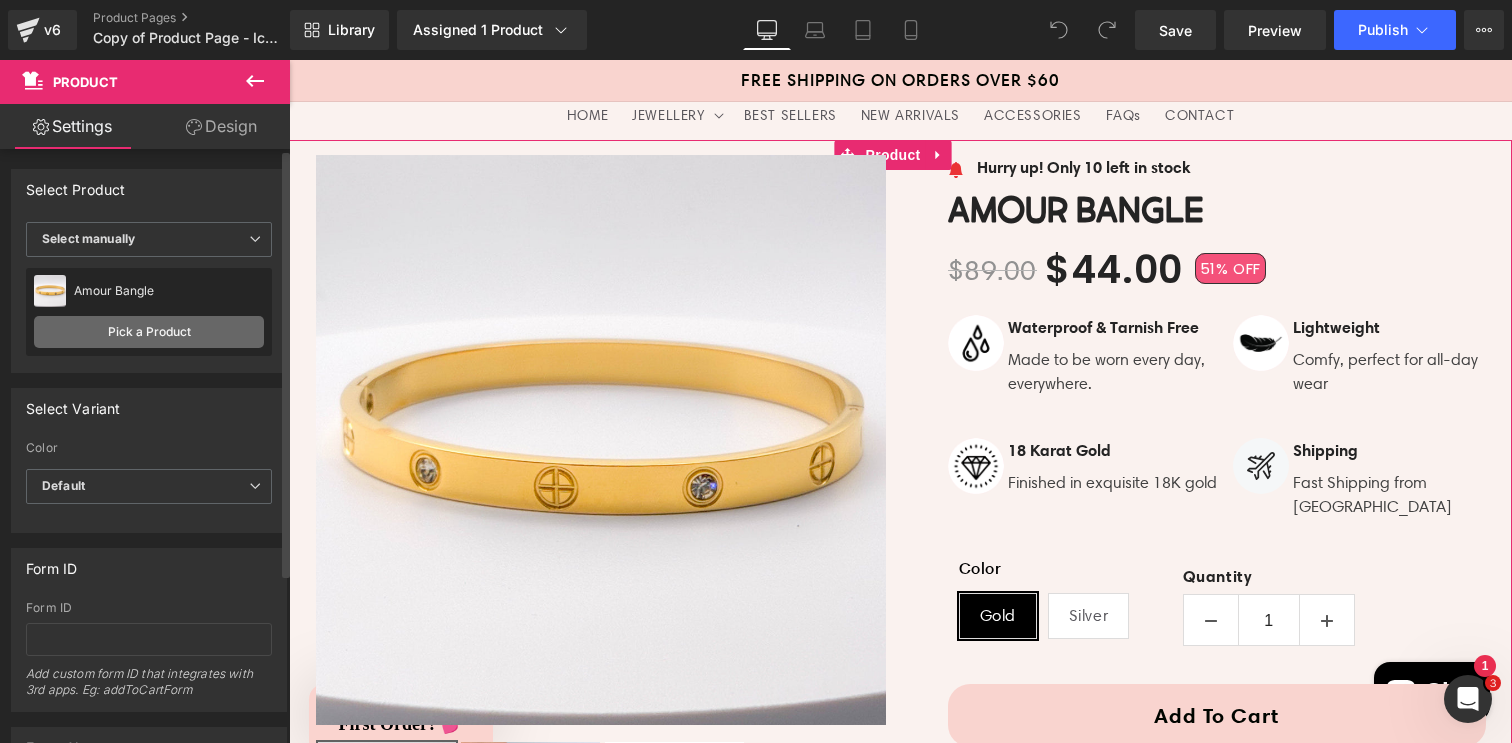 click on "Pick a Product" at bounding box center [149, 332] 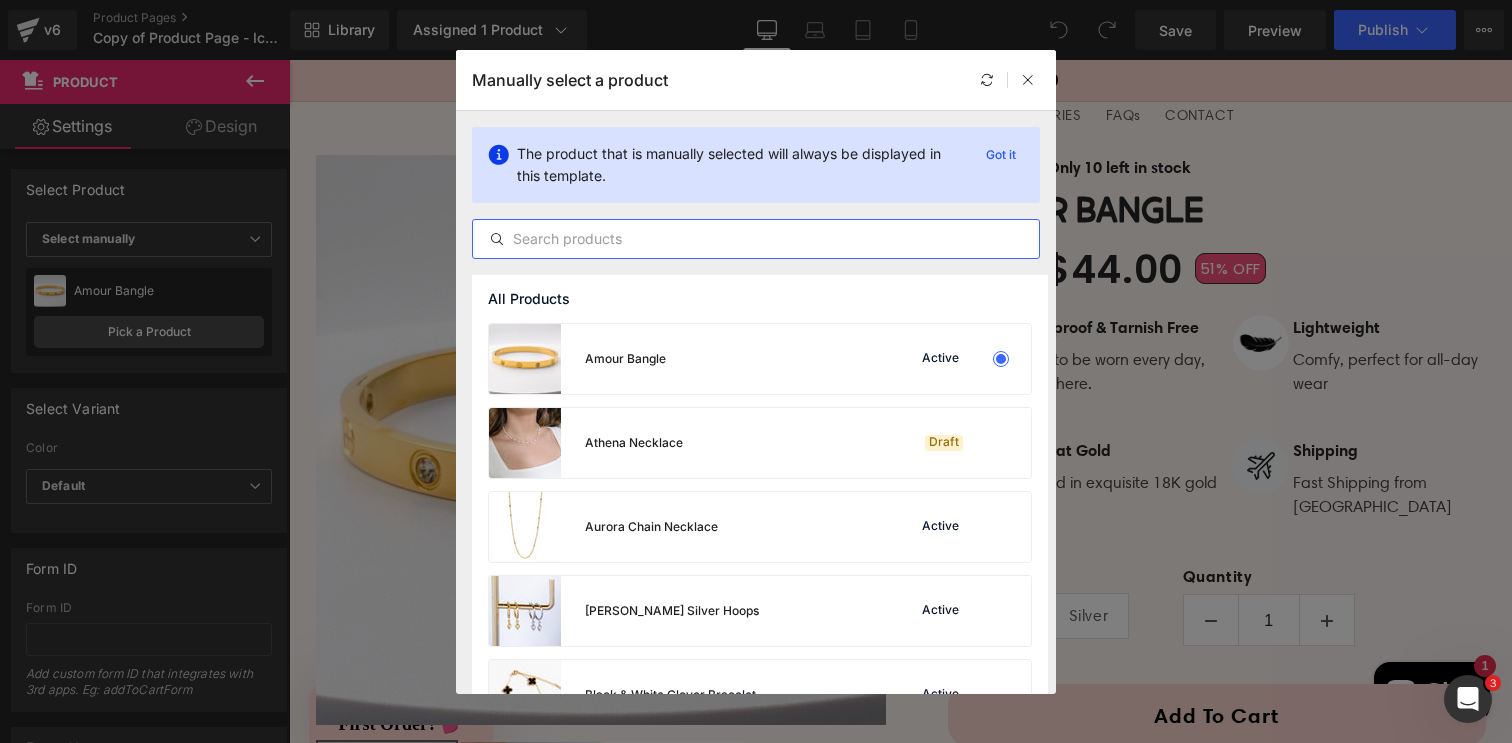 click at bounding box center (756, 239) 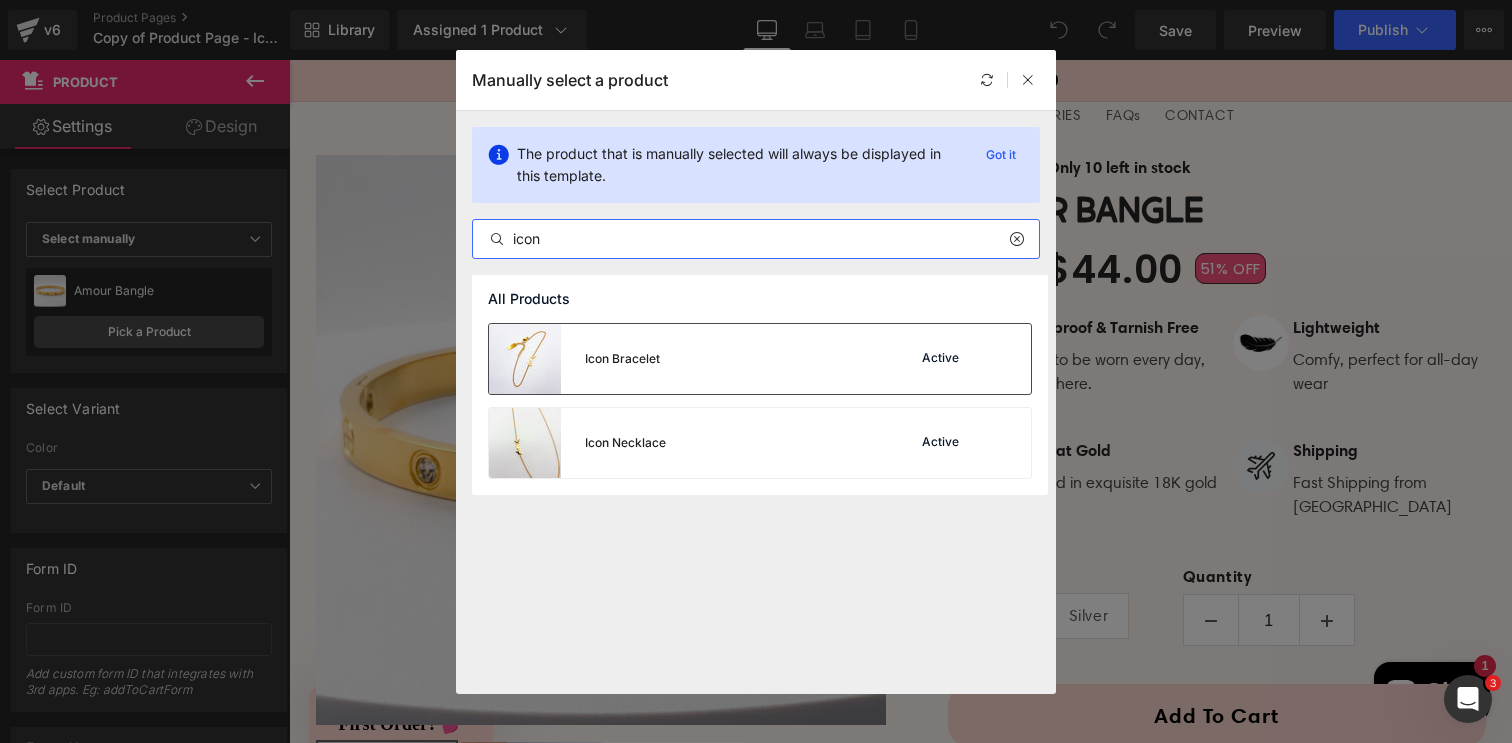 type on "icon" 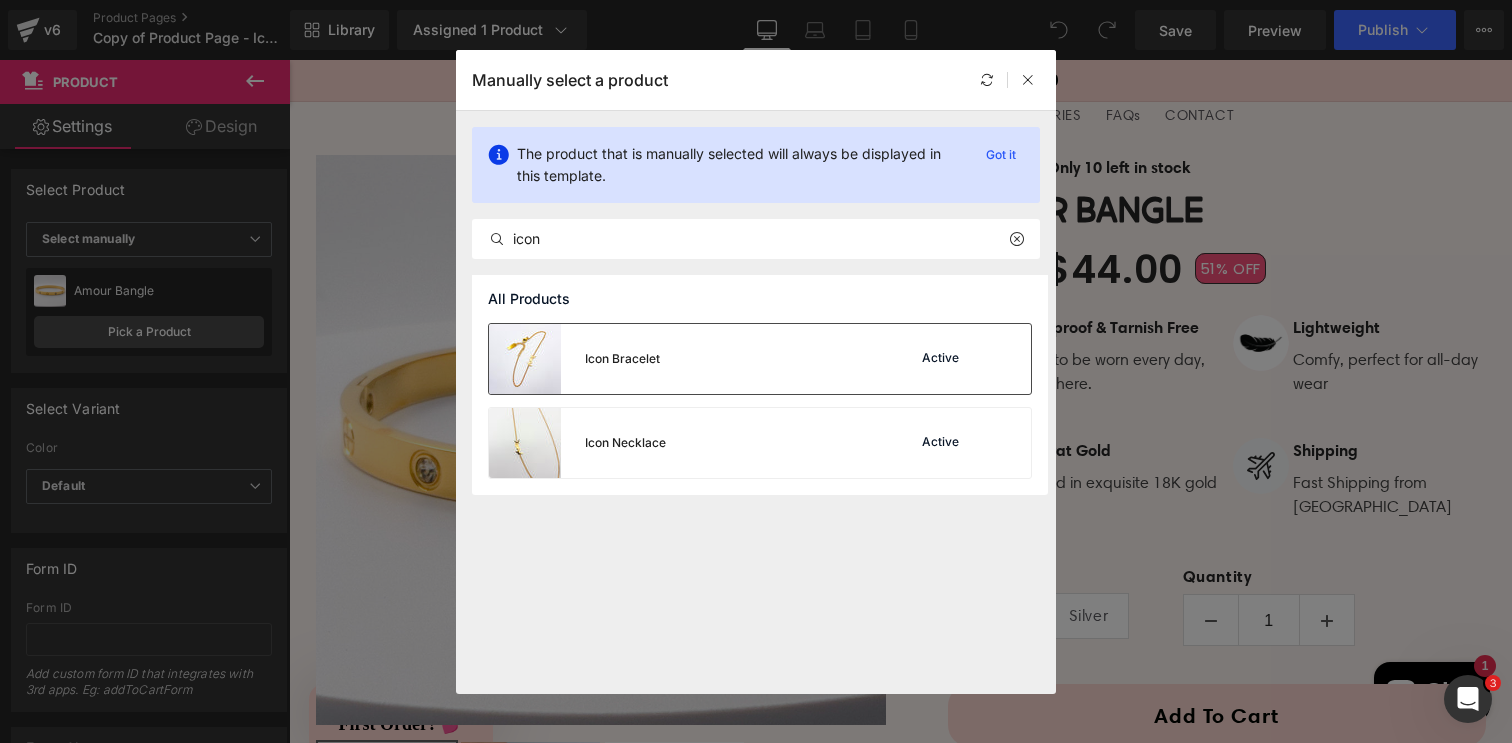 click at bounding box center (1001, 359) 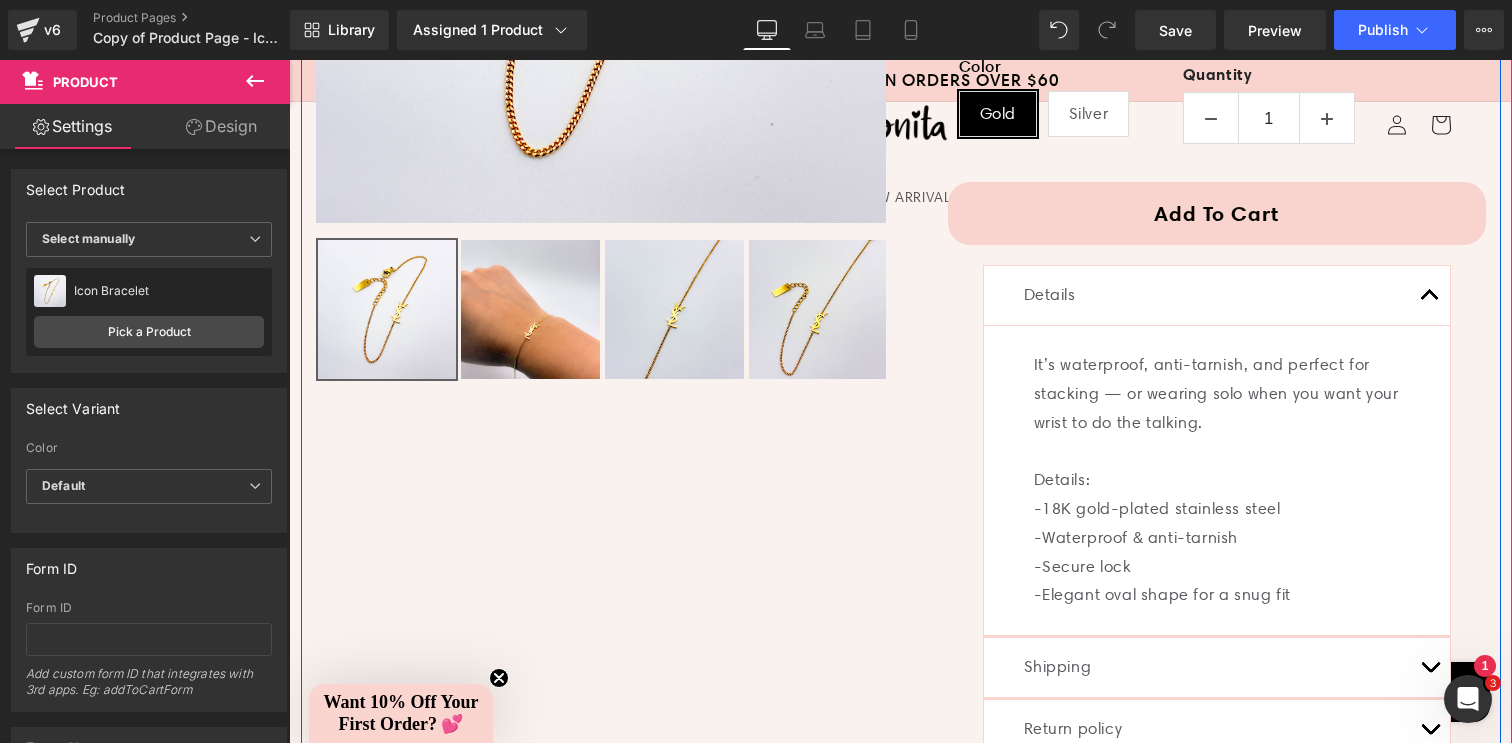 scroll, scrollTop: 756, scrollLeft: 0, axis: vertical 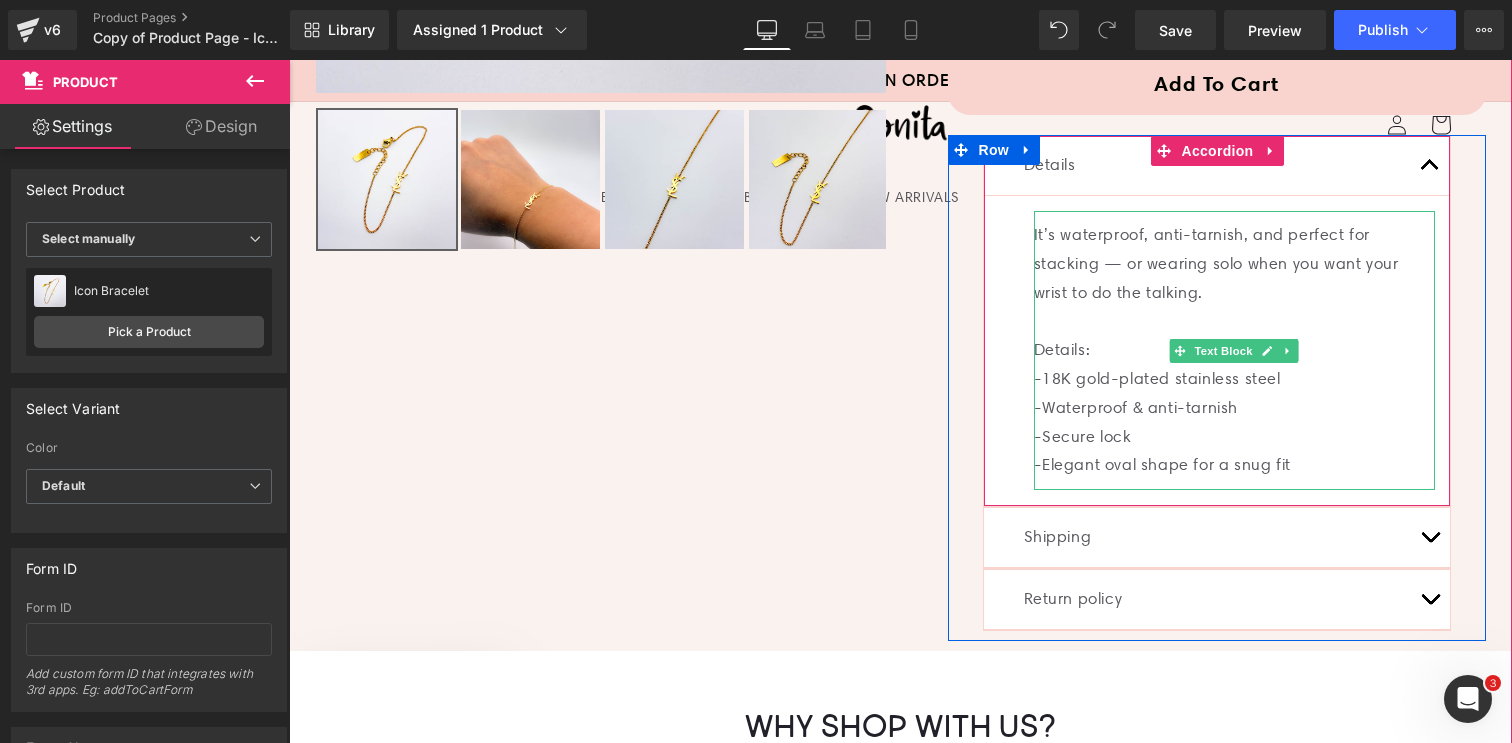 click on "It’s waterproof, anti-tarnish, and perfect for stacking — or wearing solo when you want your wrist to do the talking." at bounding box center (1234, 264) 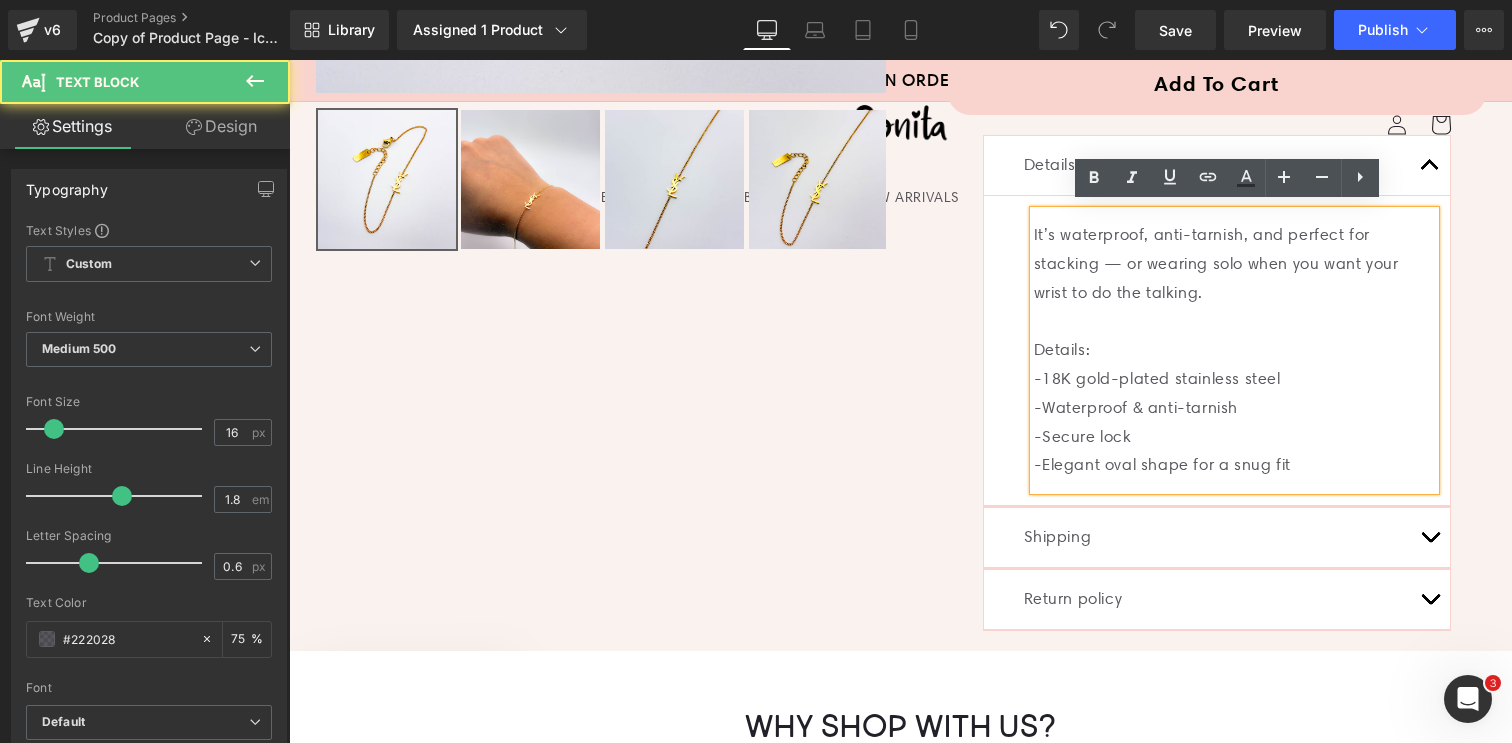 drag, startPoint x: 1307, startPoint y: 458, endPoint x: 1019, endPoint y: 428, distance: 289.5583 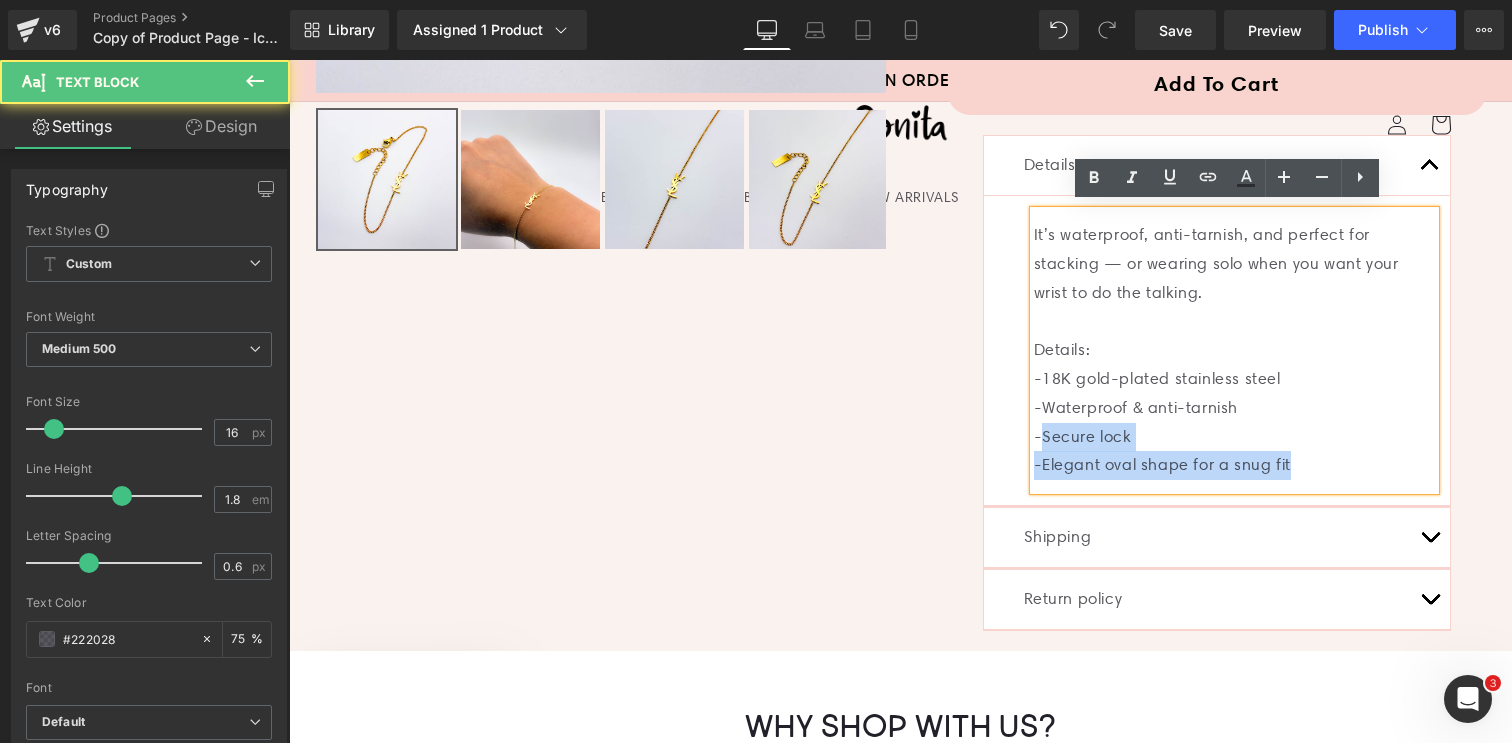 drag, startPoint x: 1303, startPoint y: 465, endPoint x: 1035, endPoint y: 429, distance: 270.4071 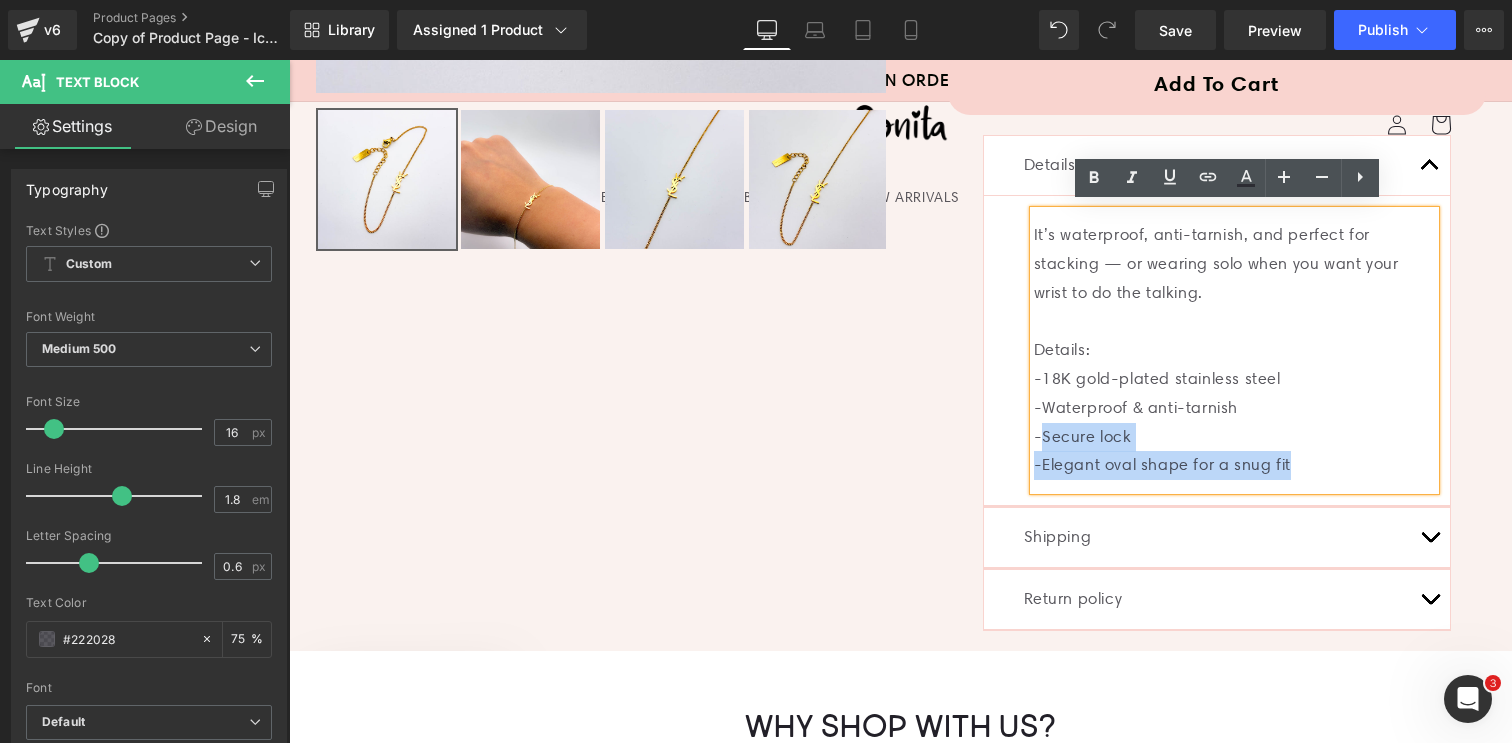 type 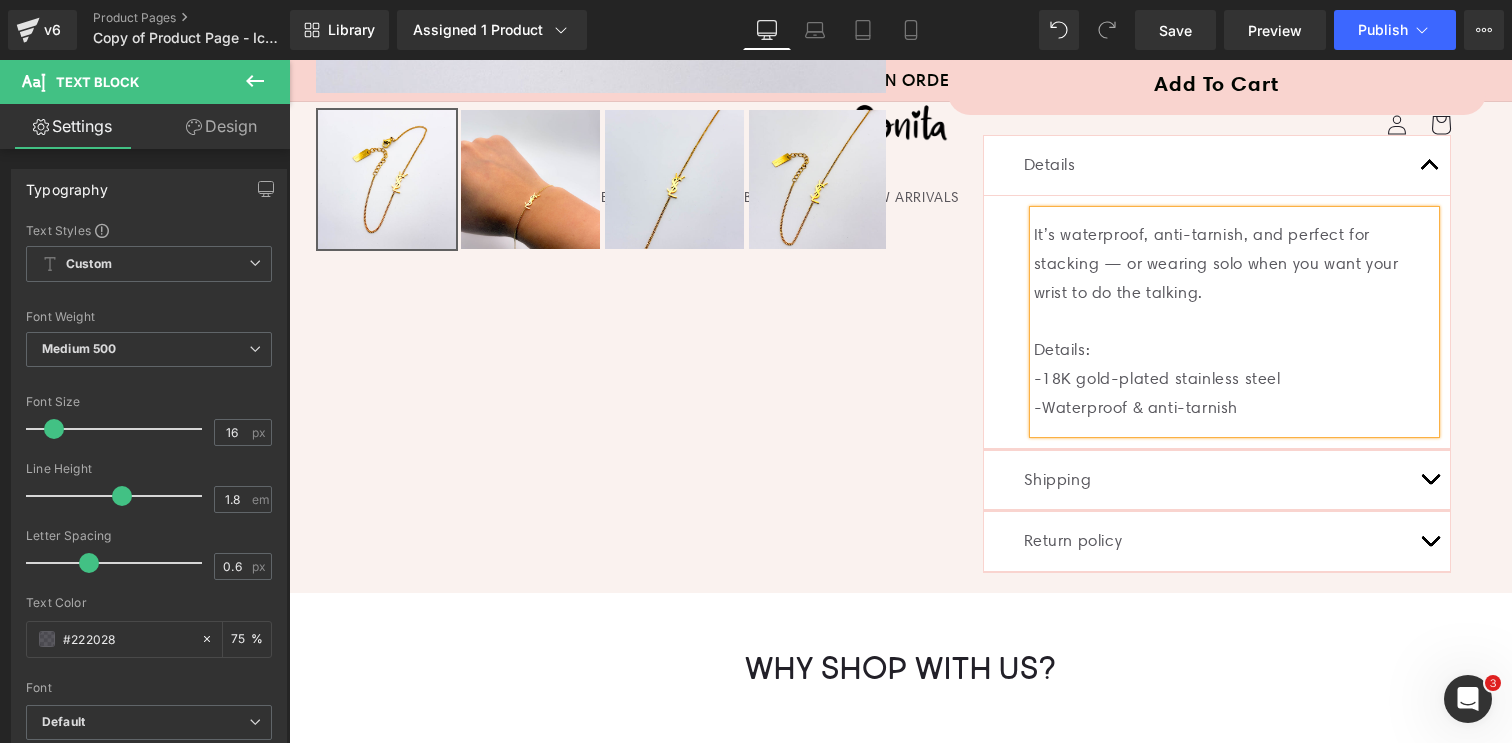 click on "It’s waterproof, anti-tarnish, and perfect for stacking — or wearing solo when you want your wrist to do the talking." at bounding box center (1234, 264) 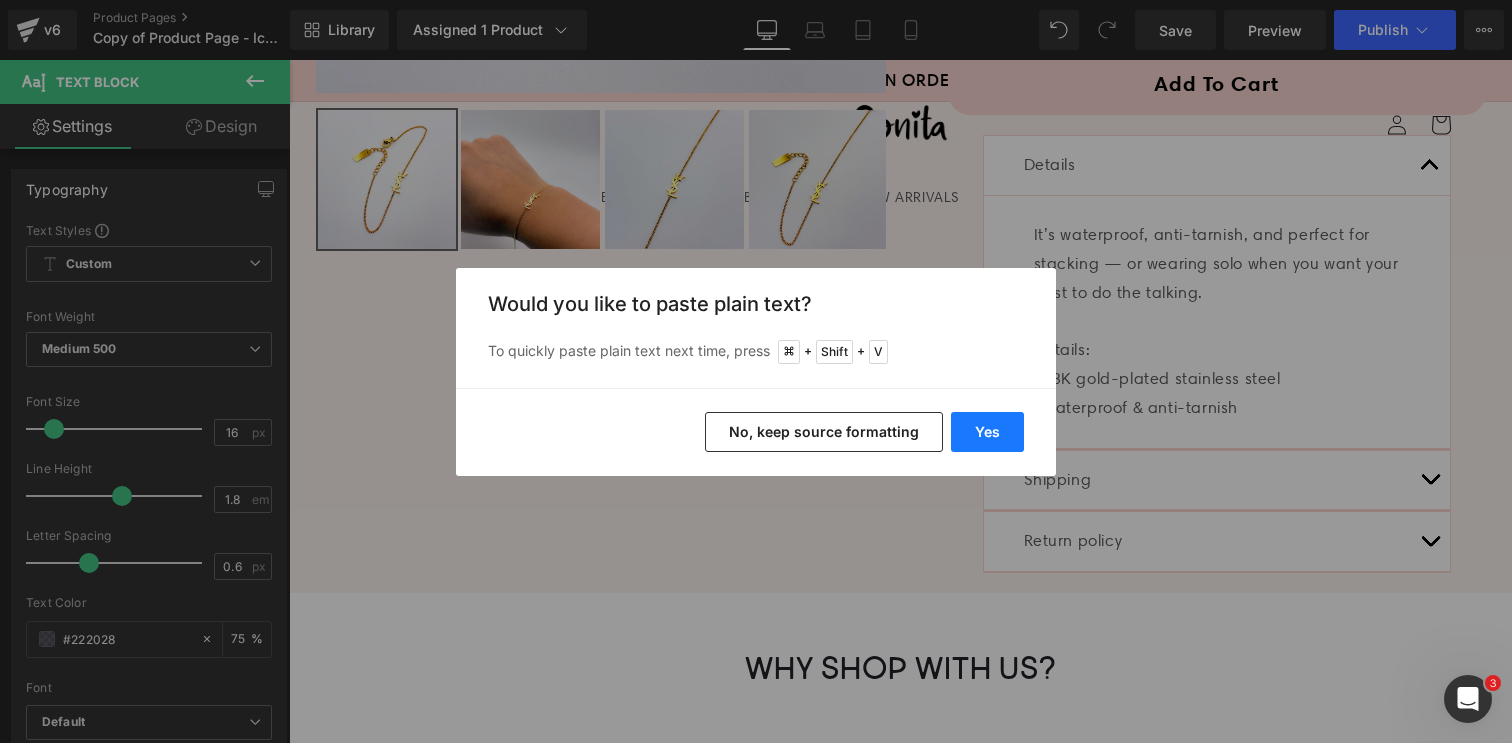 drag, startPoint x: 978, startPoint y: 435, endPoint x: 694, endPoint y: 369, distance: 291.56818 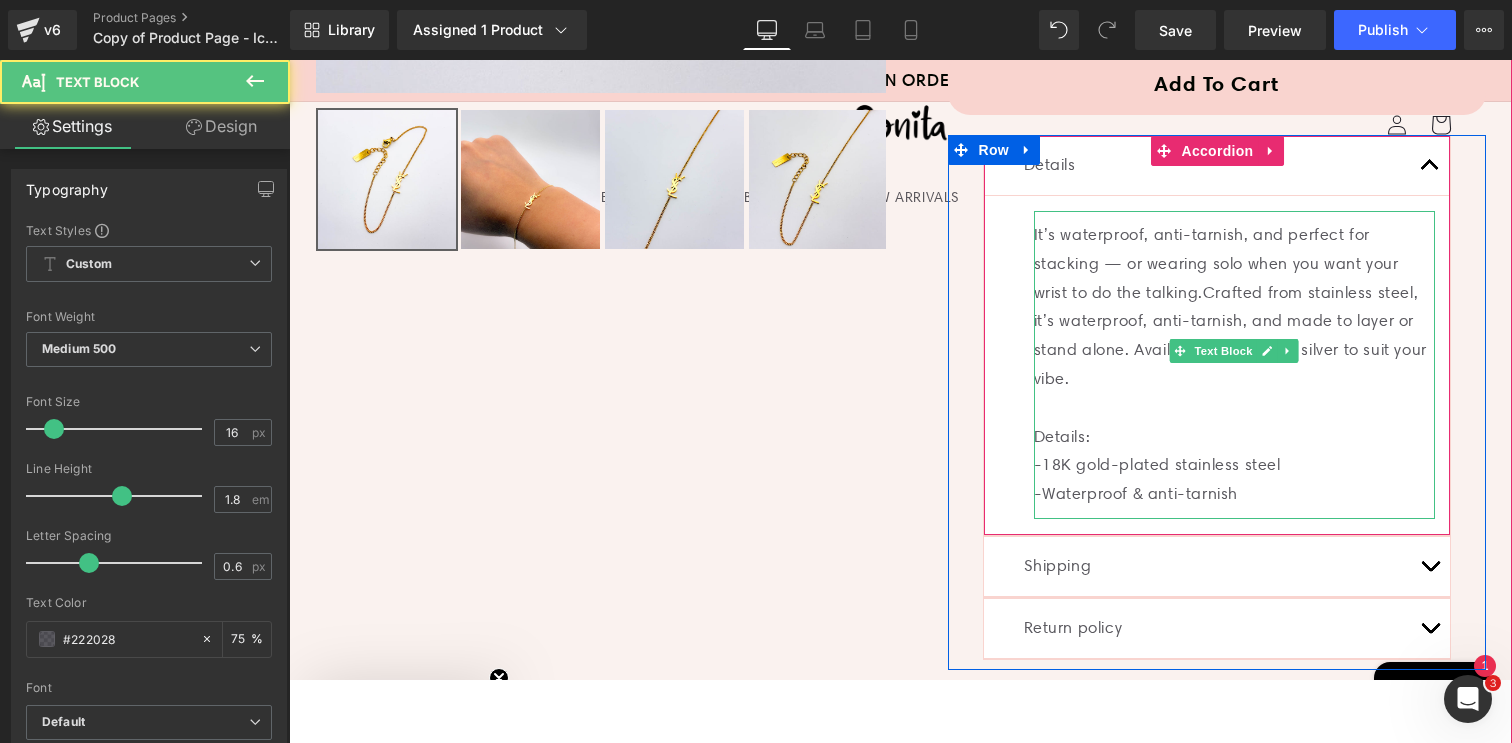 click on "It’s waterproof, anti-tarnish, and perfect for stacking — or wearing solo when you want your wrist to do the talking.Crafted from stainless steel, it’s waterproof, anti-tarnish, and made to layer or stand alone. Available in gold and silver to suit your vibe." at bounding box center [1234, 307] 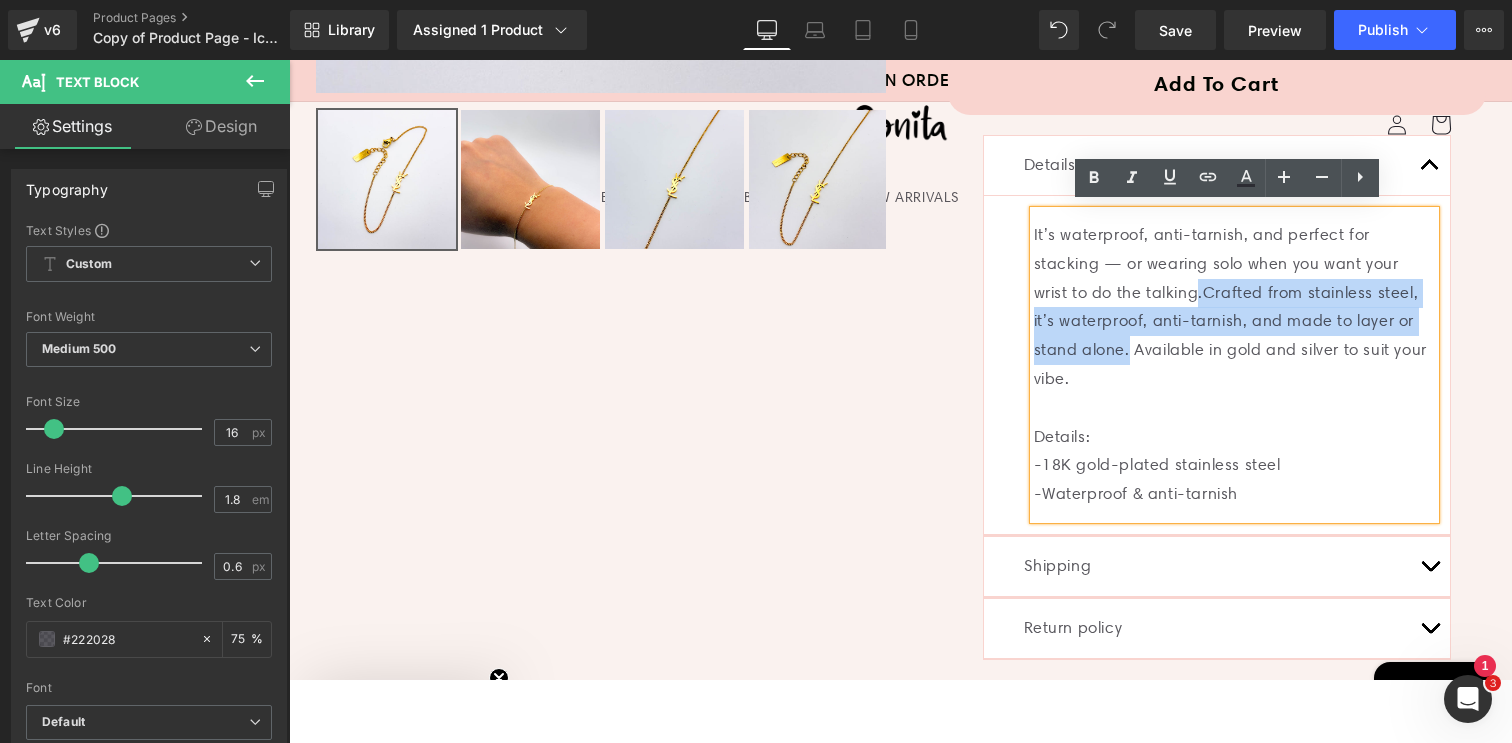 drag, startPoint x: 1074, startPoint y: 343, endPoint x: 1102, endPoint y: 294, distance: 56.435802 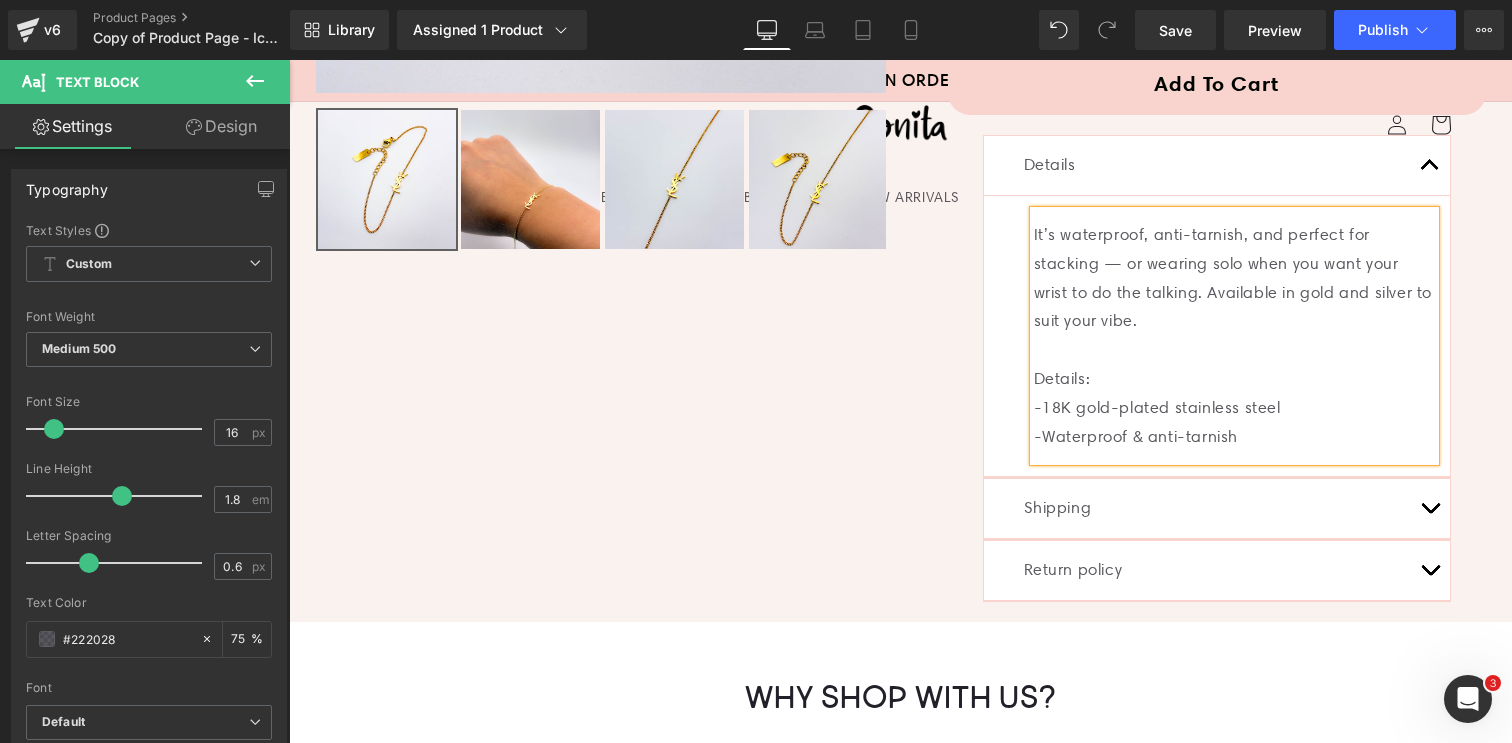 click on "It’s waterproof, anti-tarnish, and perfect for stacking — or wearing solo when you want your wrist to do the talking. Available in gold and silver to suit your vibe." at bounding box center (1234, 278) 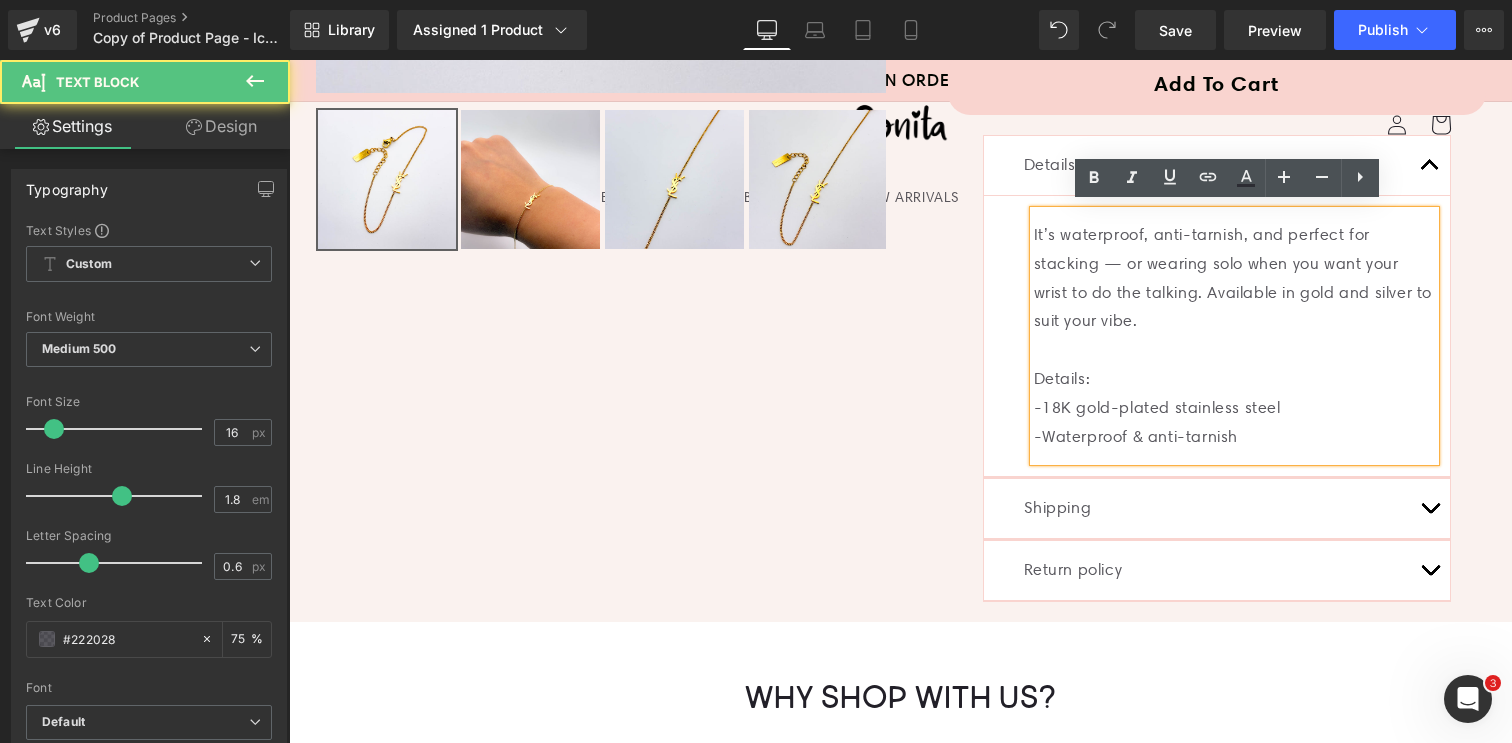 click on "It’s waterproof, anti-tarnish, and perfect for stacking — or wearing solo when you want your wrist to do the talking. Available in gold and silver to suit your vibe." at bounding box center [1234, 278] 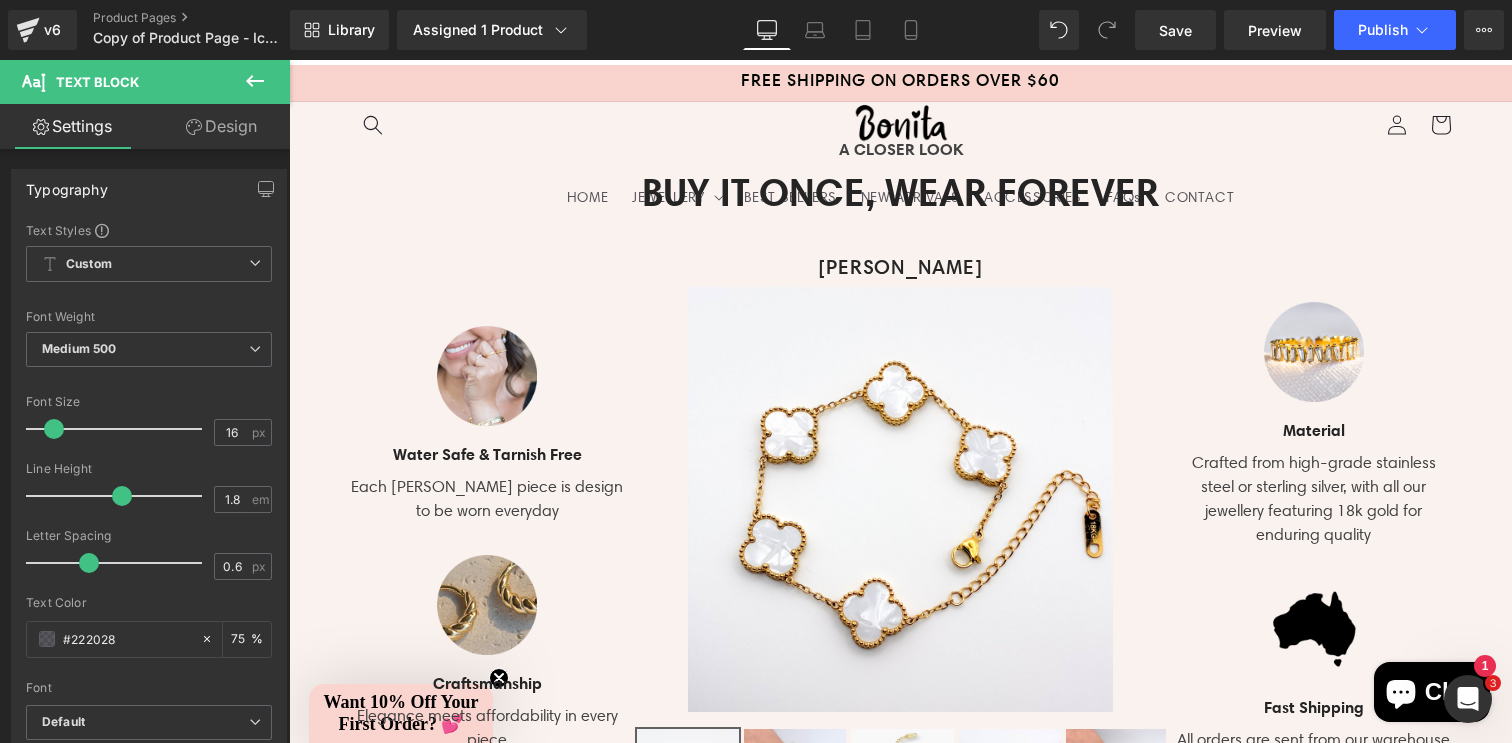 scroll, scrollTop: 1611, scrollLeft: 0, axis: vertical 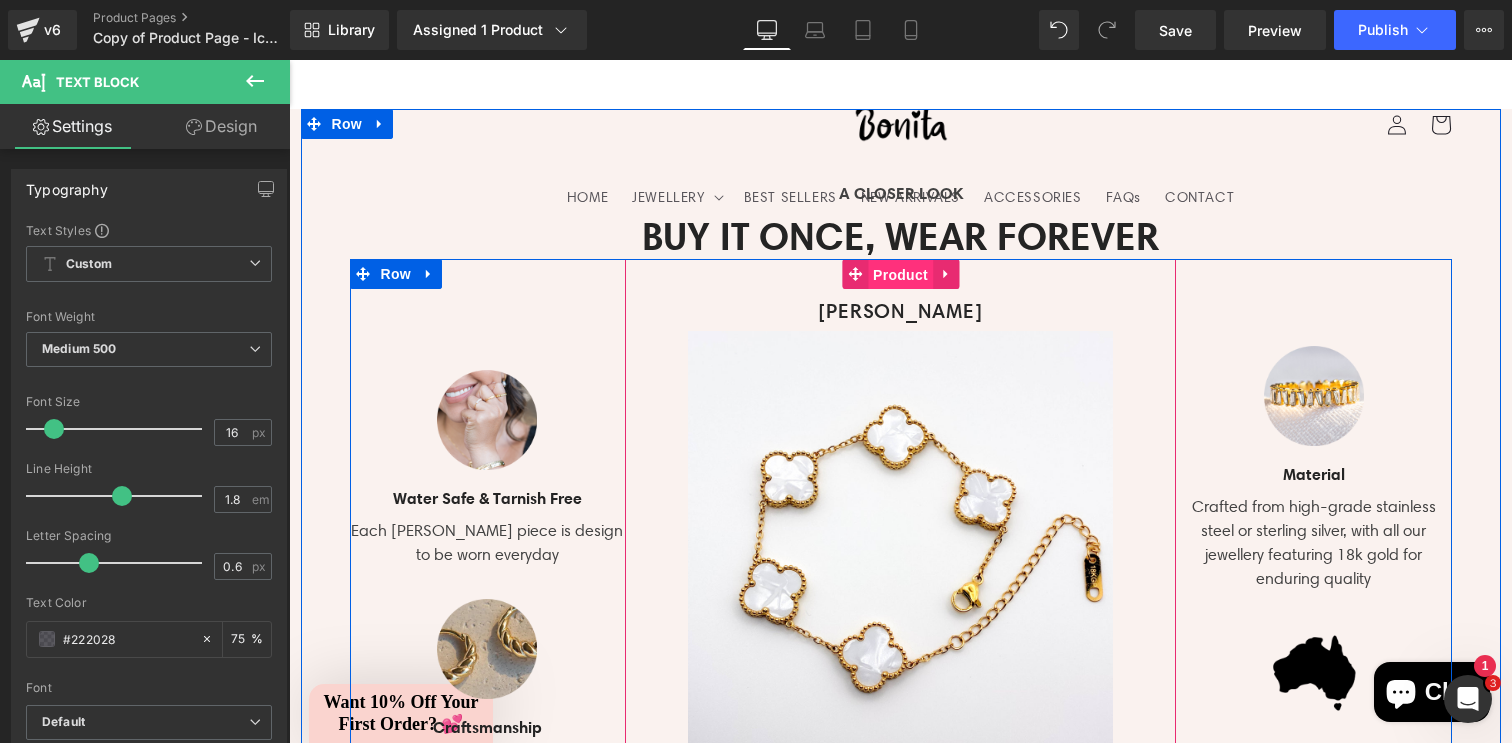 click on "Product" at bounding box center [900, 275] 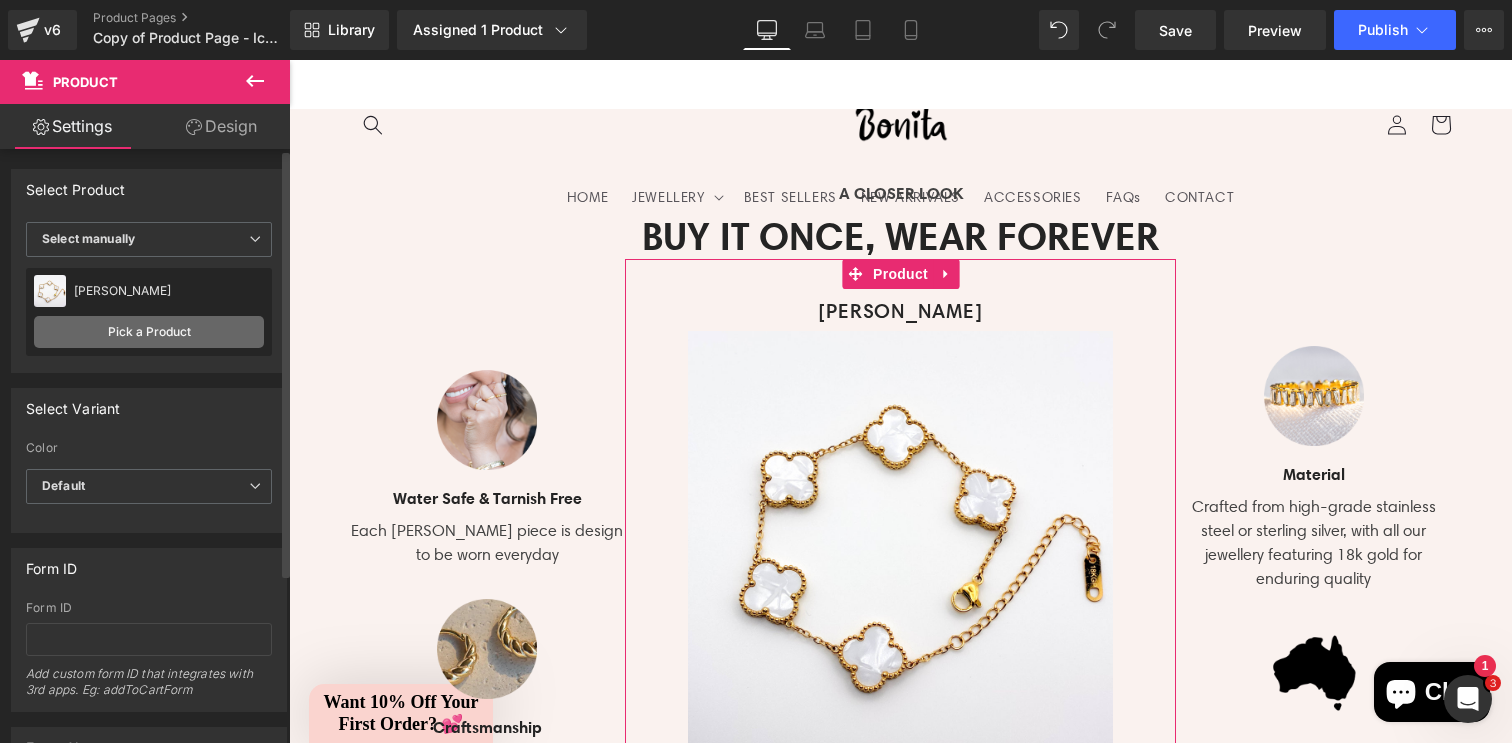 click on "Pick a Product" at bounding box center (149, 332) 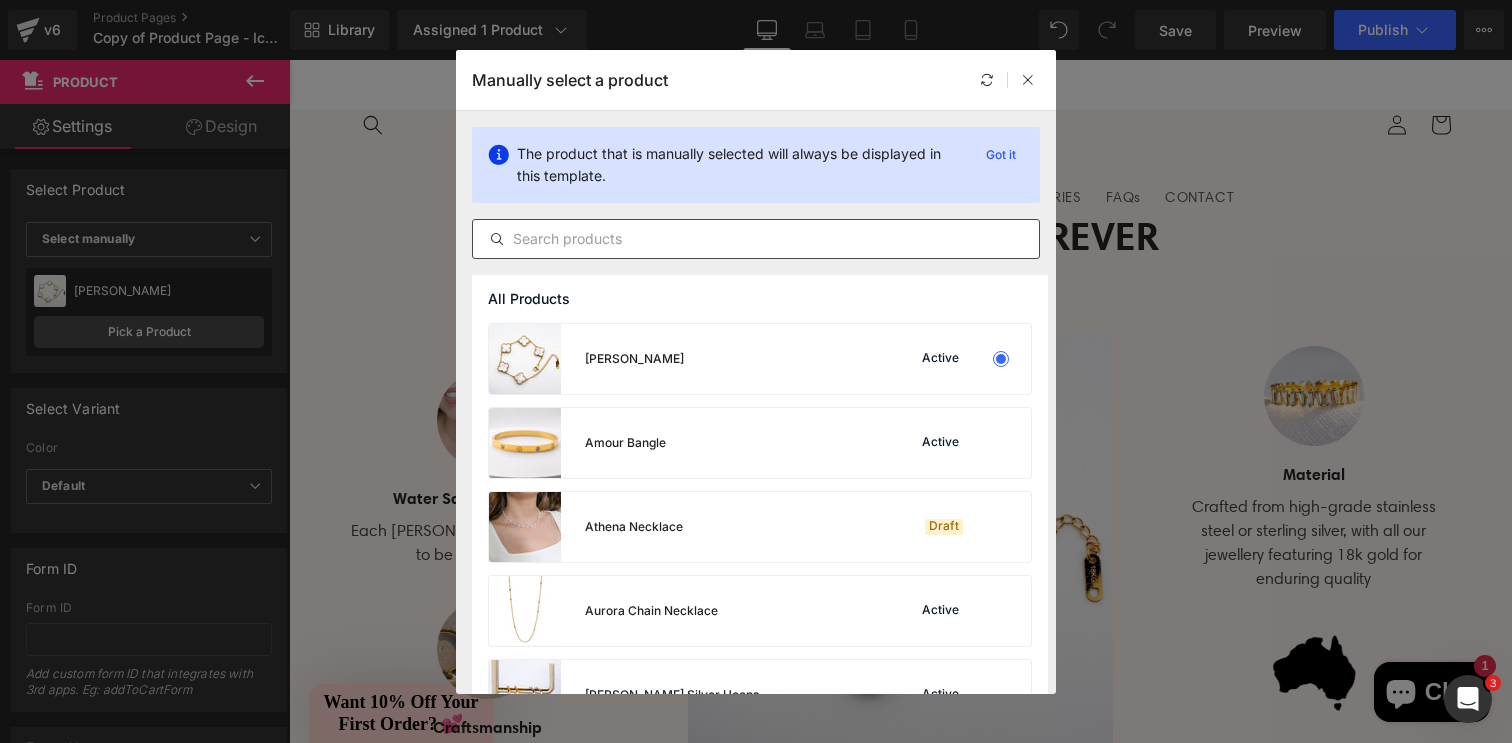 click at bounding box center [756, 239] 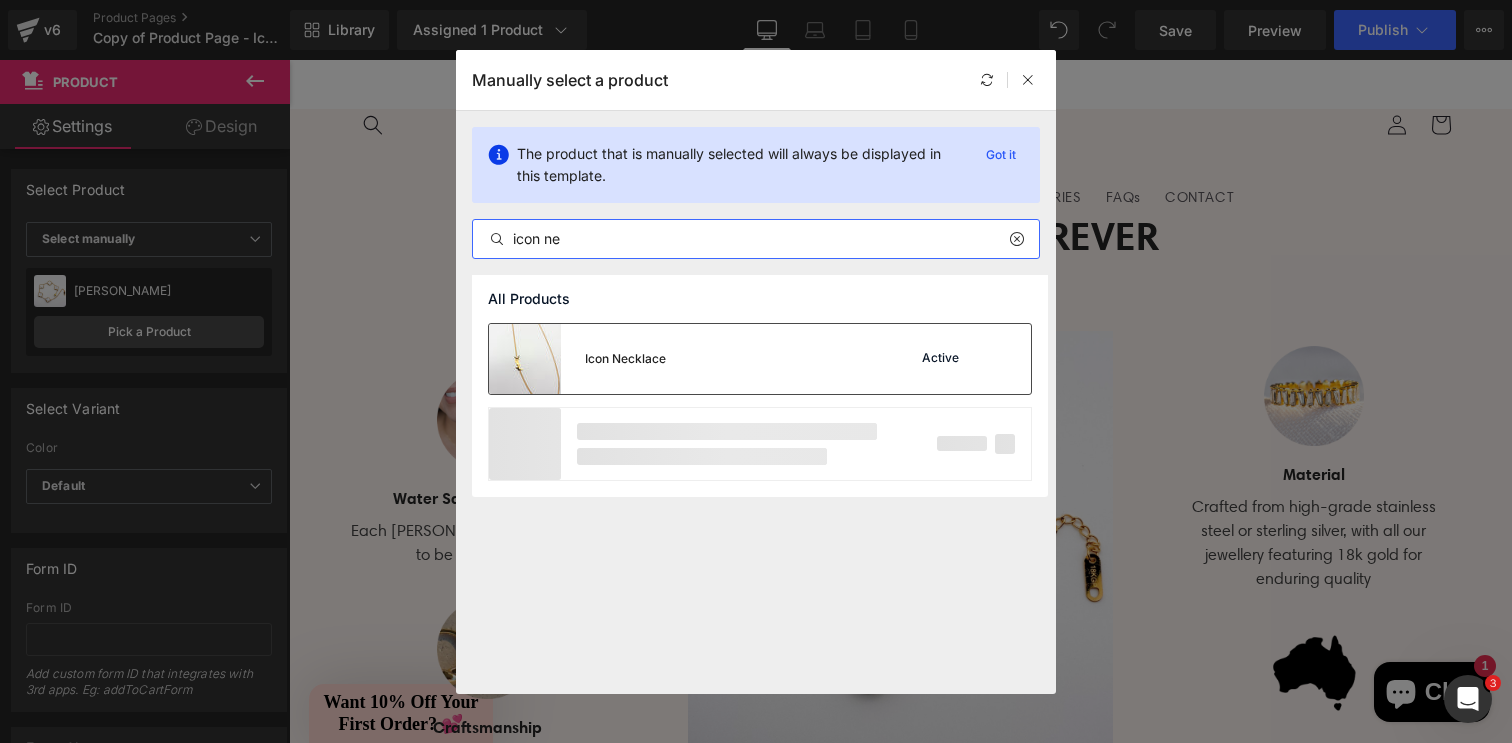 type on "icon ne" 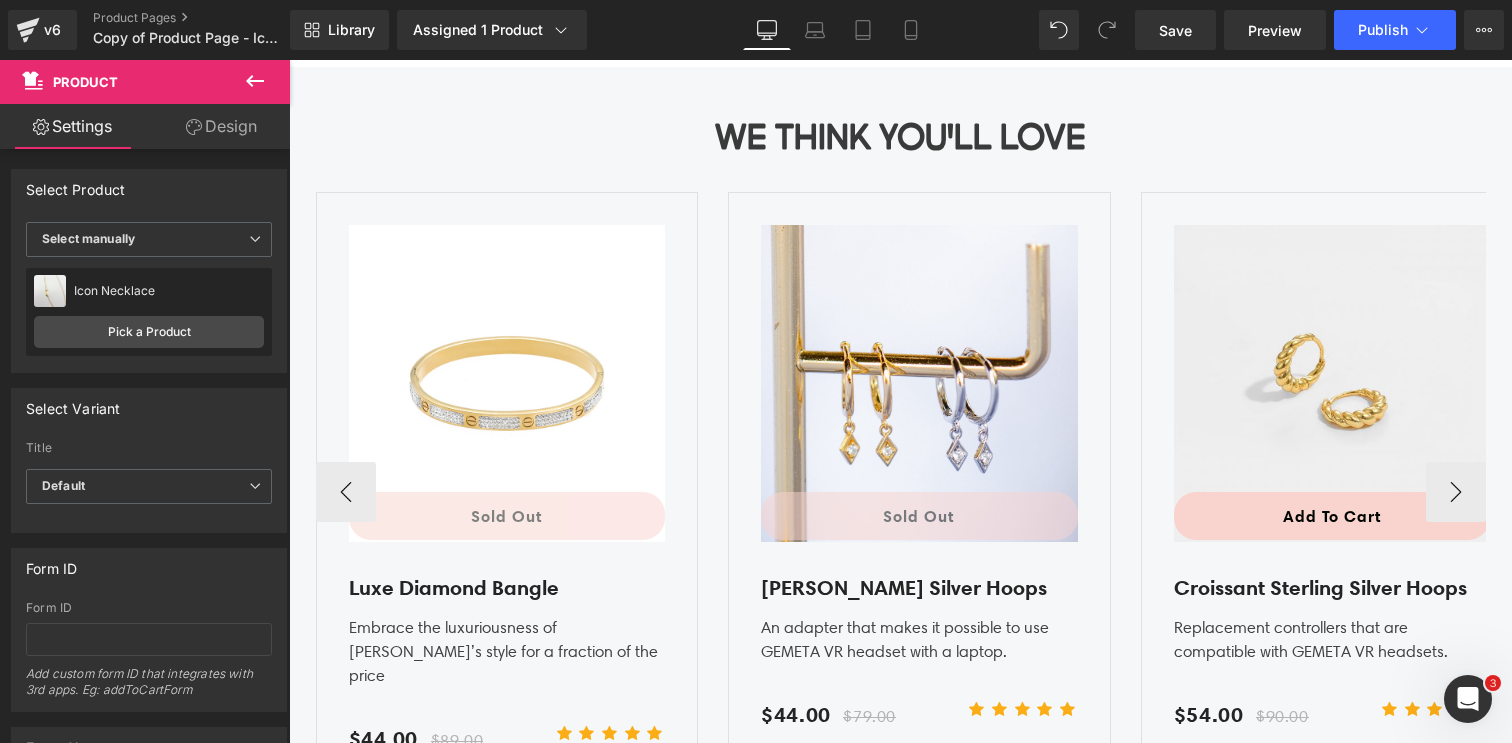 scroll, scrollTop: 3276, scrollLeft: 0, axis: vertical 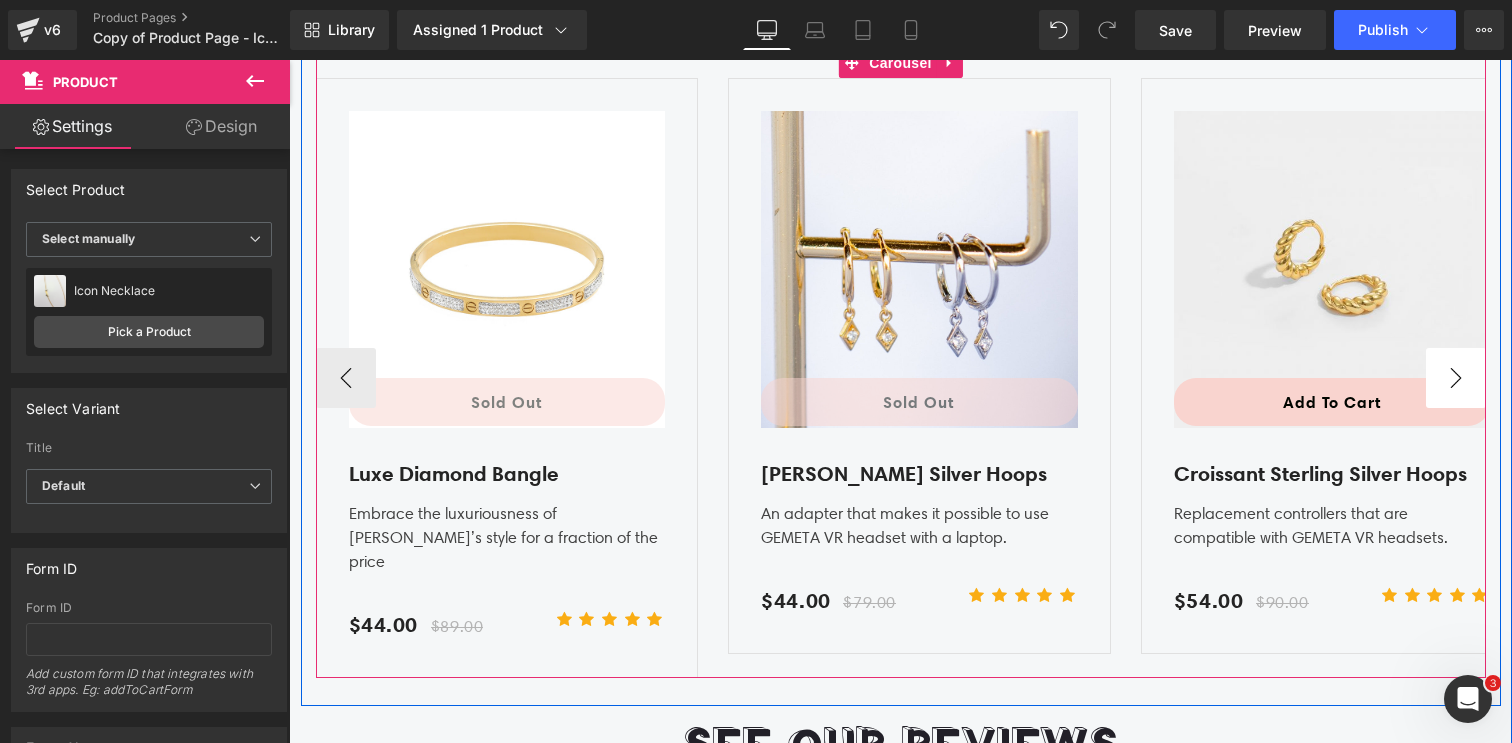 click on "›" at bounding box center (1456, 378) 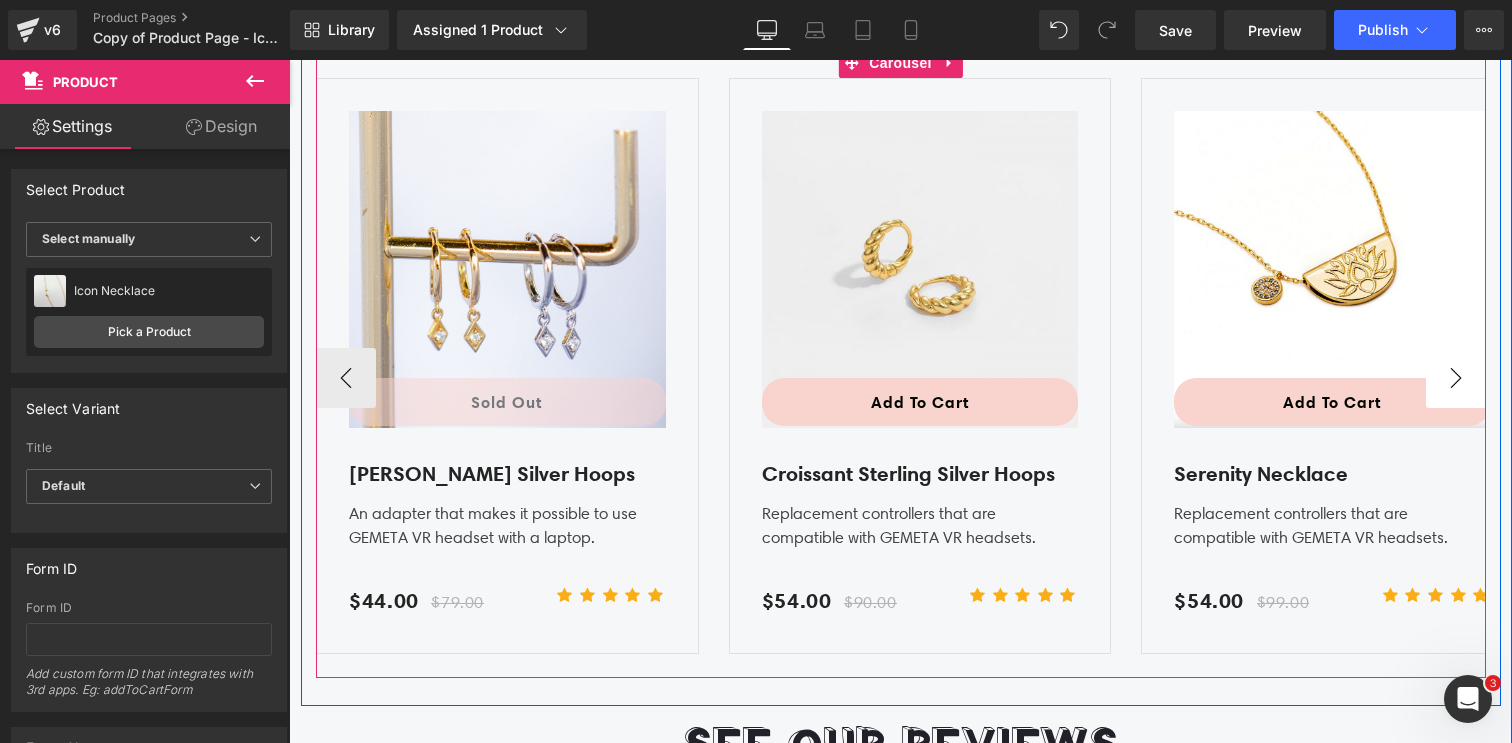 click on "›" at bounding box center (1456, 378) 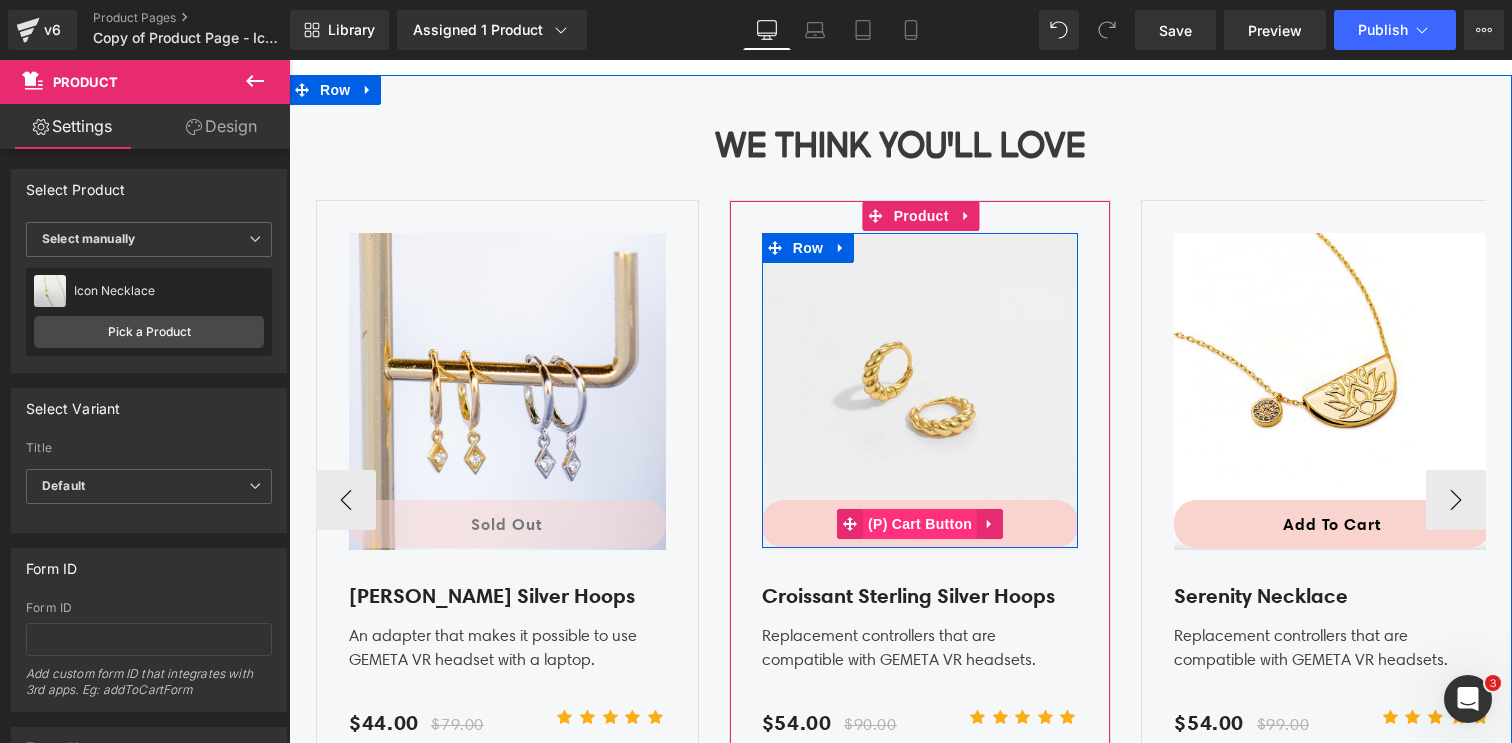 scroll, scrollTop: 3123, scrollLeft: 0, axis: vertical 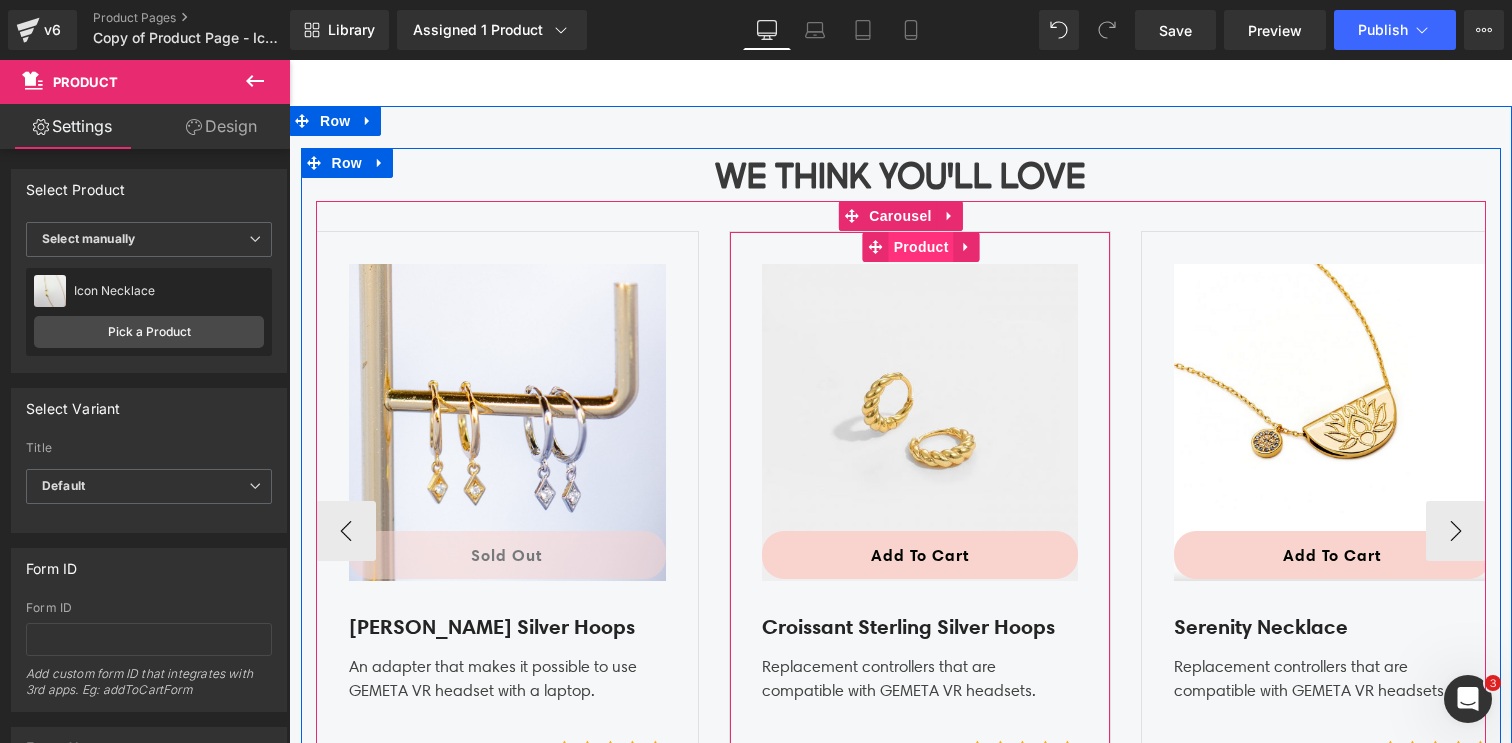 click on "Product" at bounding box center (921, 247) 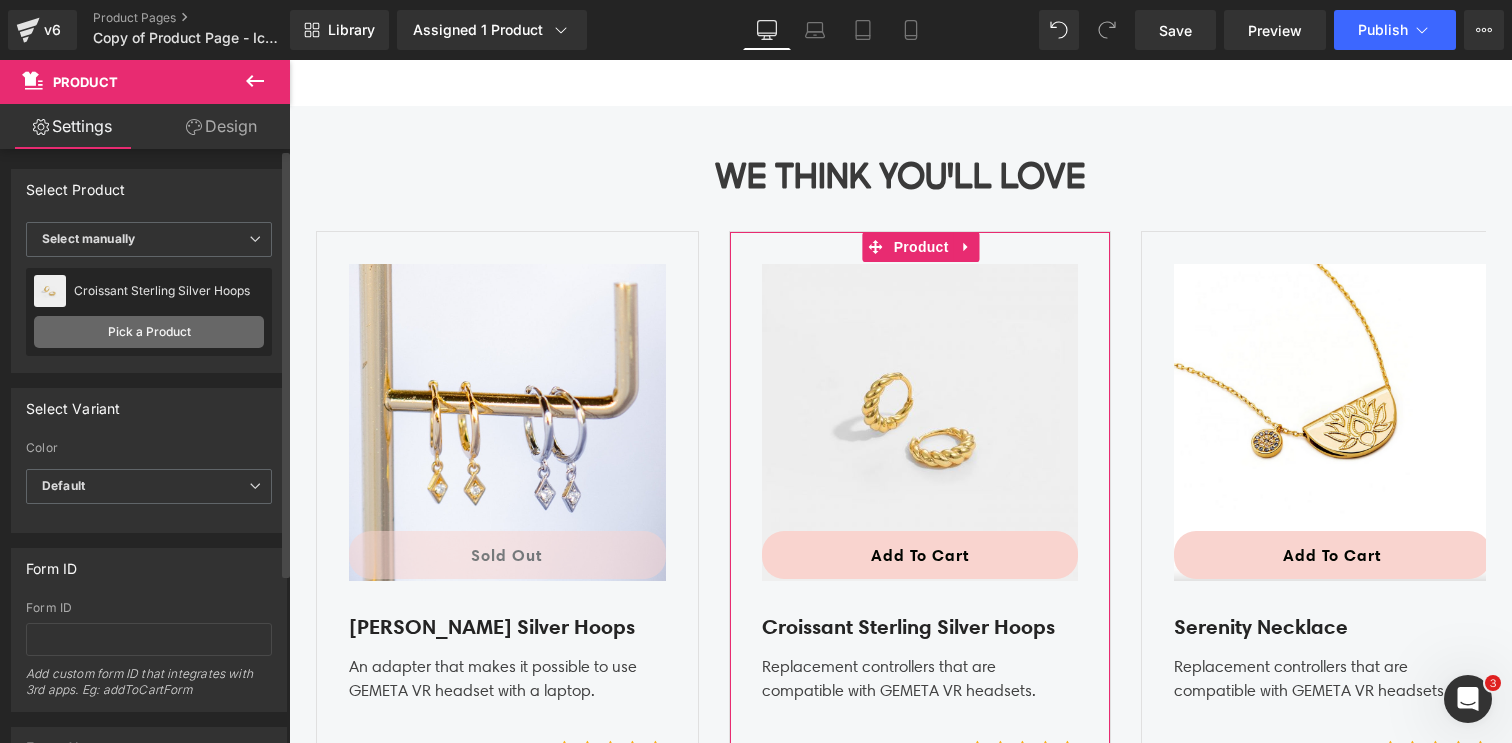 click on "Pick a Product" at bounding box center [149, 332] 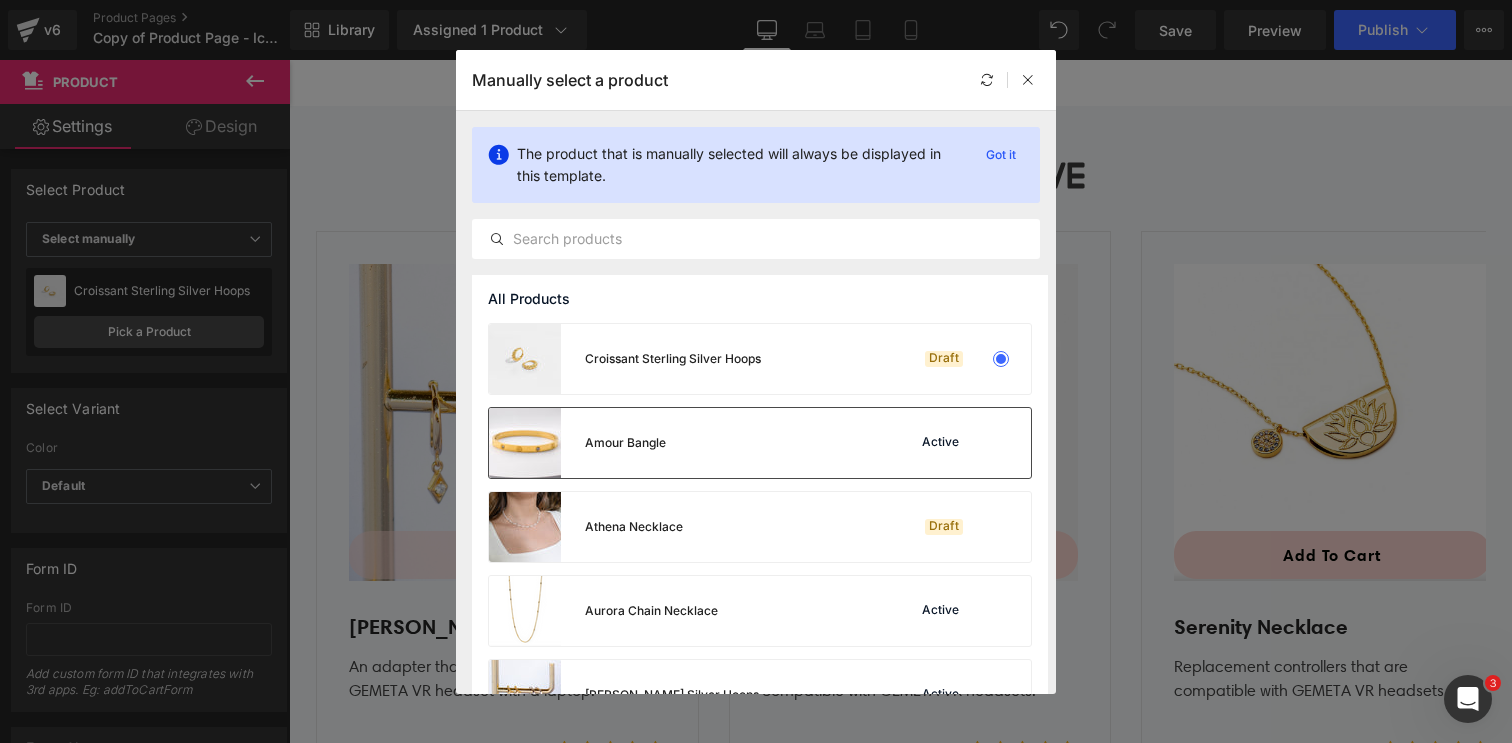 click on "Amour Bangle Active" at bounding box center [760, 443] 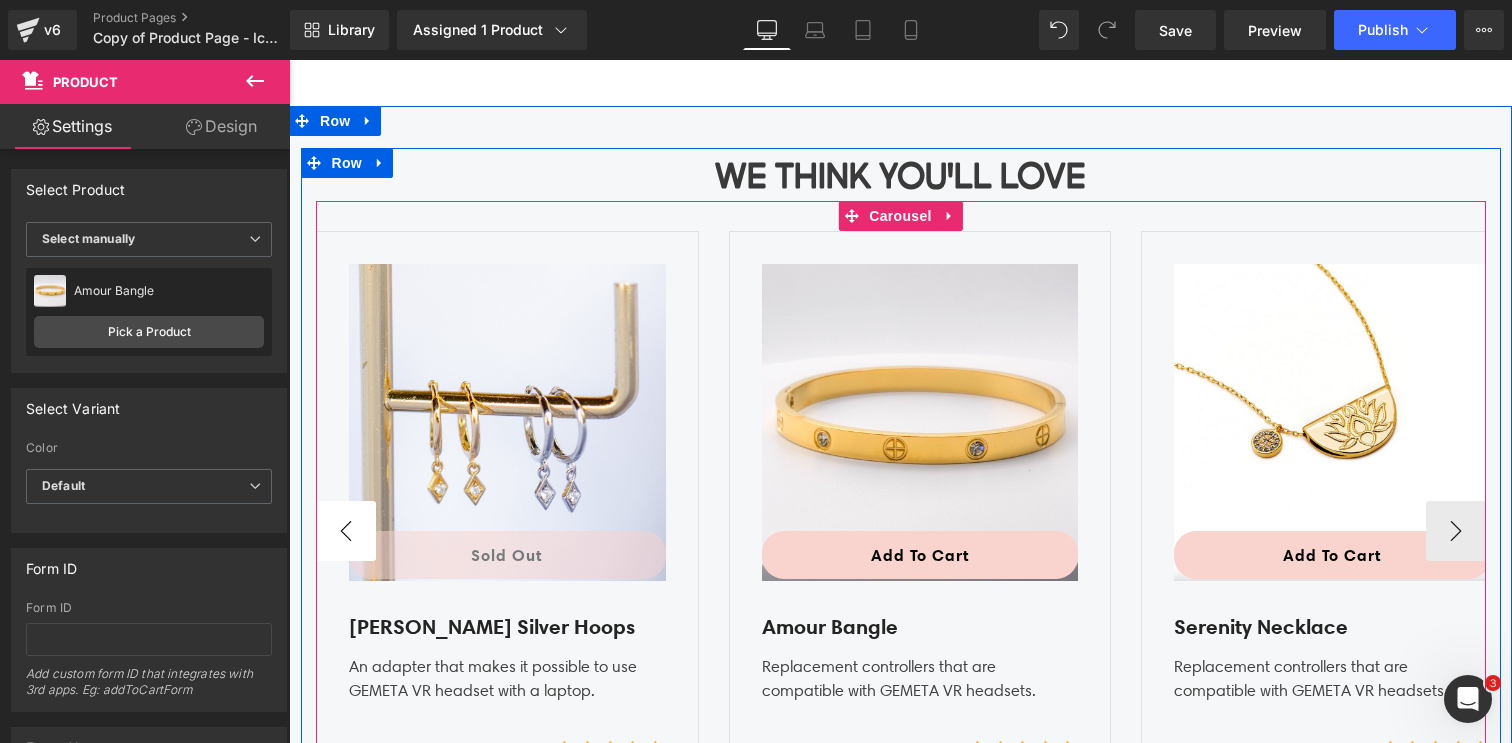 click on "‹" at bounding box center (346, 531) 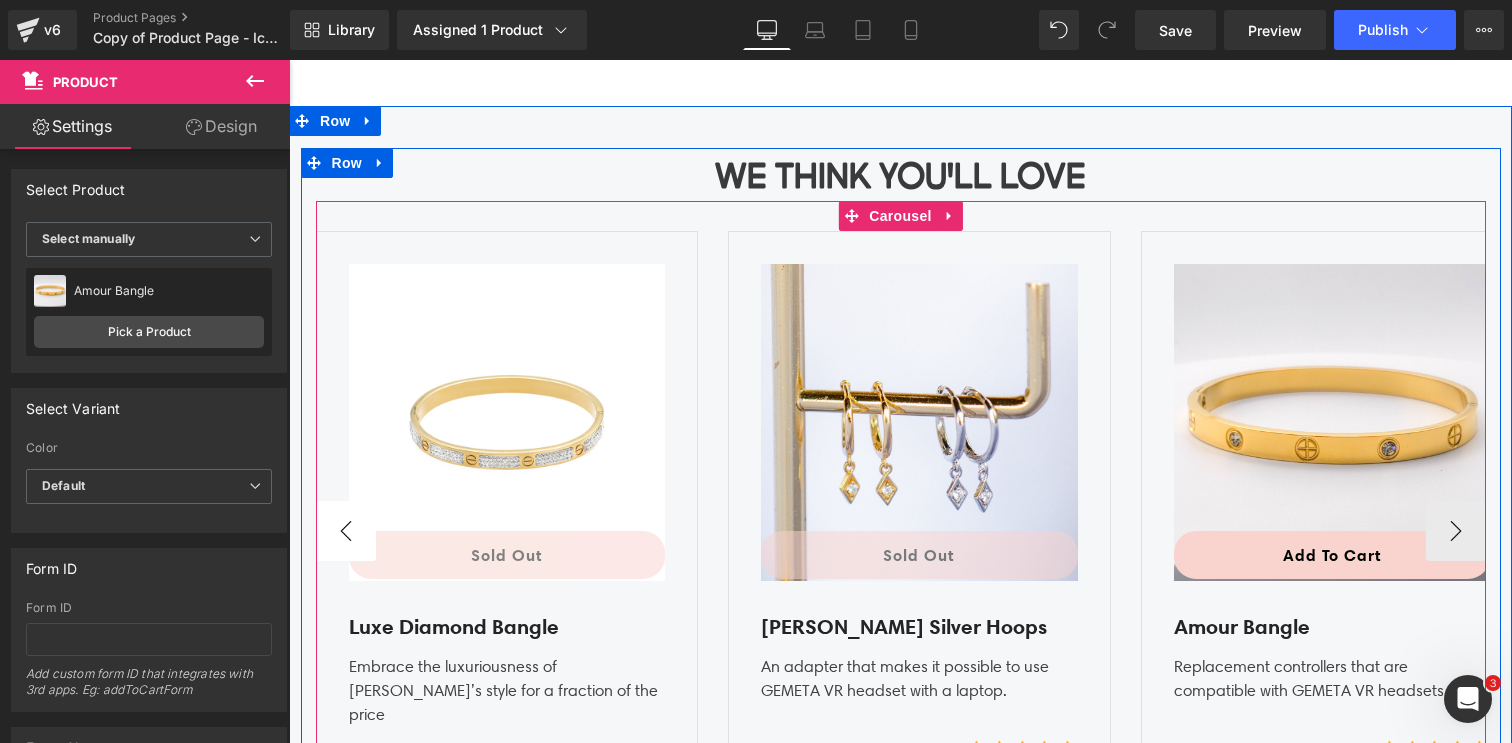 click on "‹" at bounding box center [346, 531] 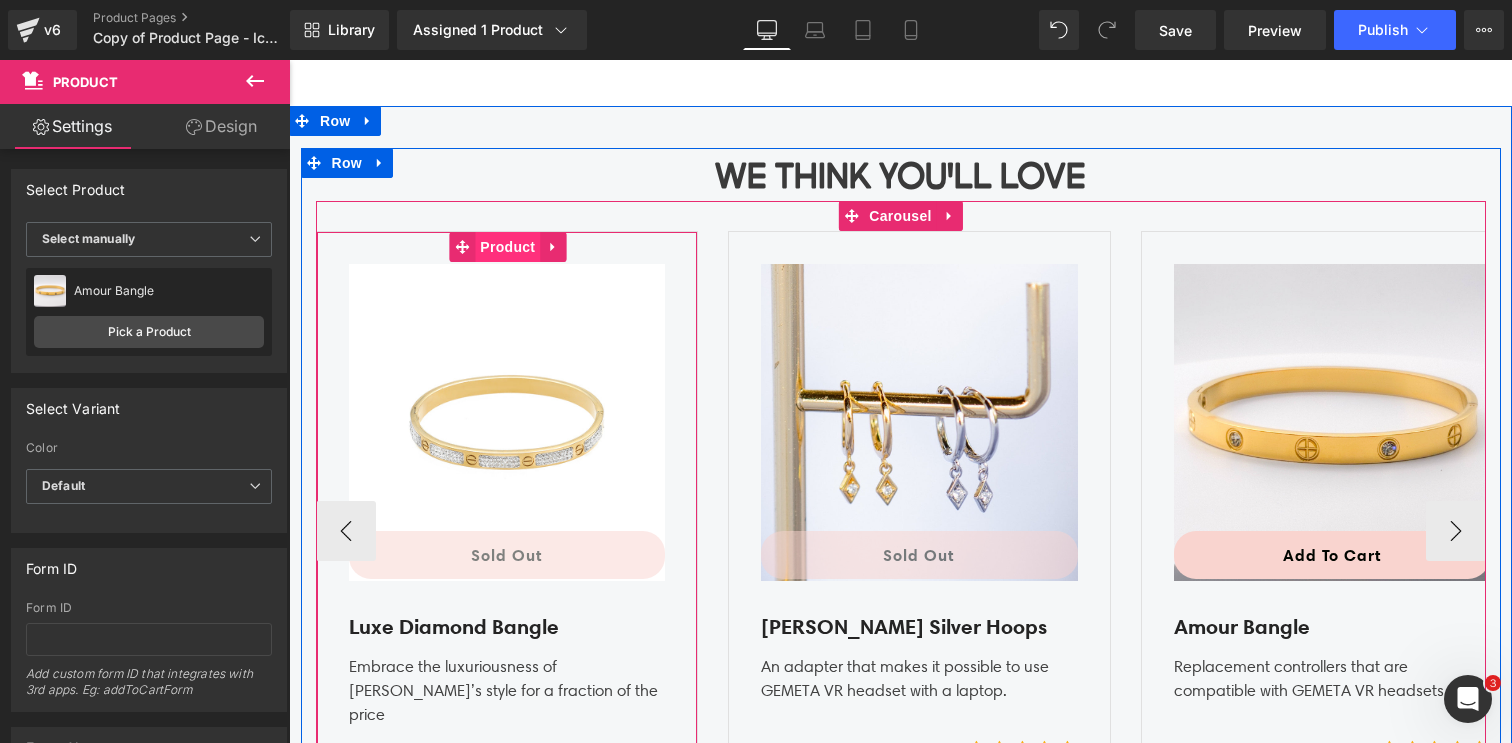 click on "Product" at bounding box center (507, 247) 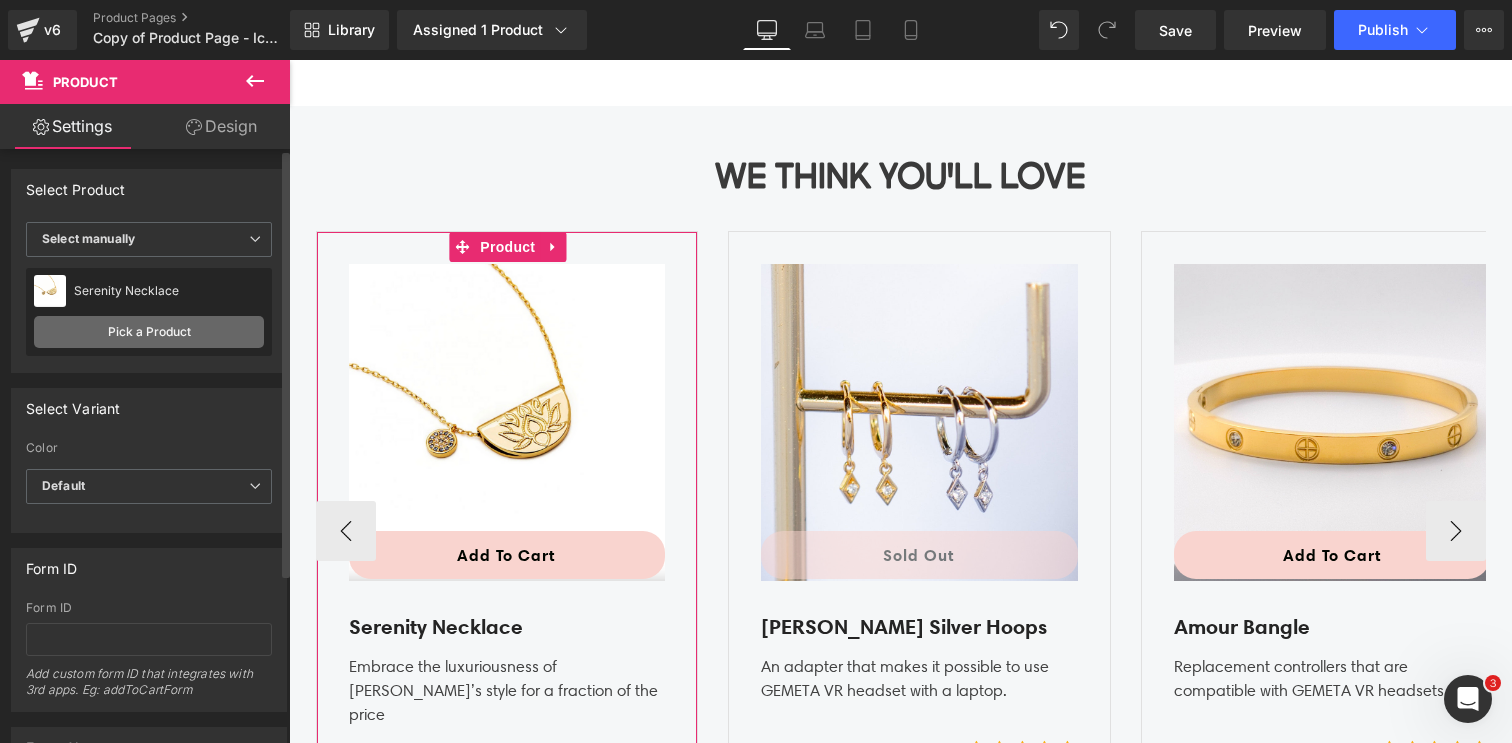 click on "Pick a Product" at bounding box center (149, 332) 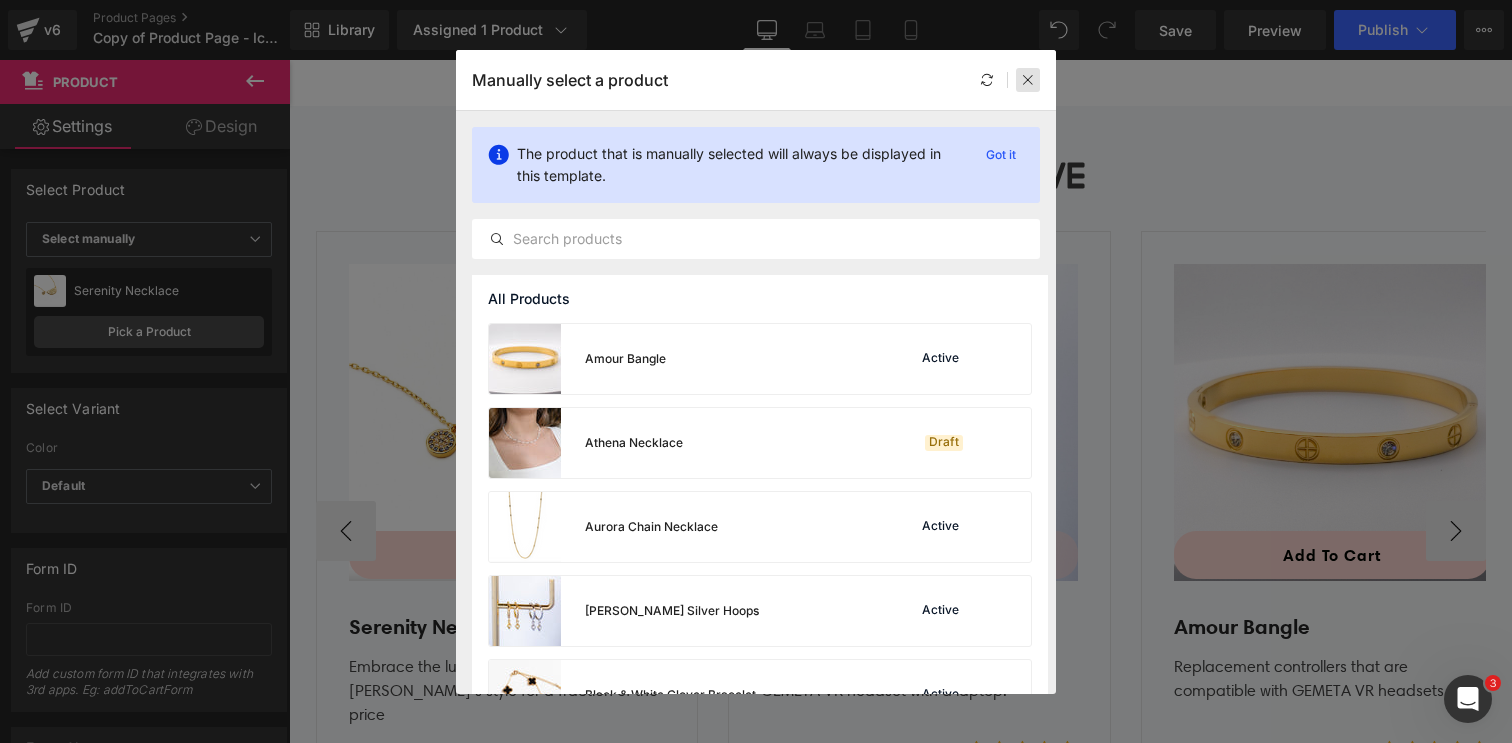 click at bounding box center [1028, 80] 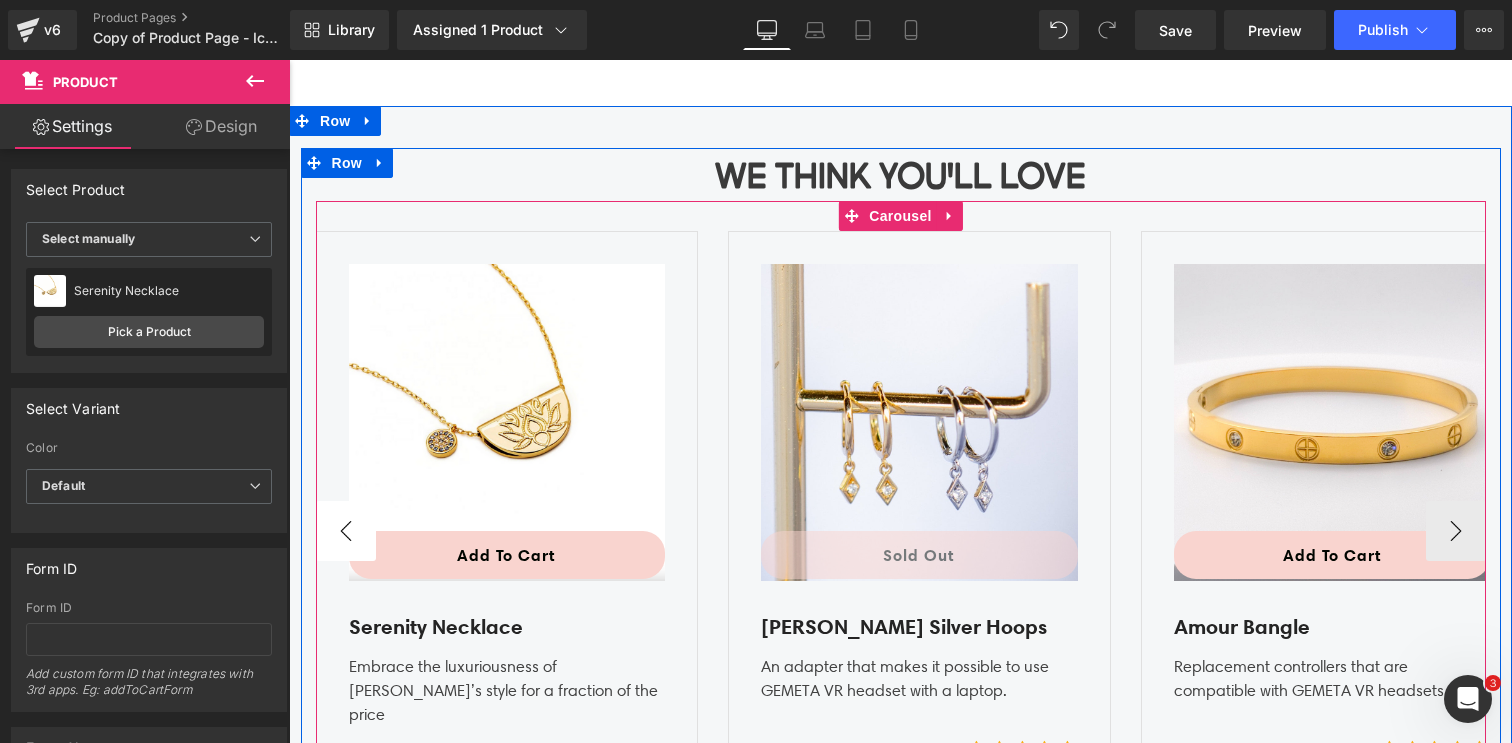 click on "‹" at bounding box center [346, 531] 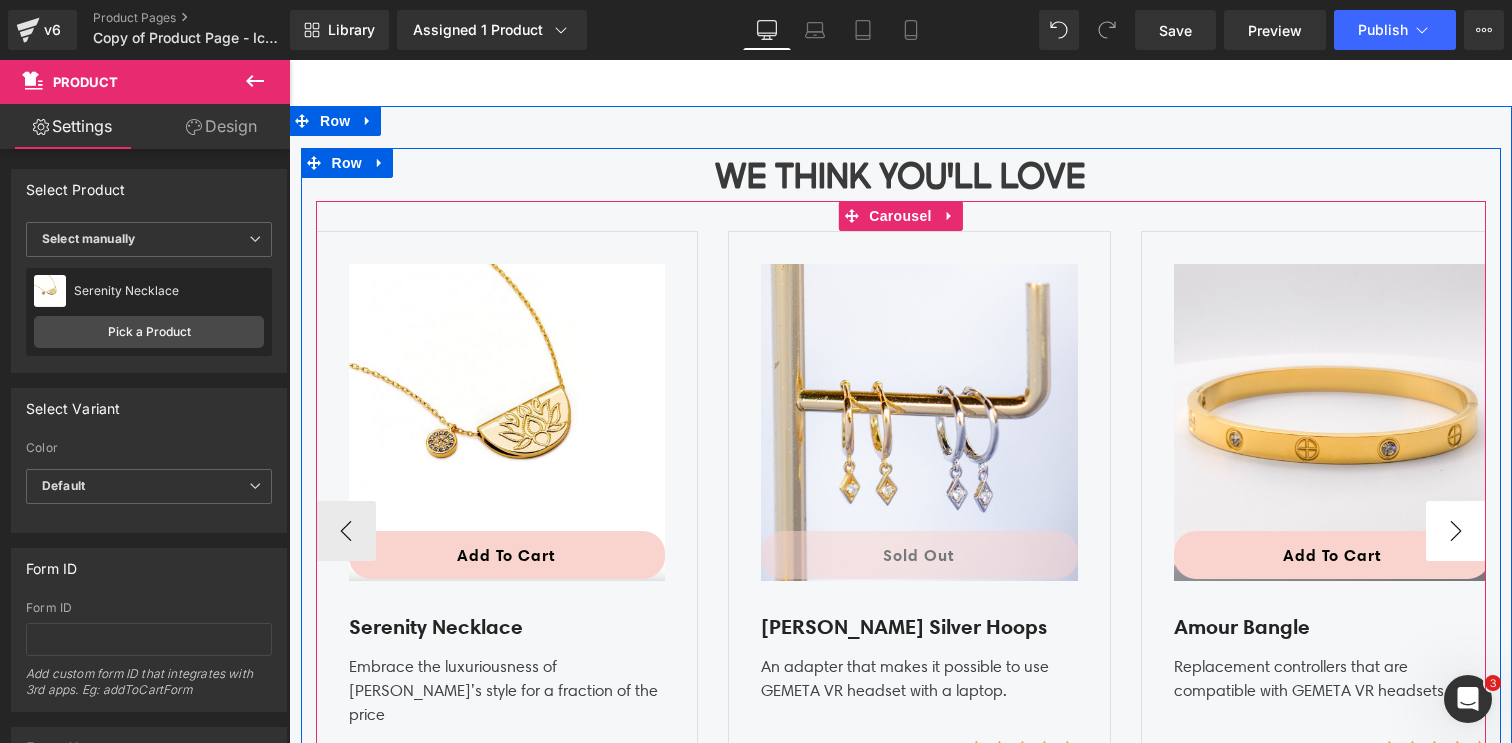 click on "›" at bounding box center [1456, 531] 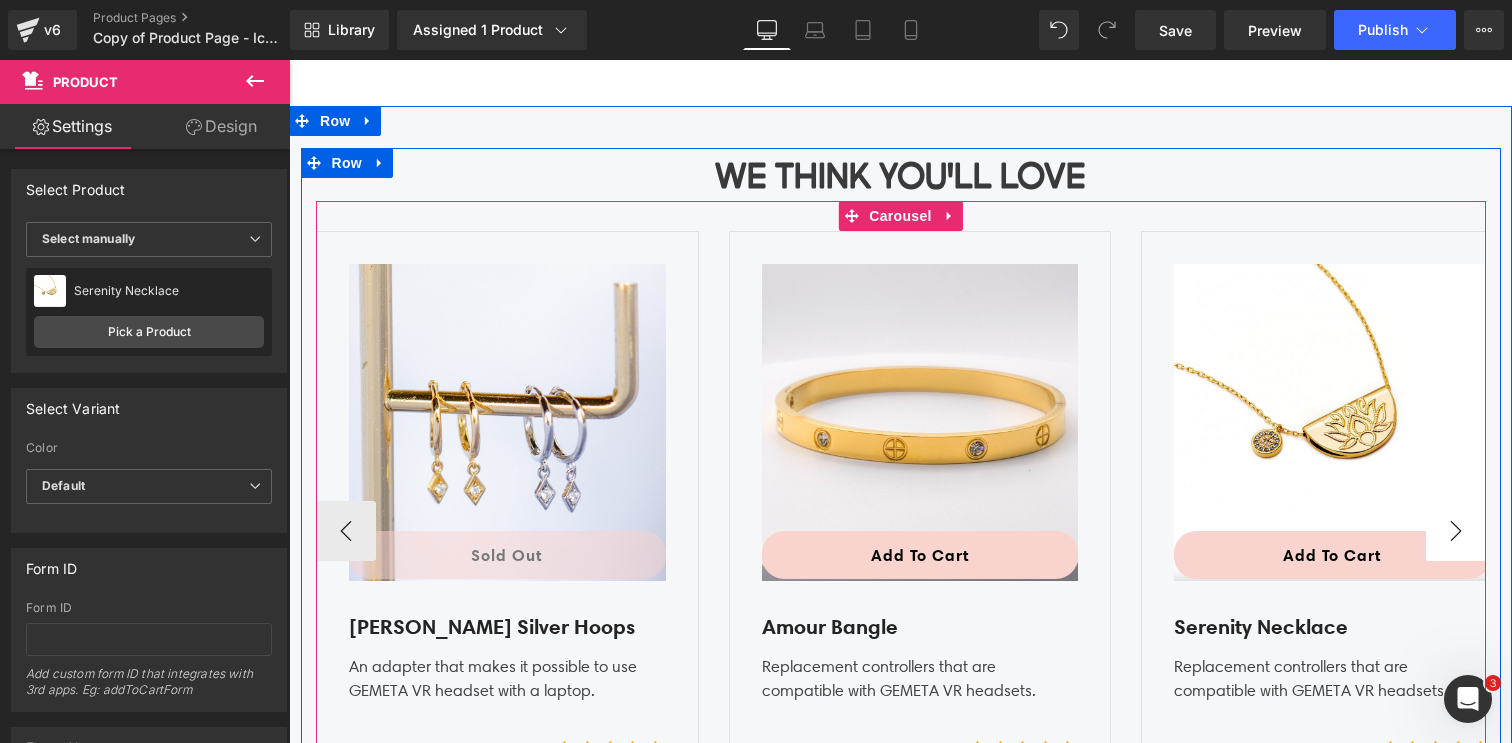 click on "›" at bounding box center (1456, 531) 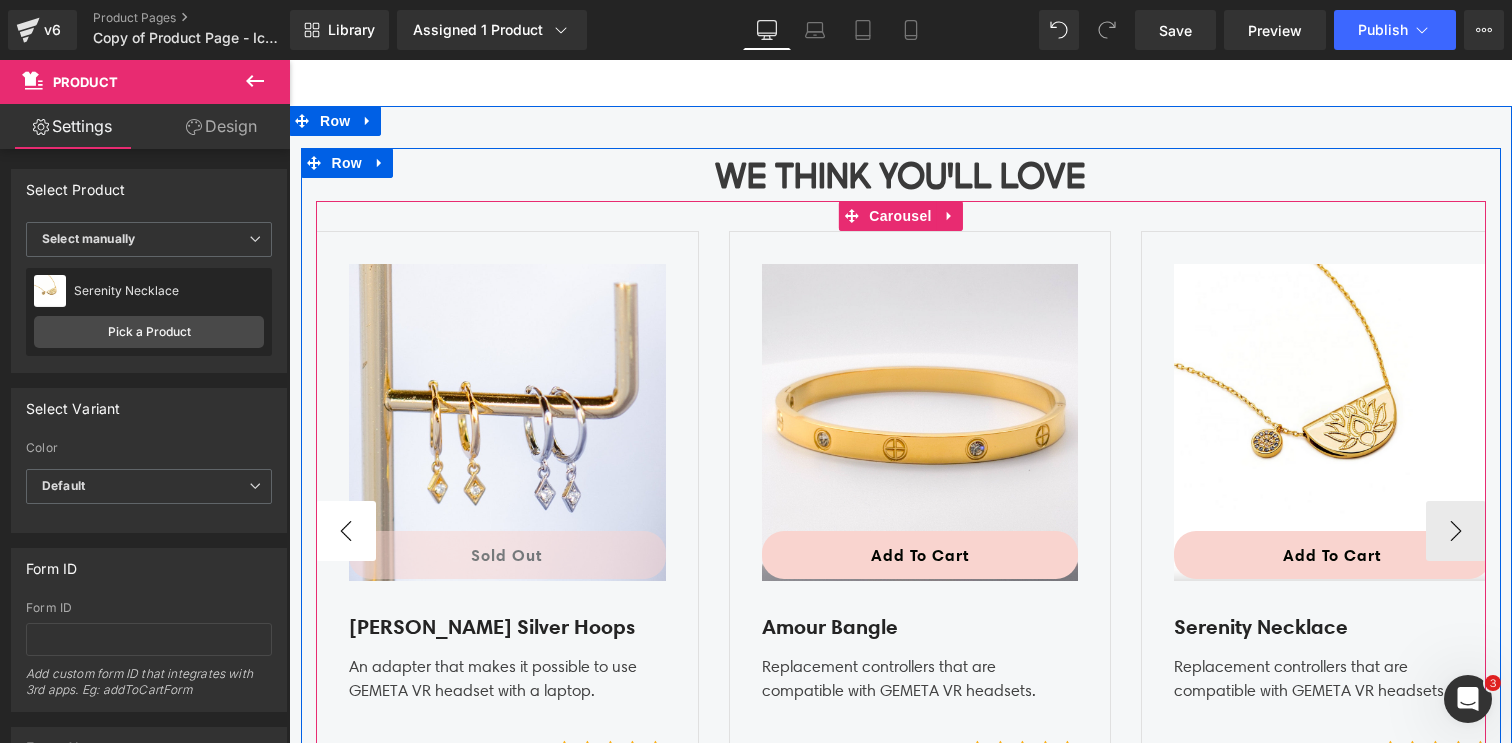 click on "‹" at bounding box center [346, 531] 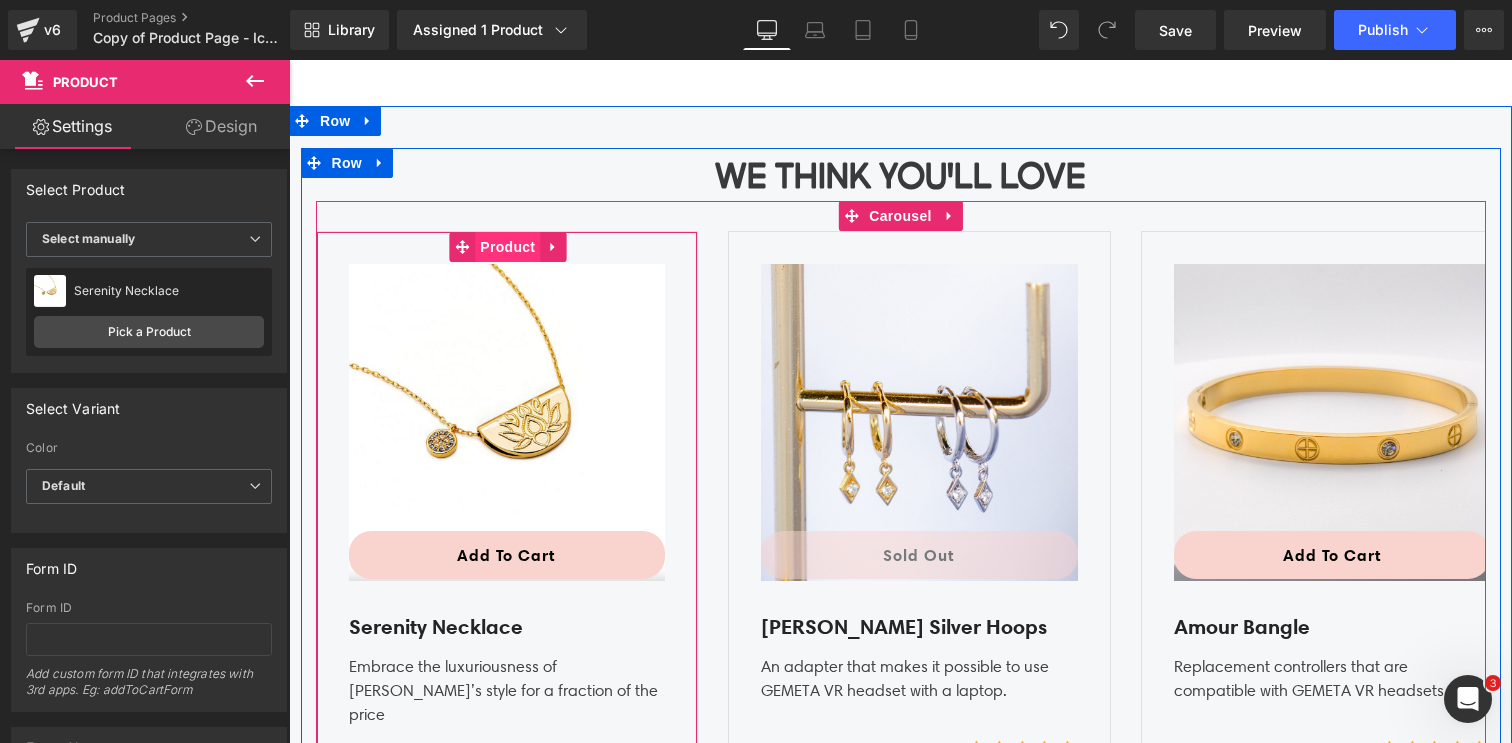 click on "Product" at bounding box center [507, 247] 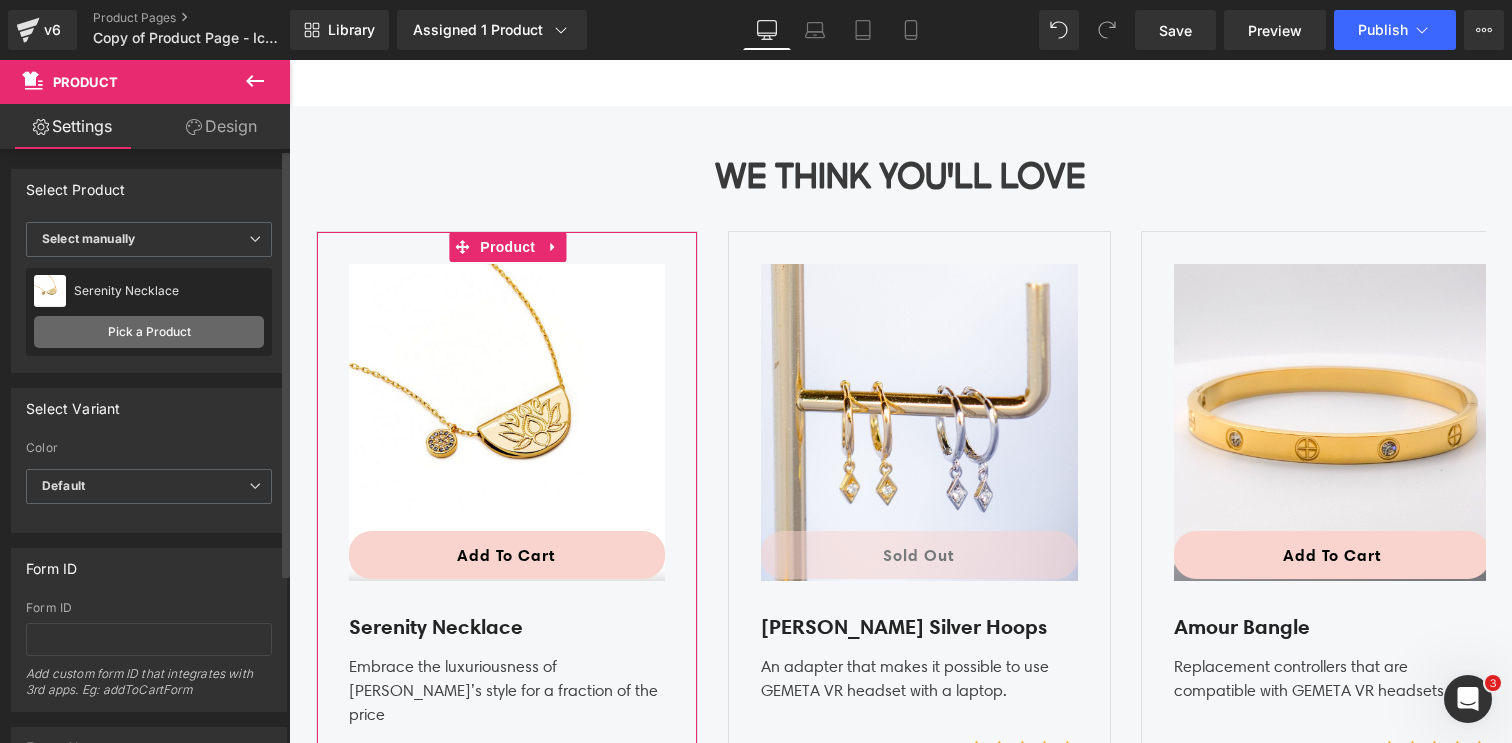 click on "Pick a Product" at bounding box center [149, 332] 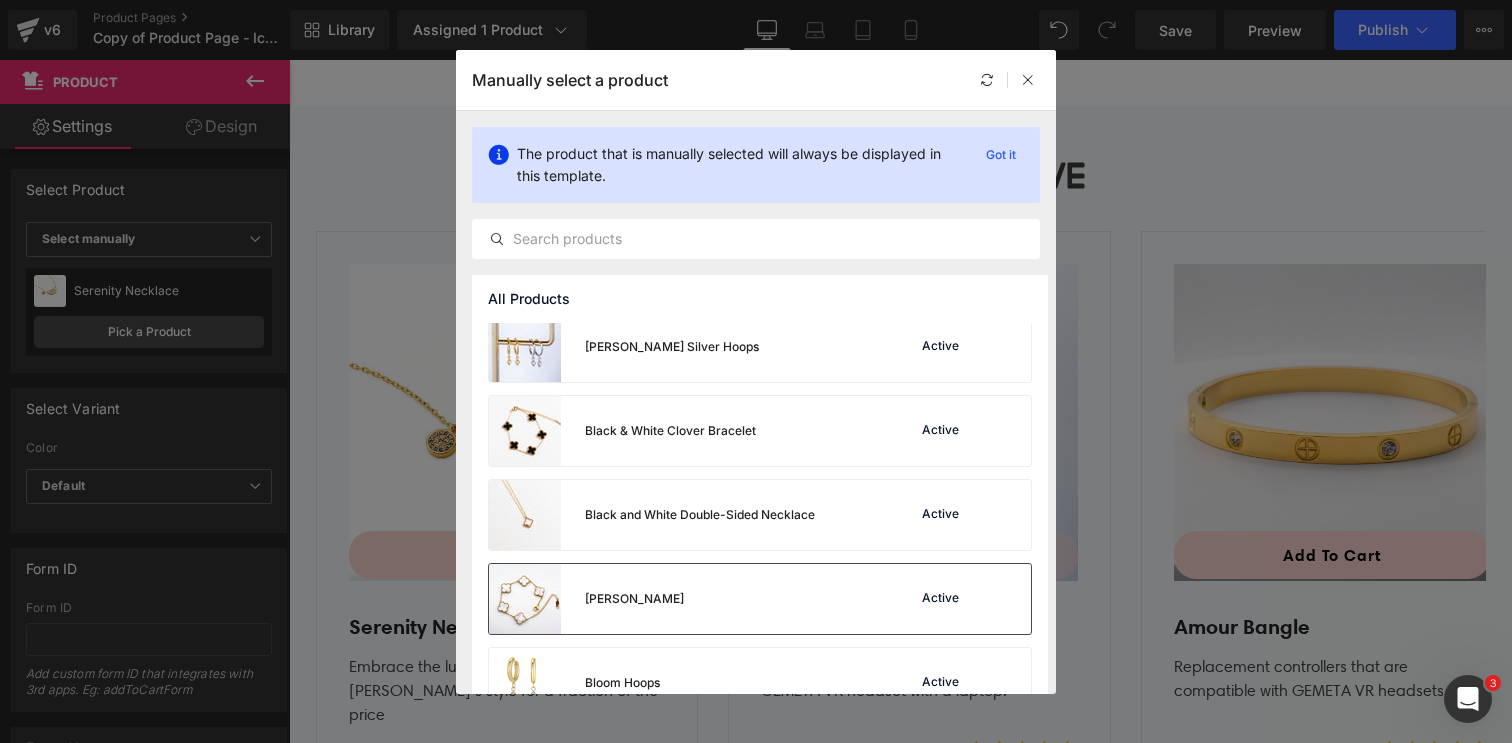 scroll, scrollTop: 437, scrollLeft: 0, axis: vertical 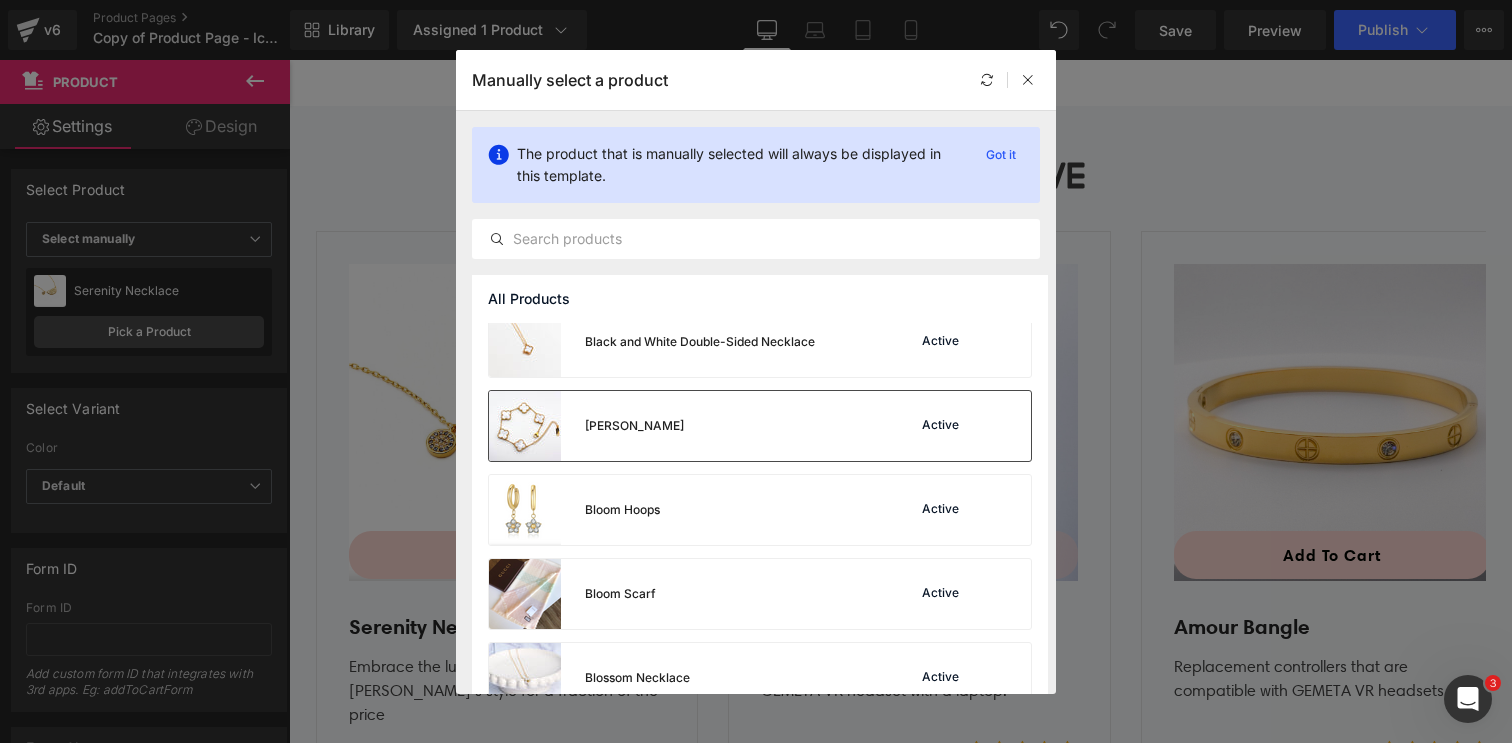 click on "[PERSON_NAME] Active" at bounding box center (760, 426) 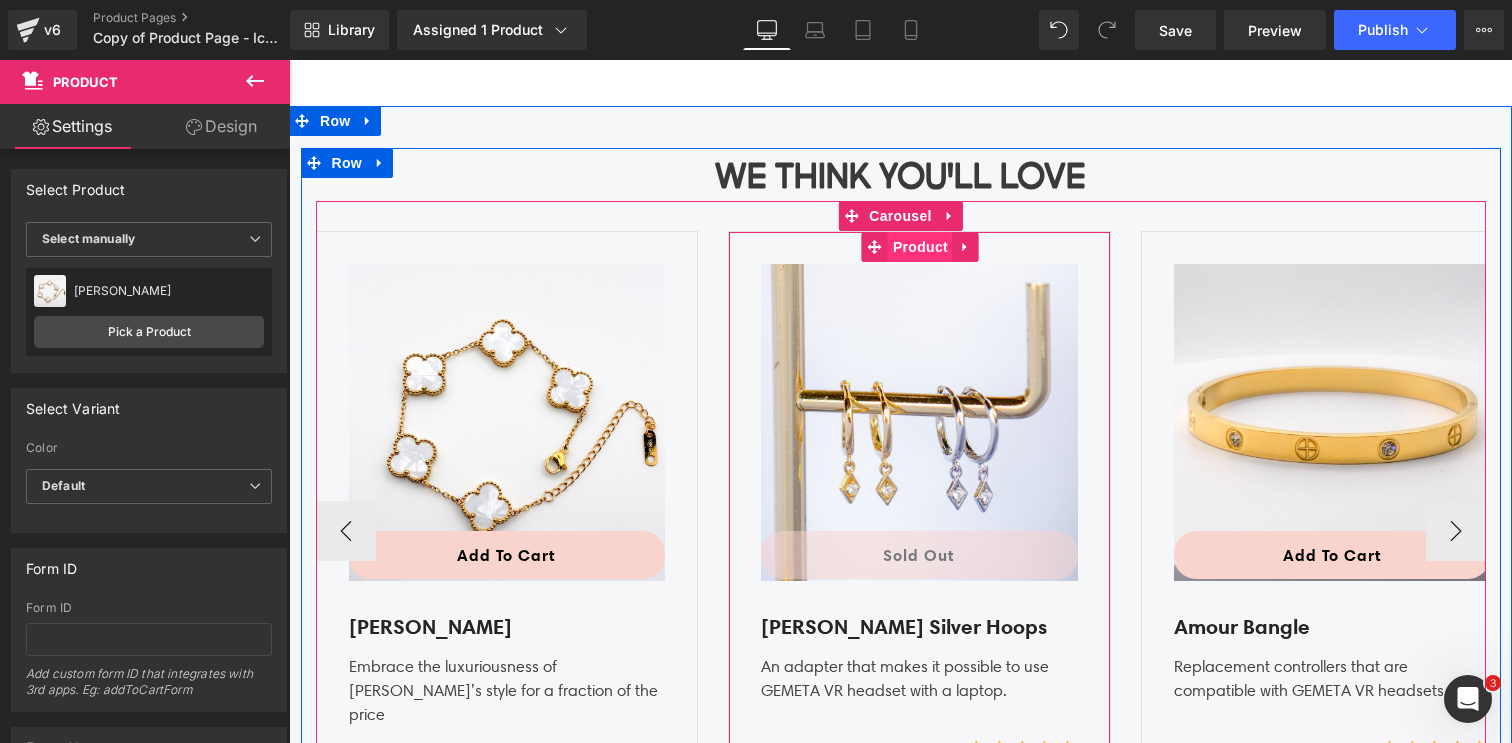 click on "Product" at bounding box center [920, 247] 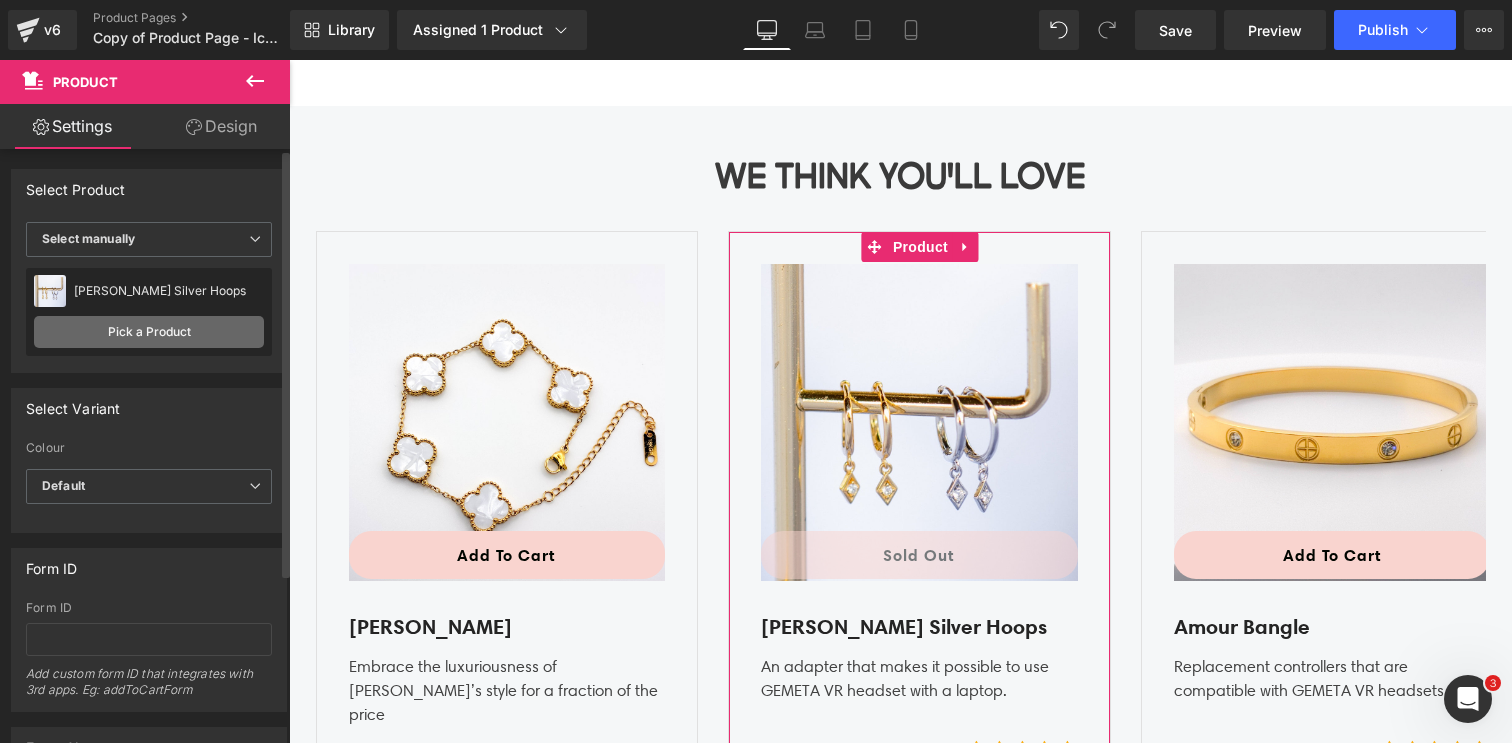 click on "Pick a Product" at bounding box center [149, 332] 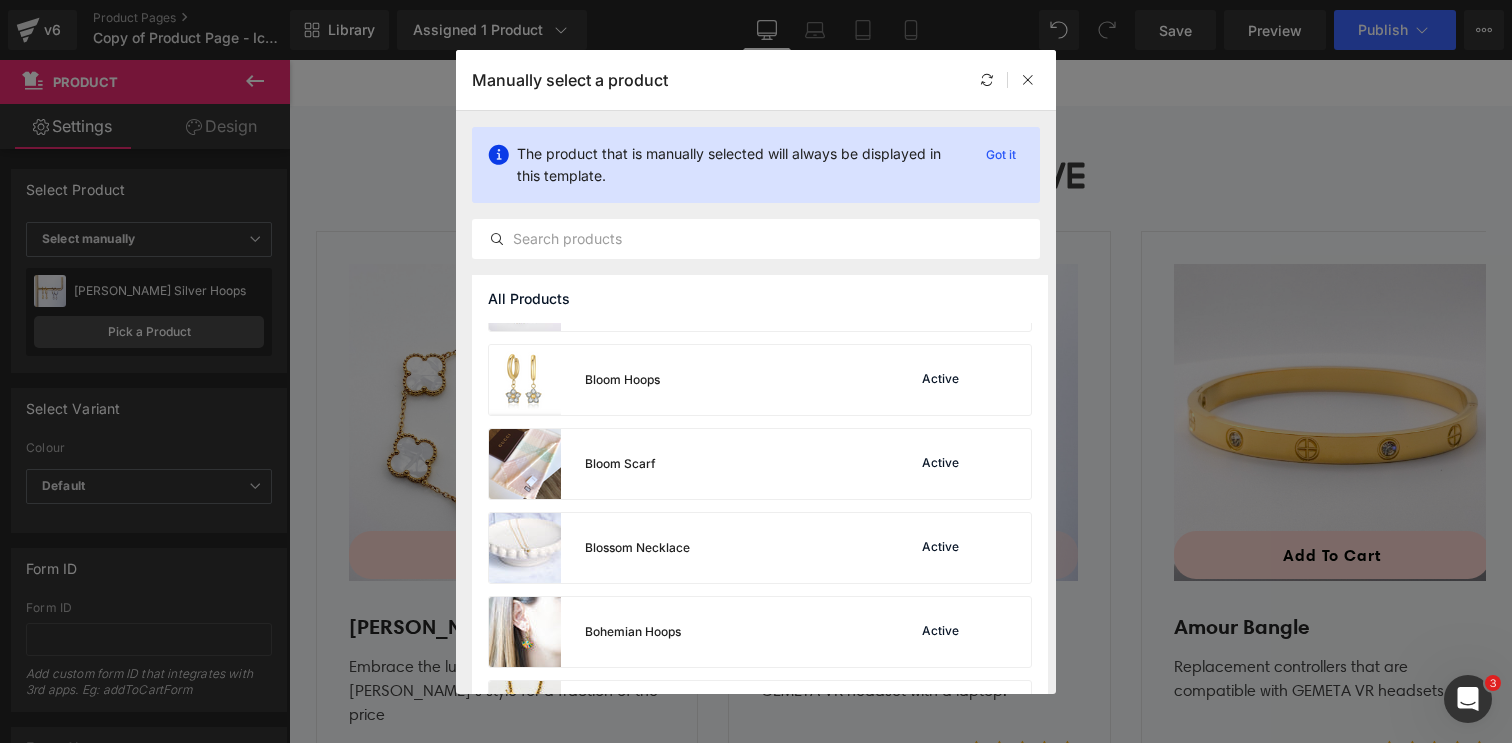 scroll, scrollTop: 1095, scrollLeft: 0, axis: vertical 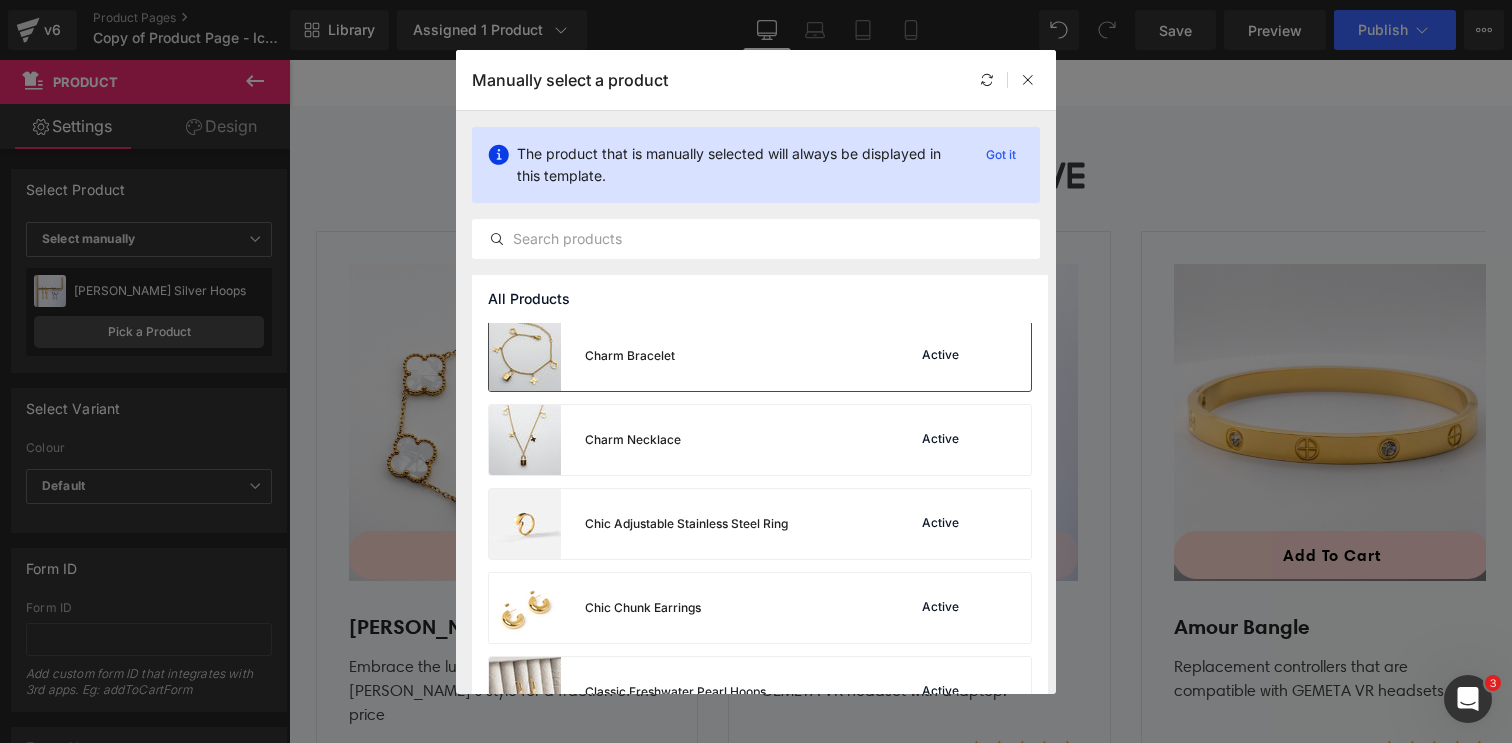 click on "Charm Bracelet Active" at bounding box center (760, 356) 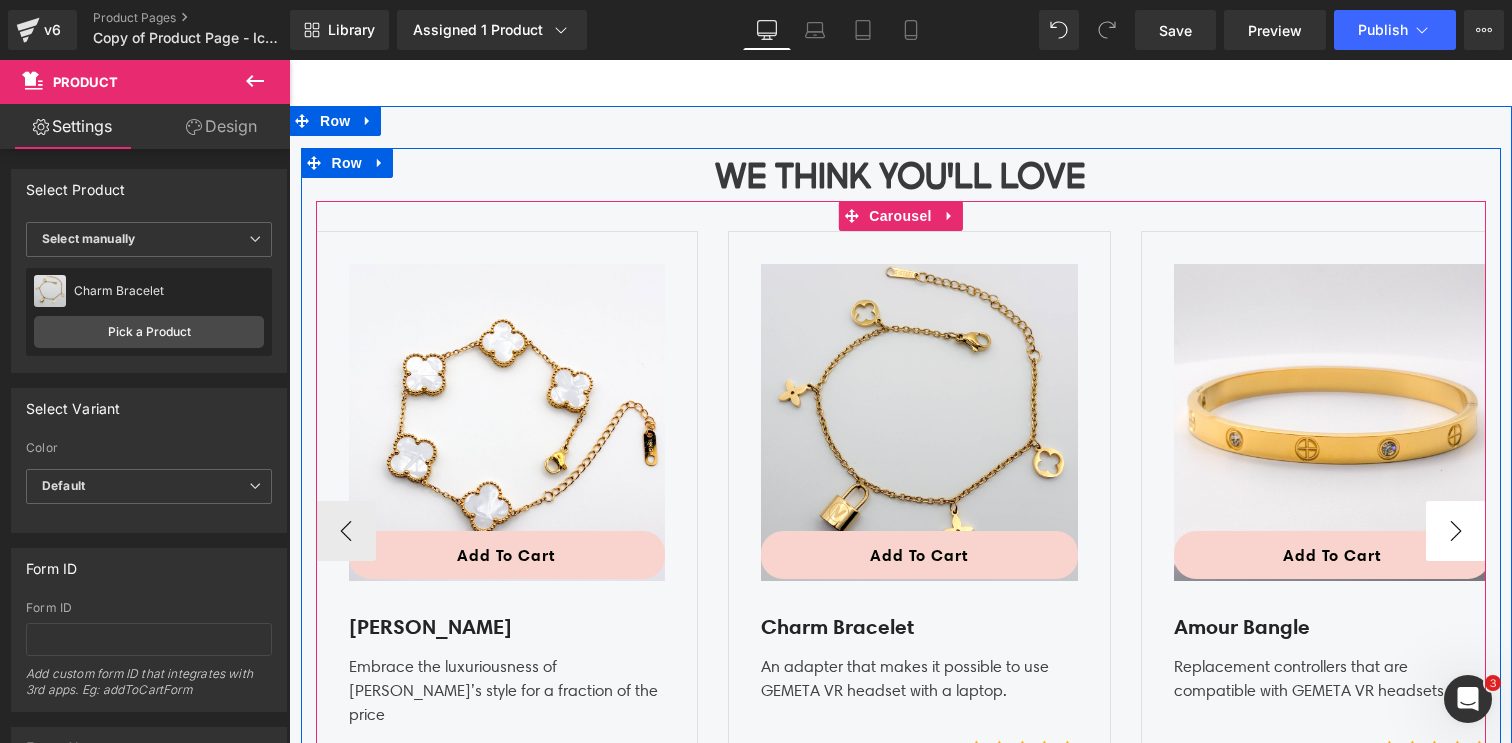 click on "›" at bounding box center [1456, 531] 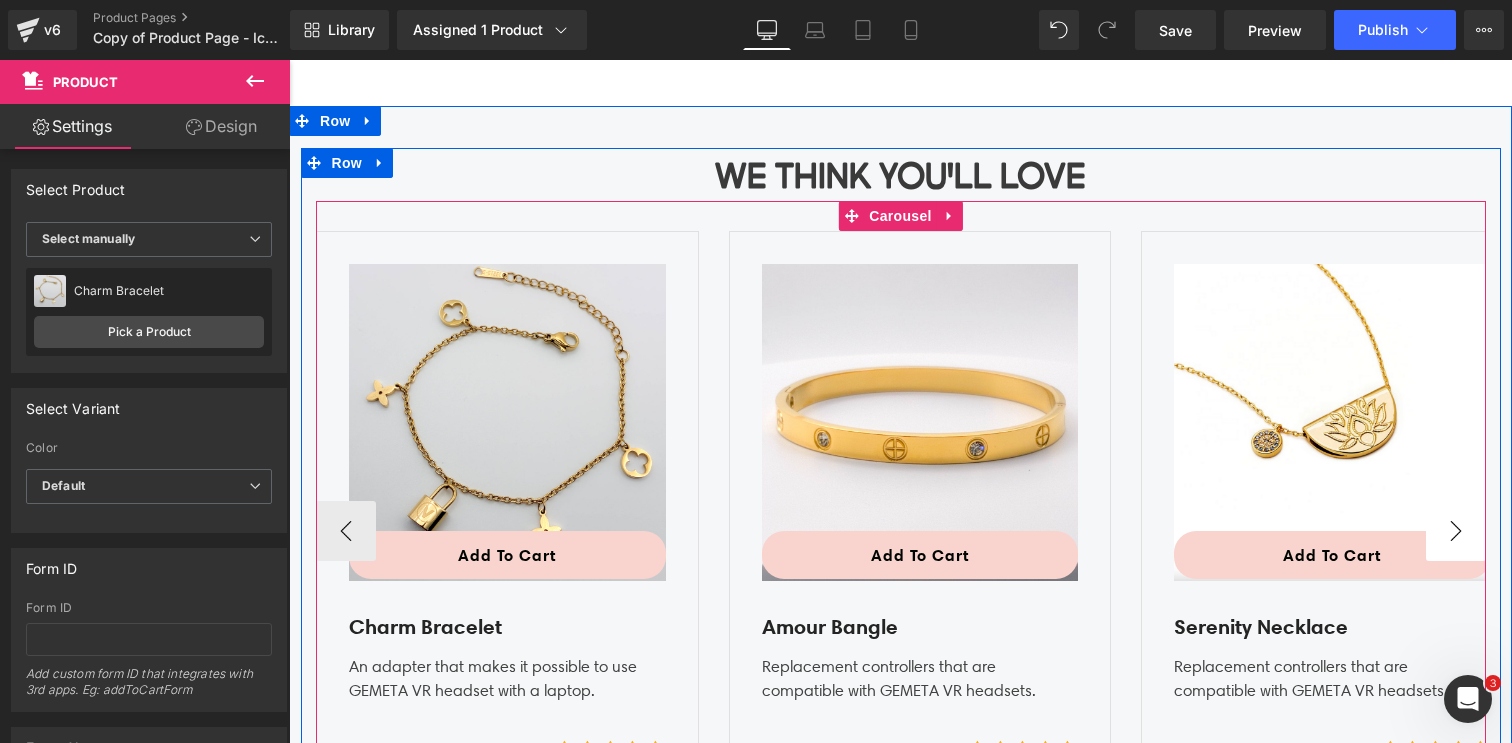 click on "›" at bounding box center (1456, 531) 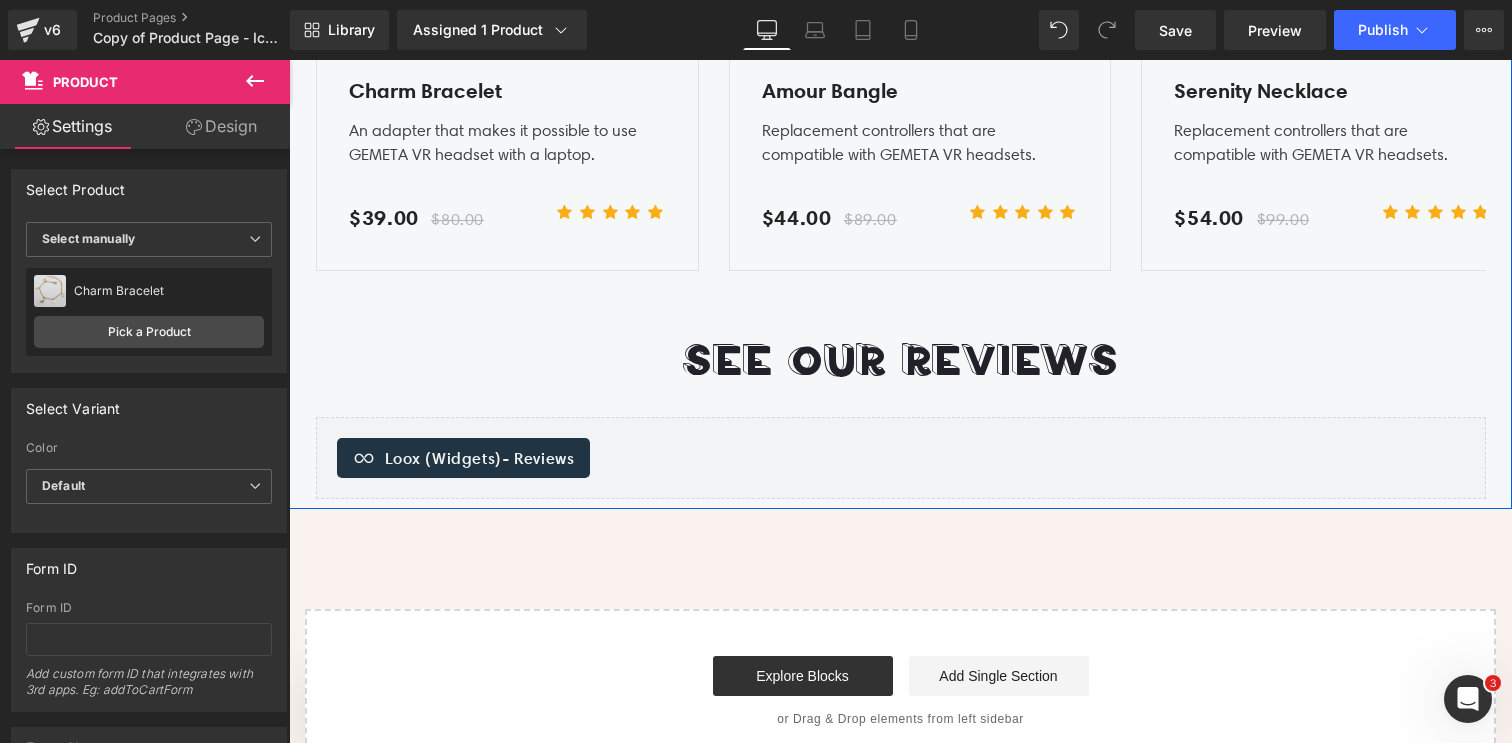 scroll, scrollTop: 3588, scrollLeft: 0, axis: vertical 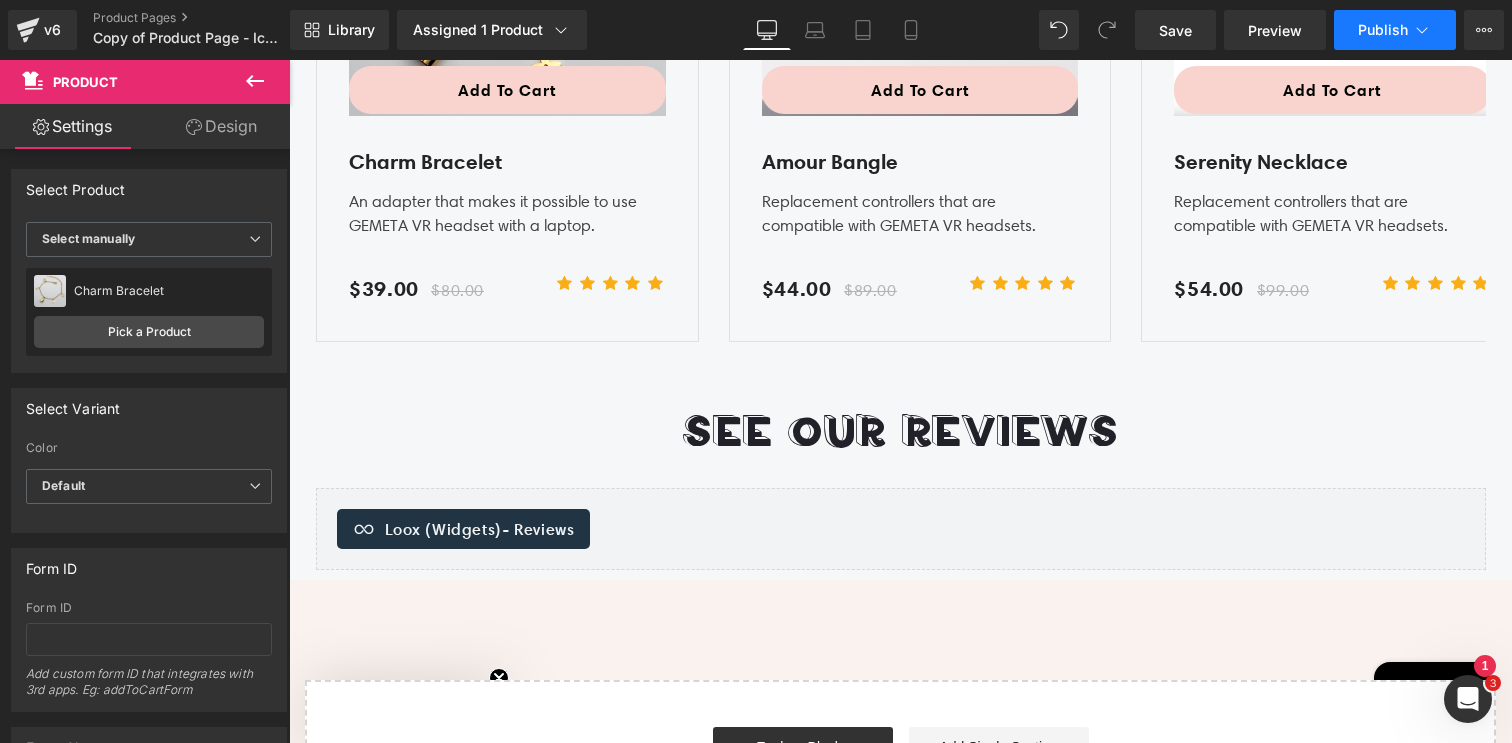 click on "Publish" at bounding box center [1383, 30] 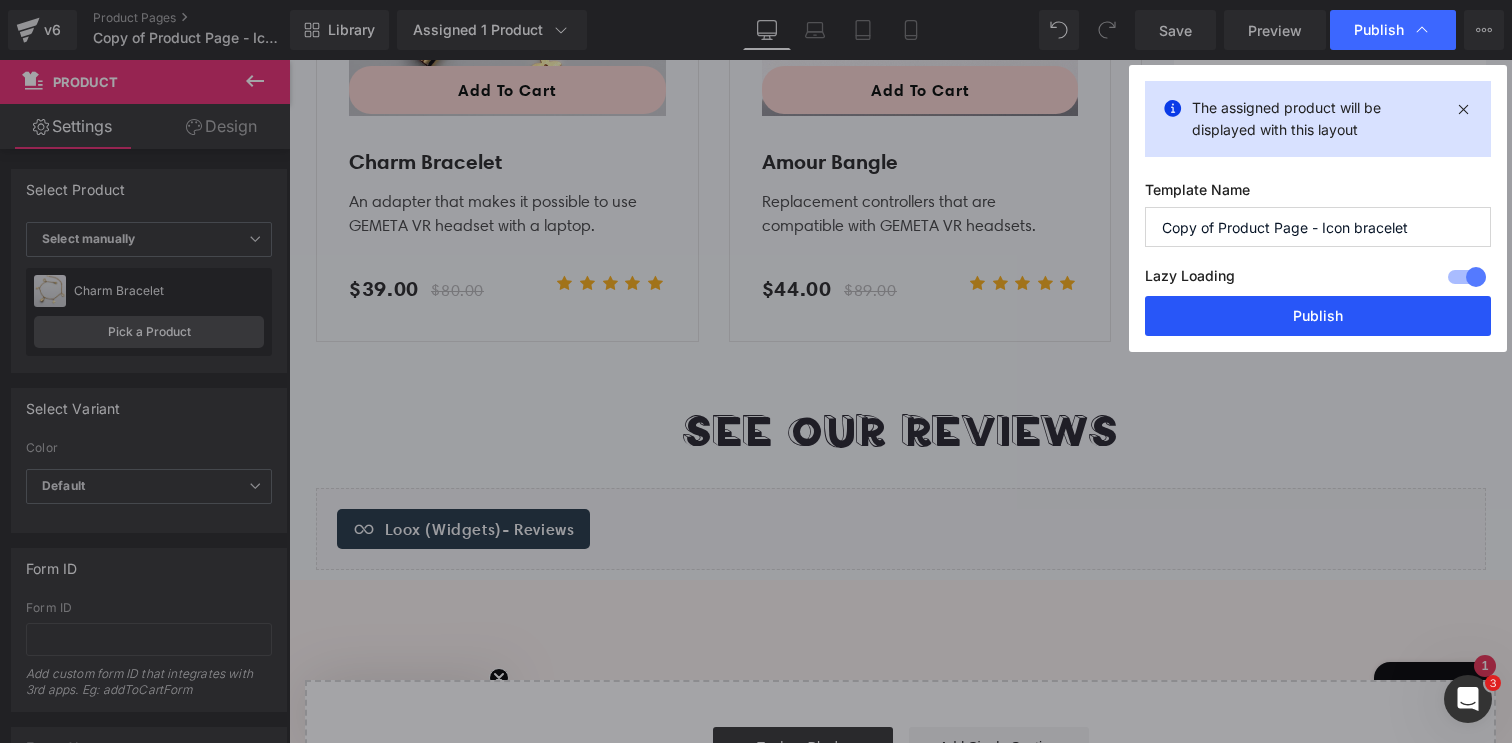 click on "Publish" at bounding box center [1318, 316] 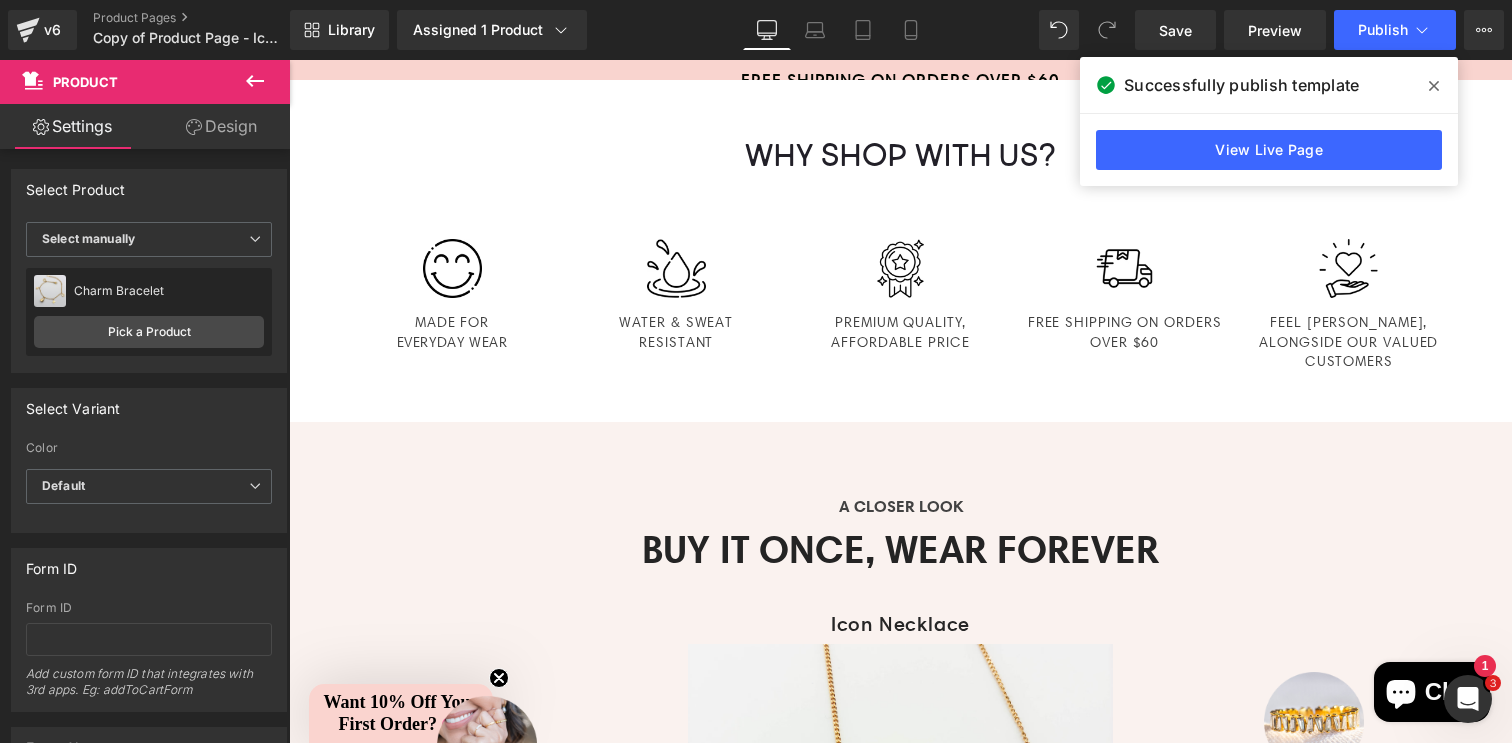 scroll, scrollTop: 1223, scrollLeft: 0, axis: vertical 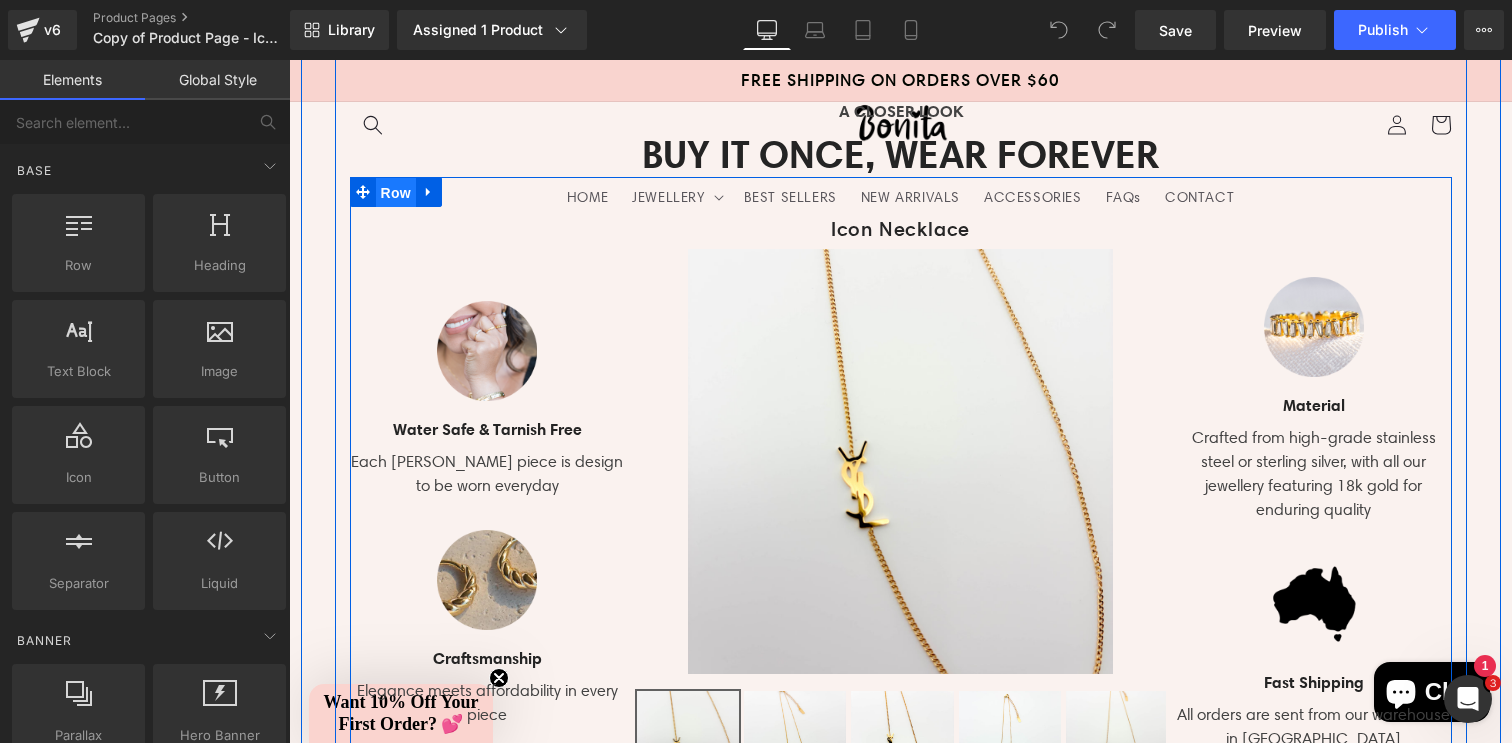 click on "Row" at bounding box center [396, 193] 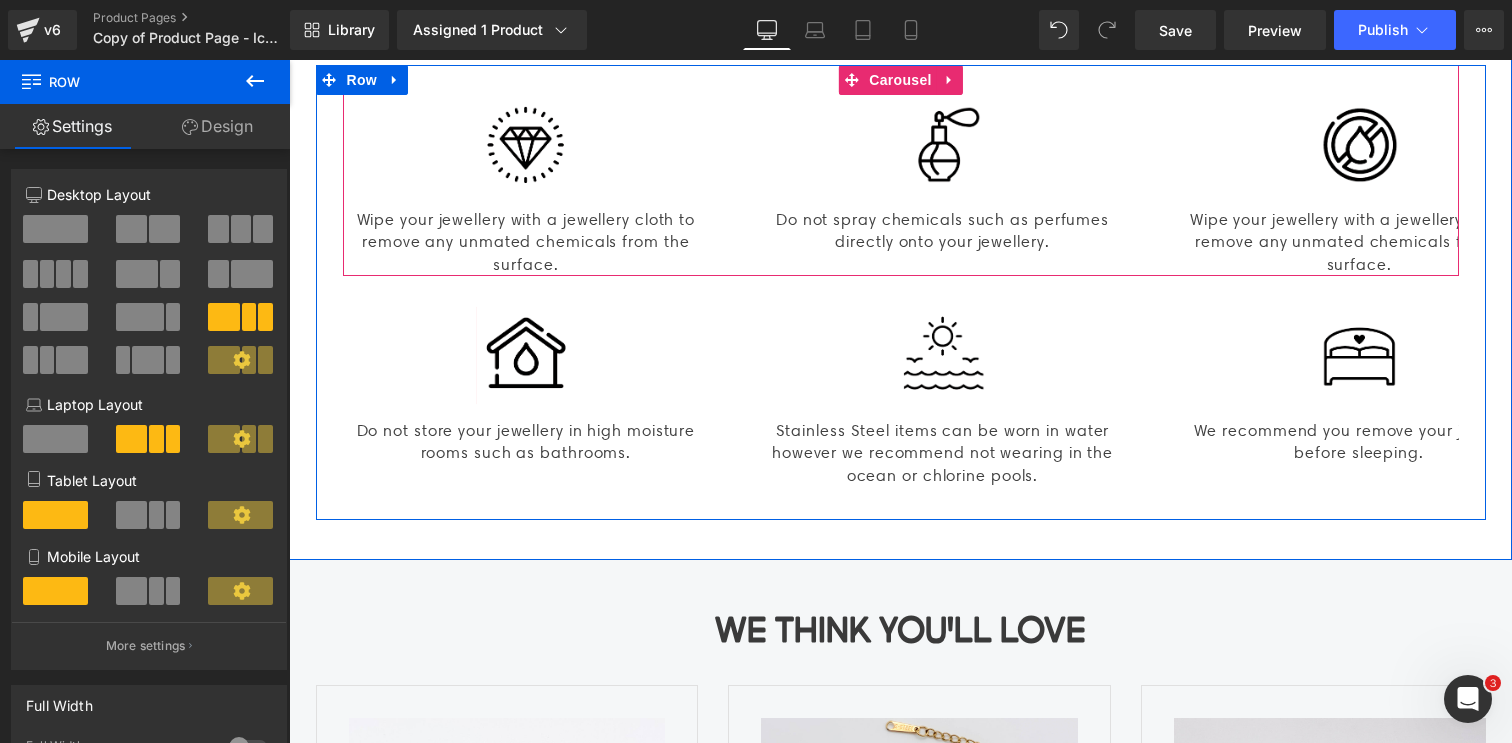 scroll, scrollTop: 3167, scrollLeft: 0, axis: vertical 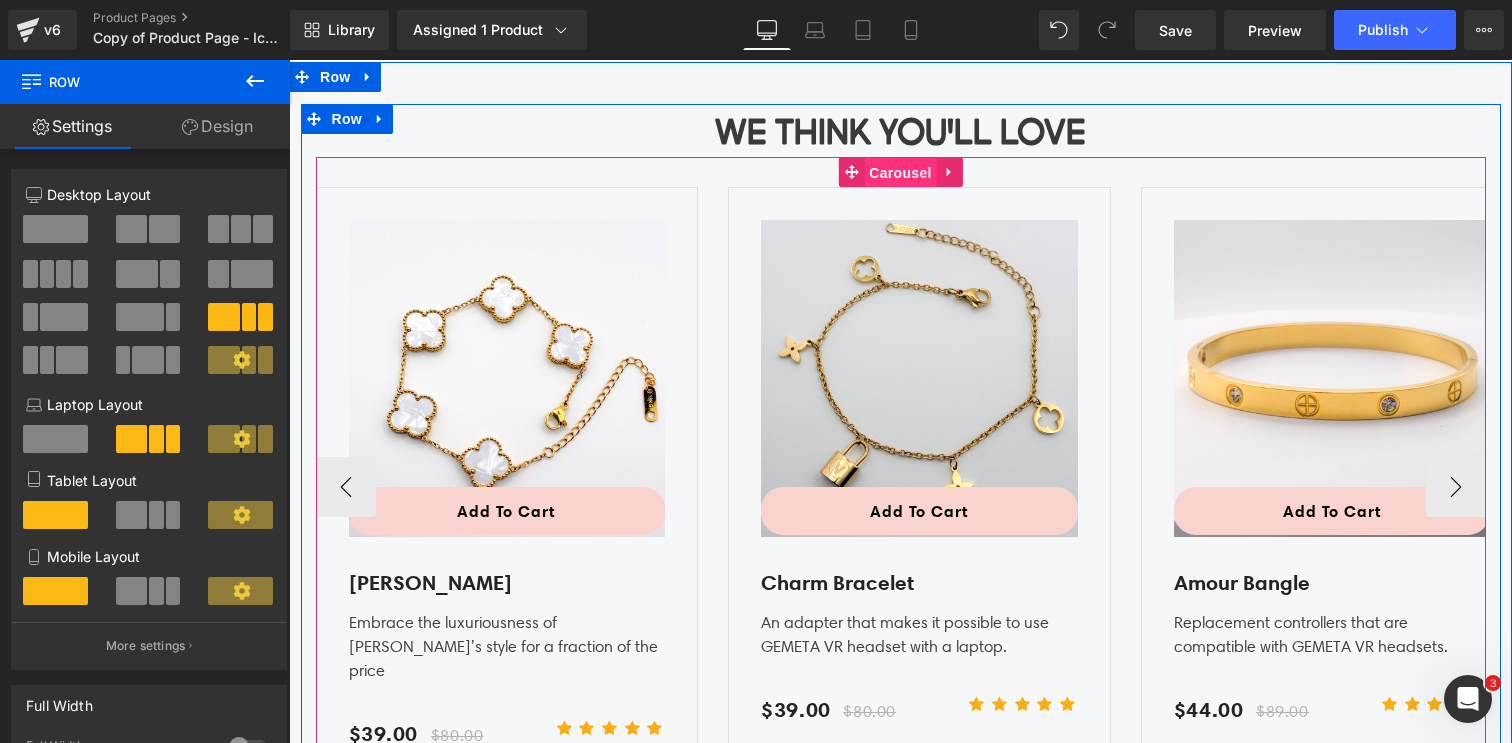 click on "Carousel" at bounding box center (900, 173) 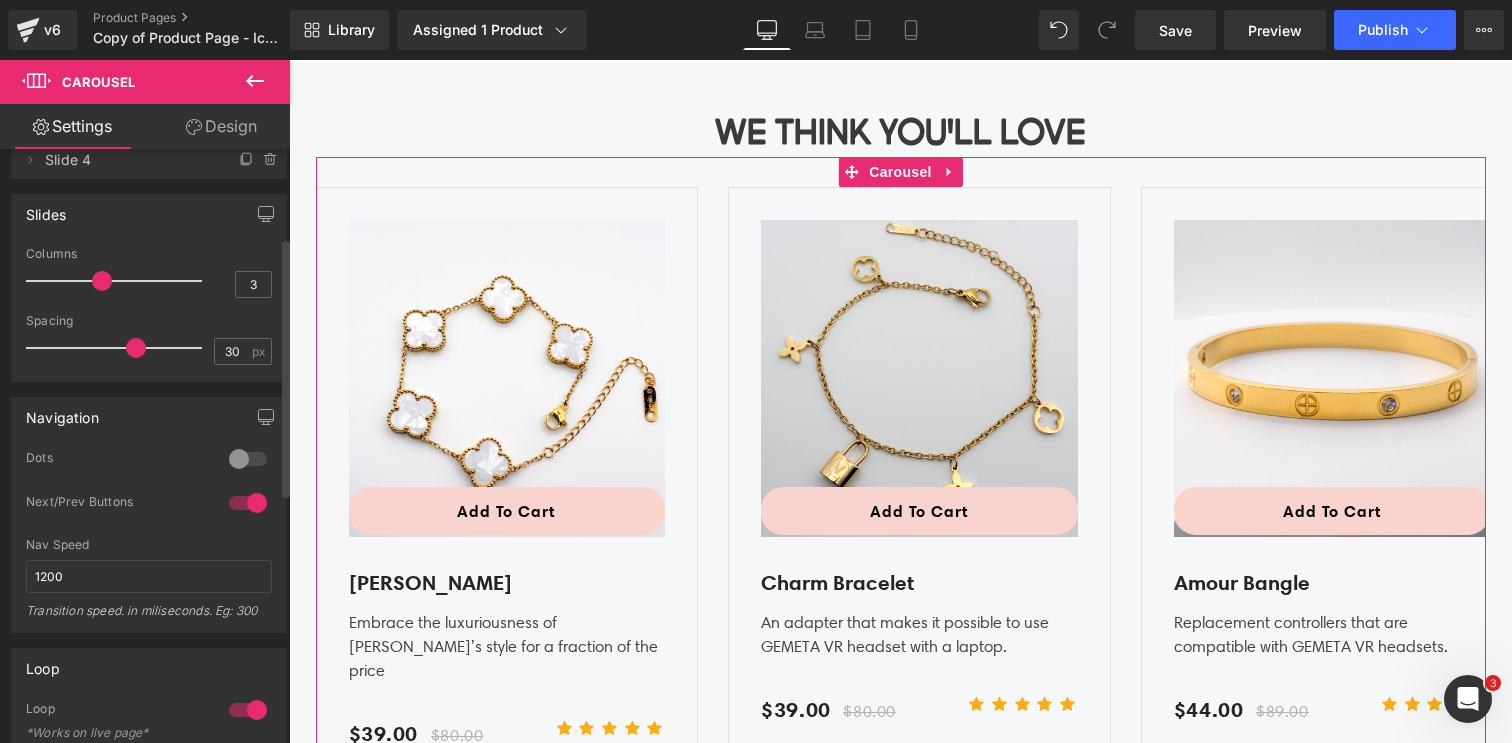 scroll, scrollTop: 0, scrollLeft: 0, axis: both 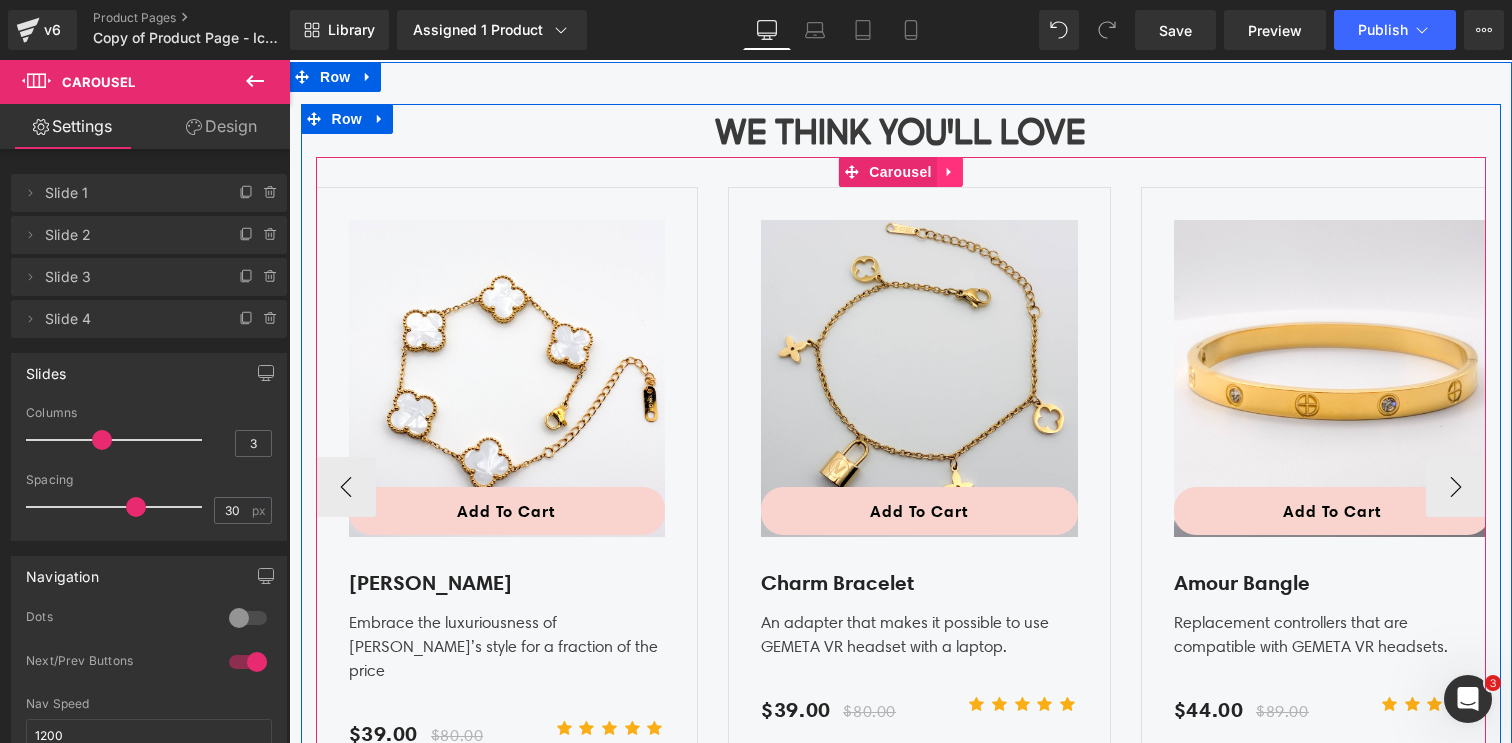 click 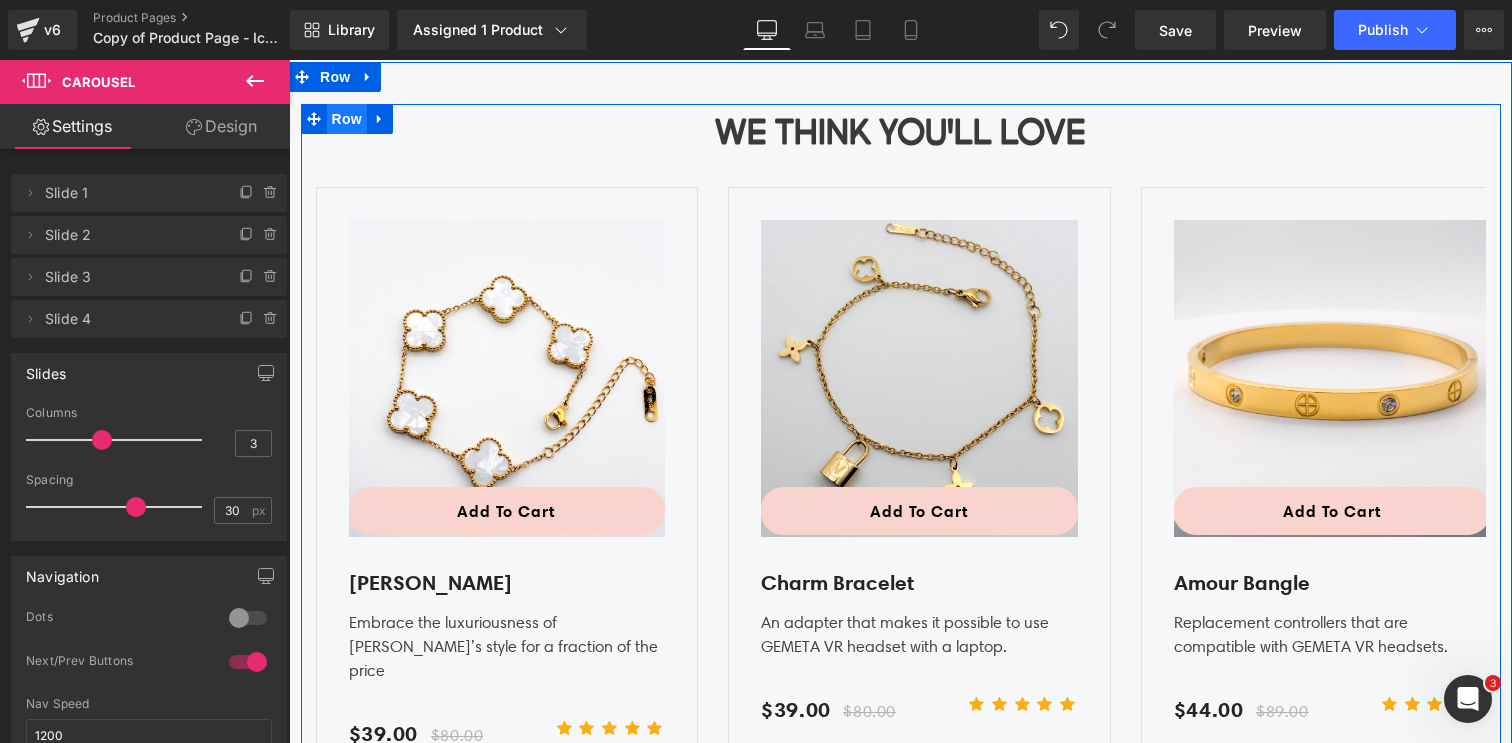 click on "Row" at bounding box center (347, 119) 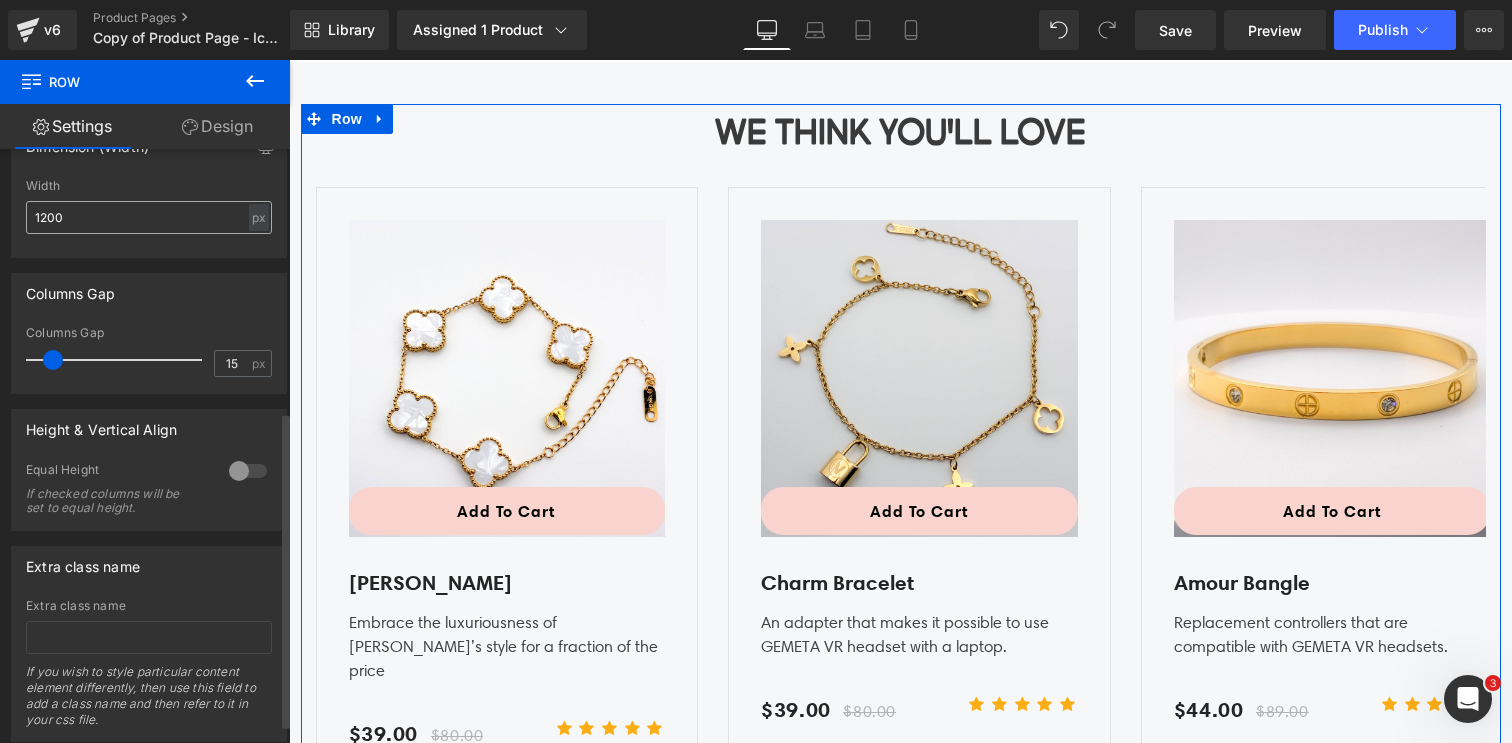 scroll, scrollTop: 0, scrollLeft: 0, axis: both 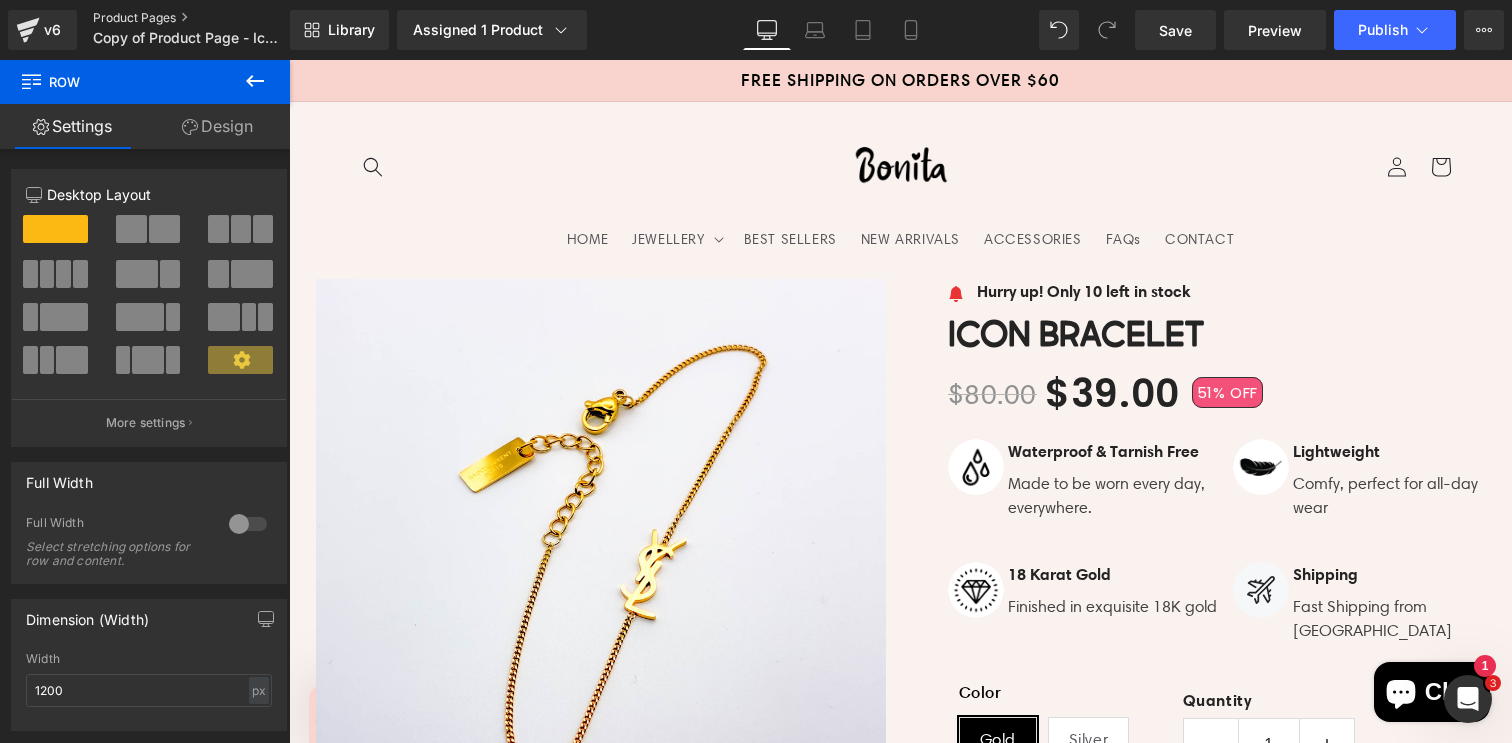 click on "Product Pages" at bounding box center [208, 18] 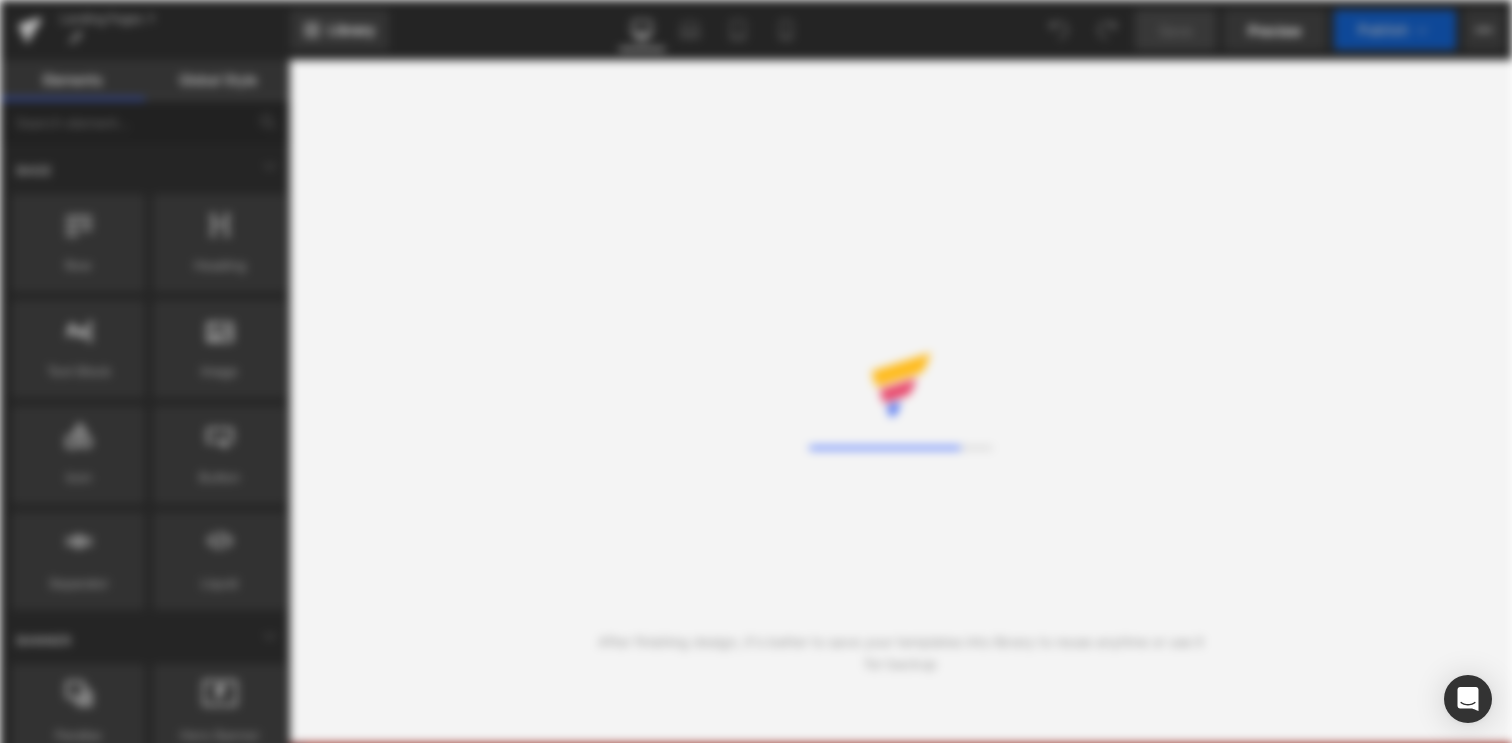 scroll, scrollTop: 0, scrollLeft: 0, axis: both 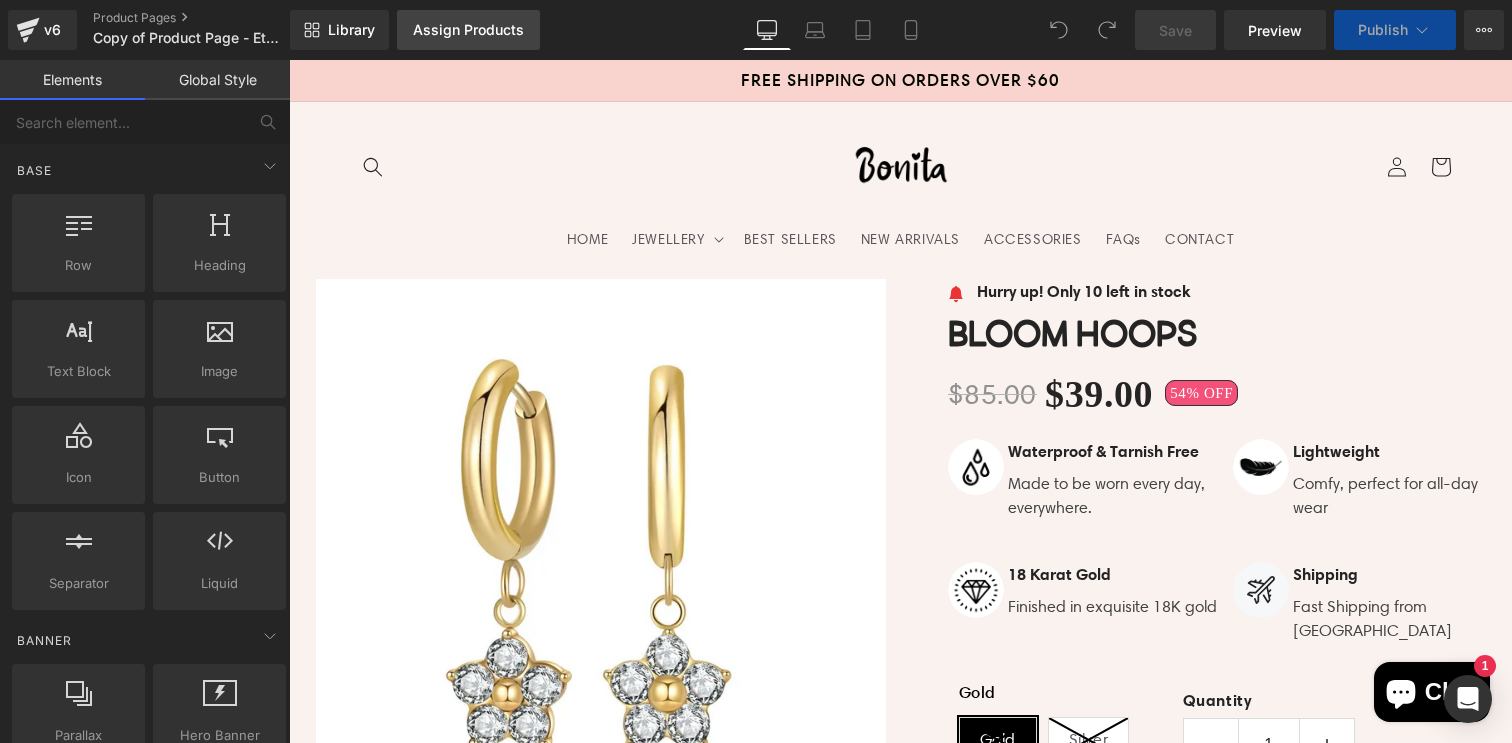 click on "Assign Products" at bounding box center [468, 30] 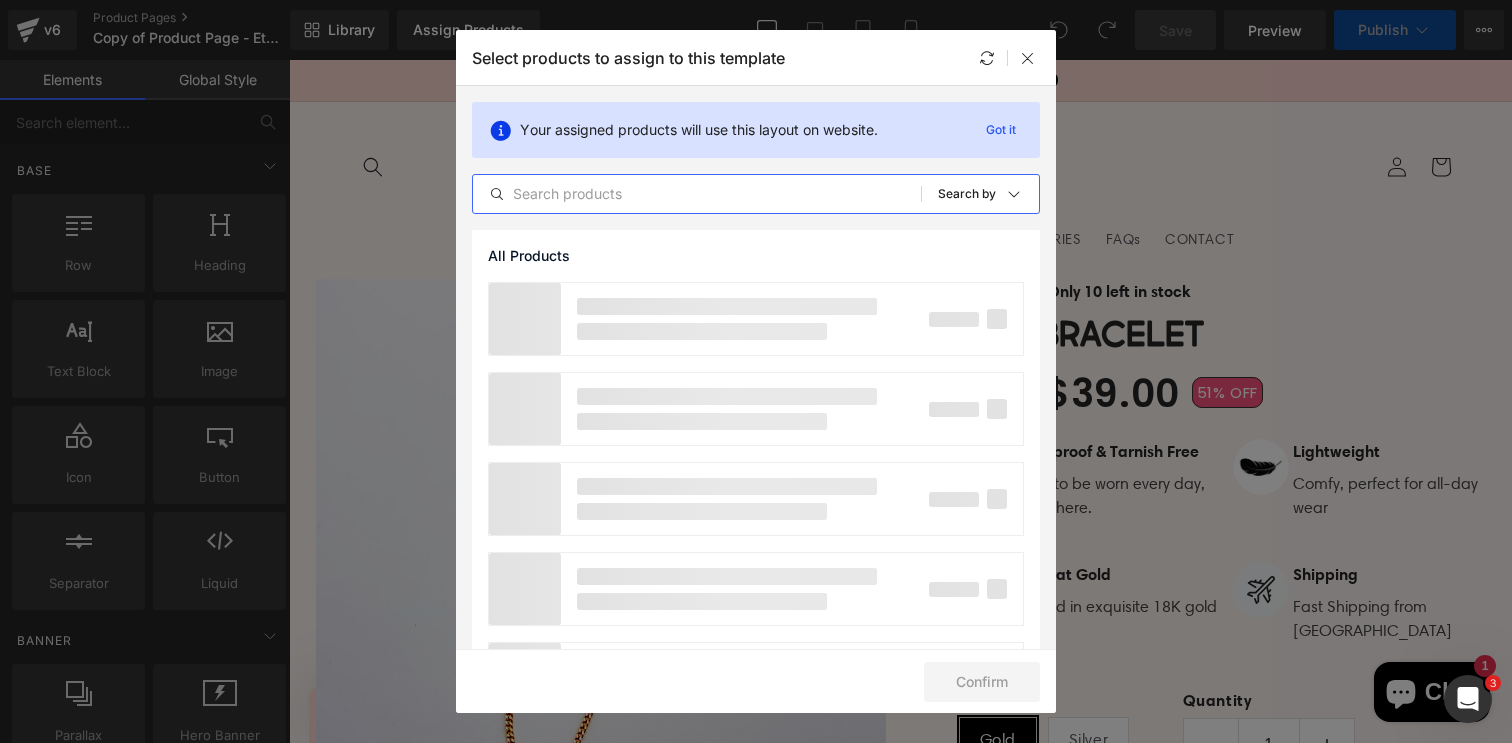 click at bounding box center (697, 194) 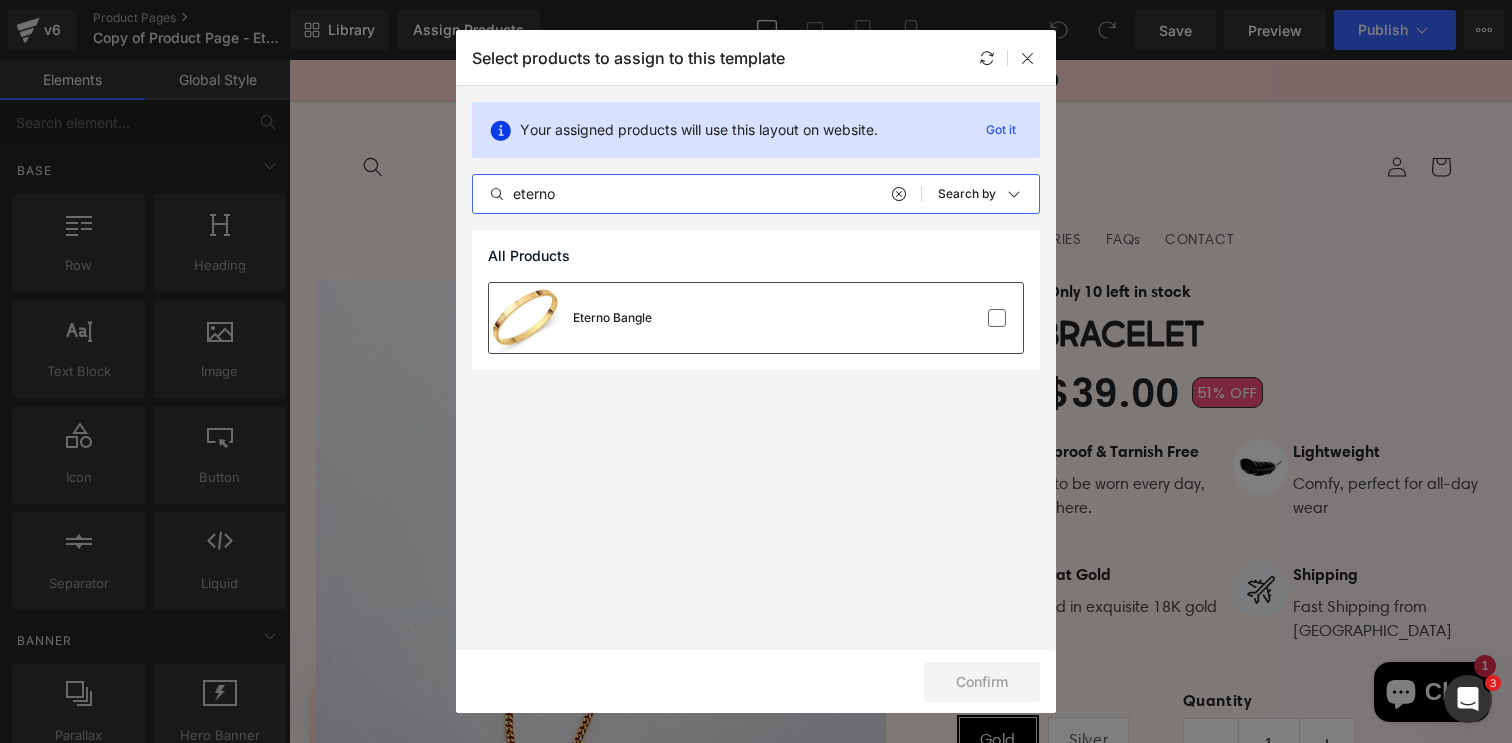 type on "eterno" 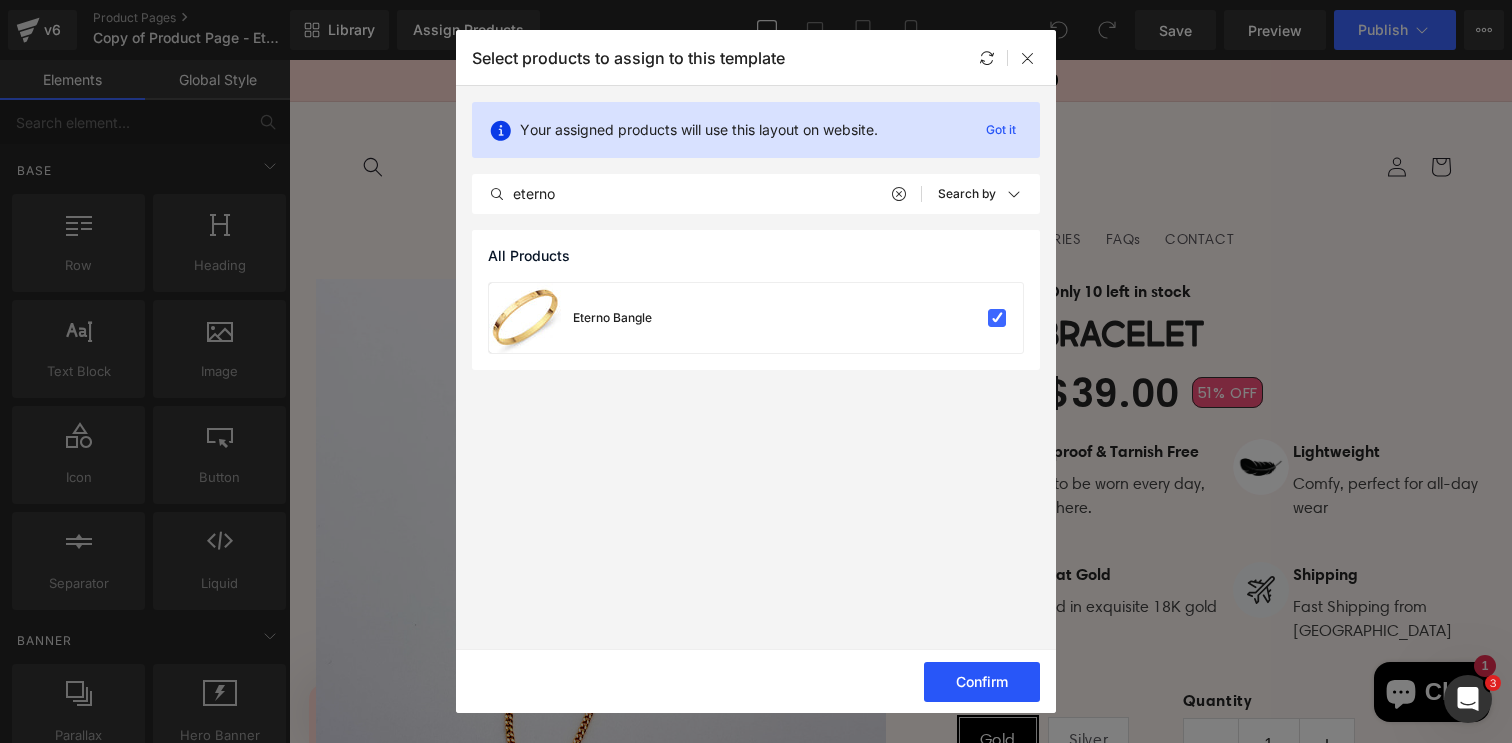 click on "Confirm" at bounding box center [982, 682] 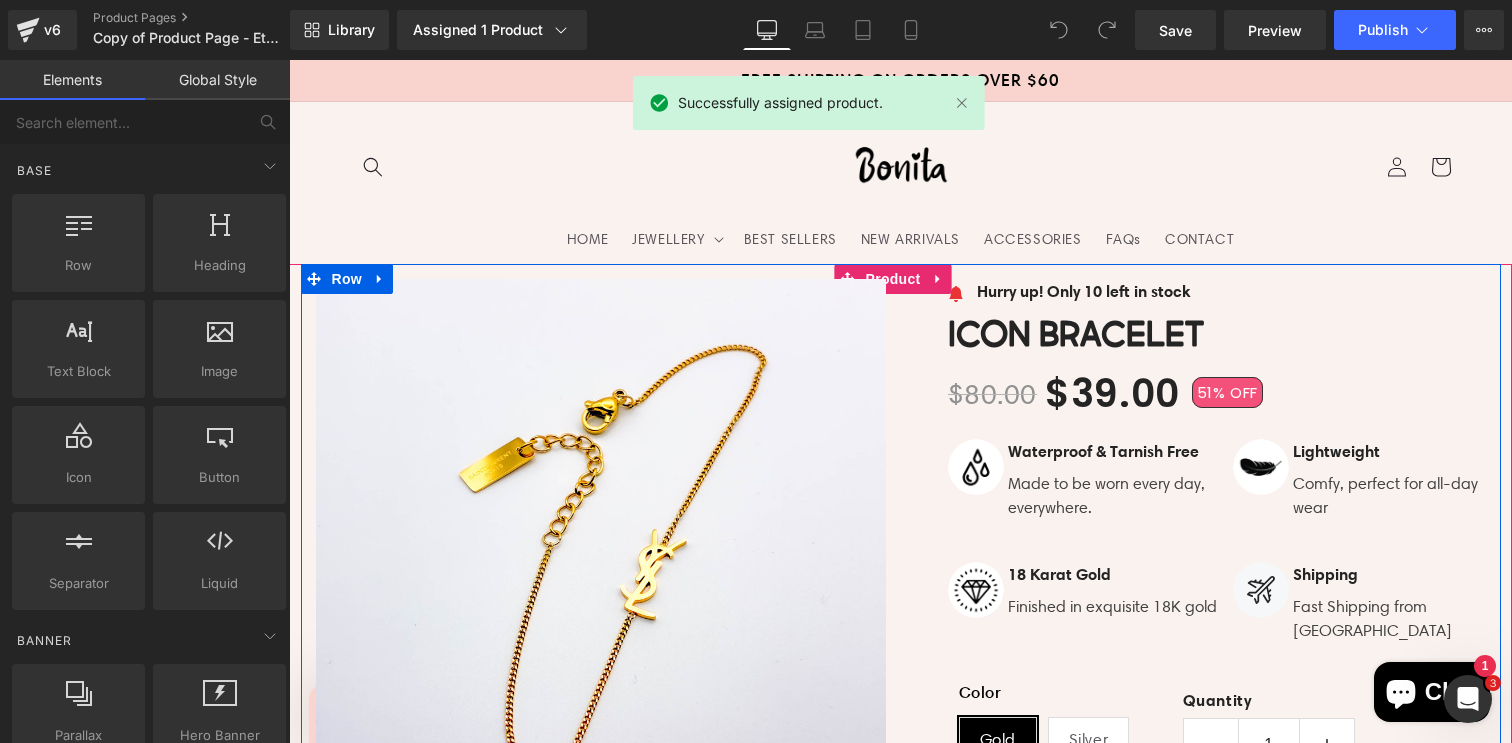 click on "Image
Hurry up! Only 10 left in stock
Text Block
Icon List
Icon Bracelet
(P) Title
$80.00
$39.00
51%
OFF
(P) Price
Image" at bounding box center [1201, 823] 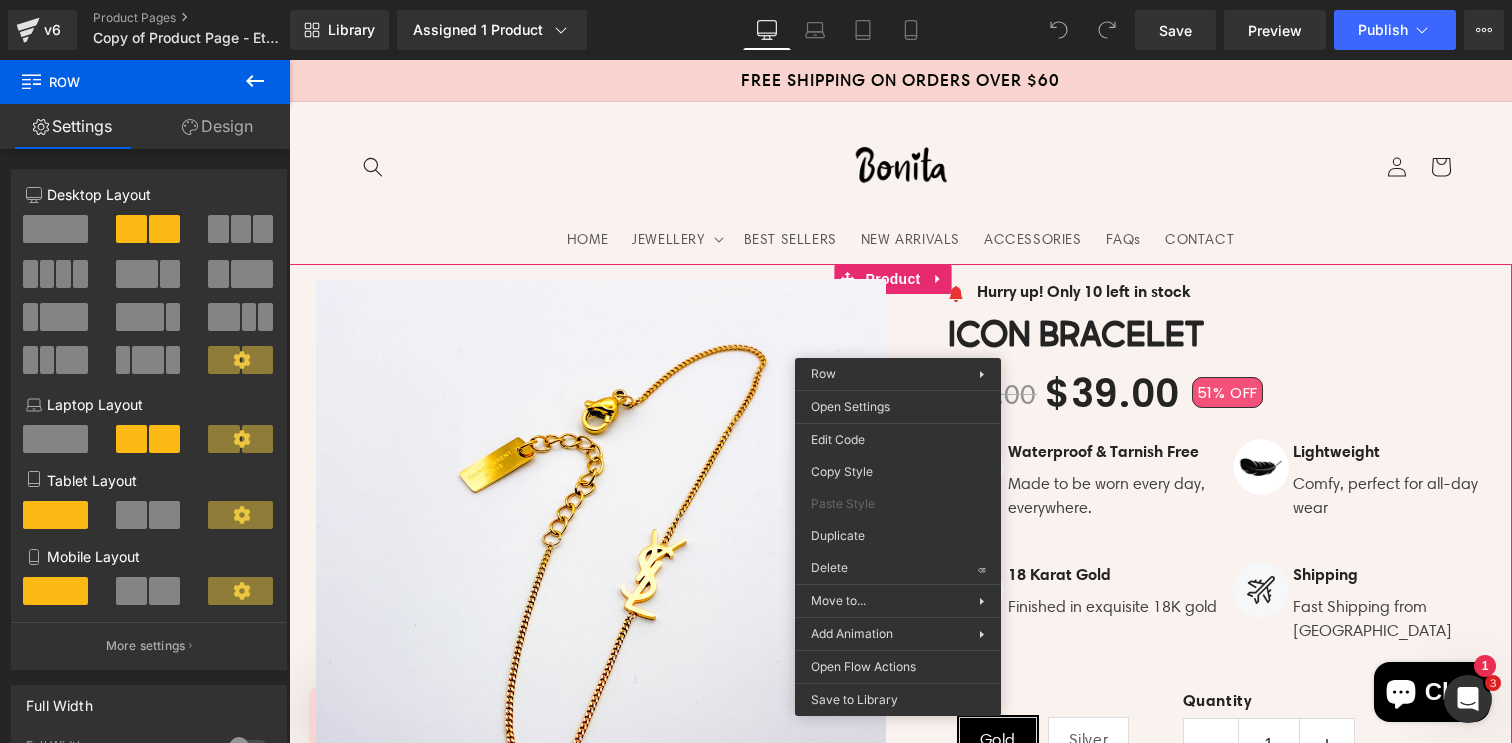 drag, startPoint x: 1372, startPoint y: 431, endPoint x: 1083, endPoint y: 371, distance: 295.16266 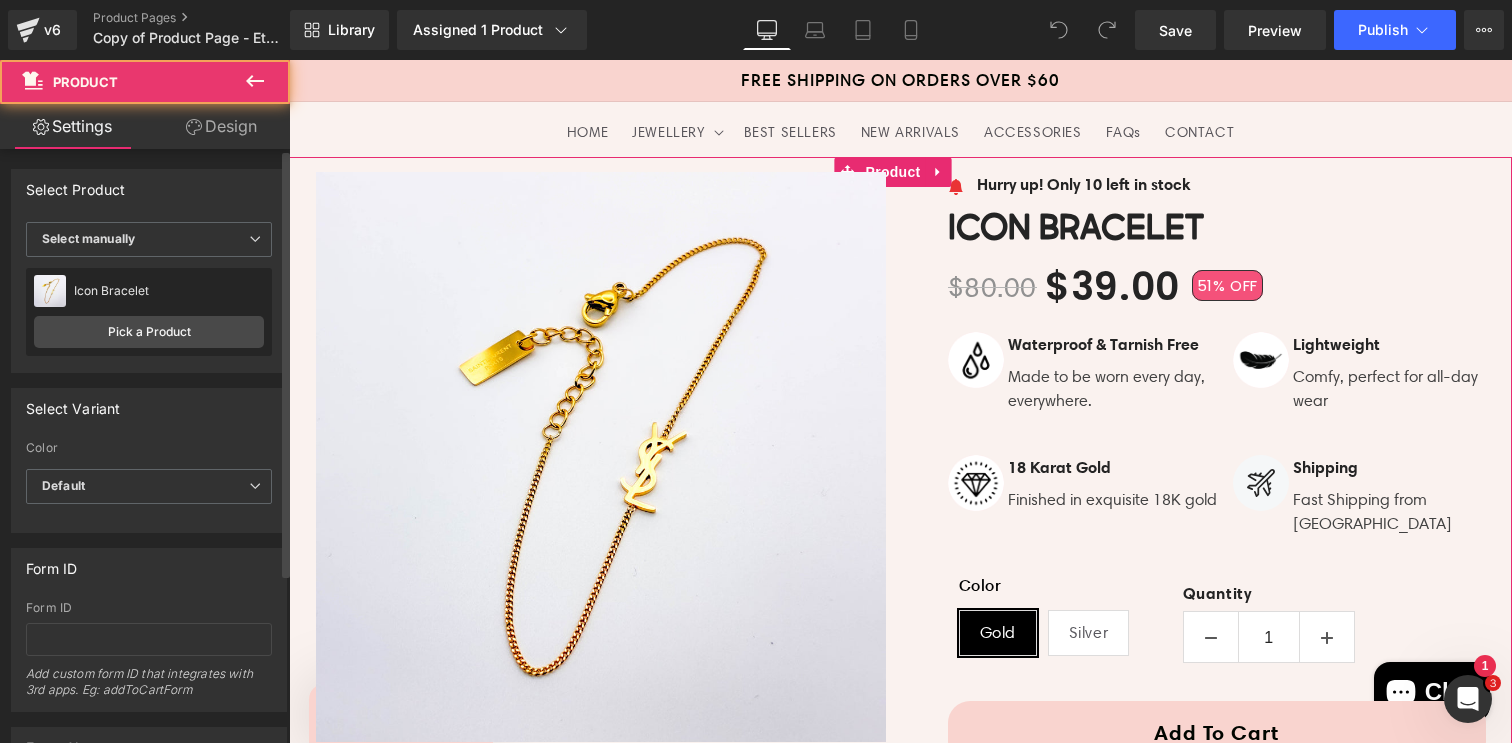 scroll, scrollTop: 124, scrollLeft: 0, axis: vertical 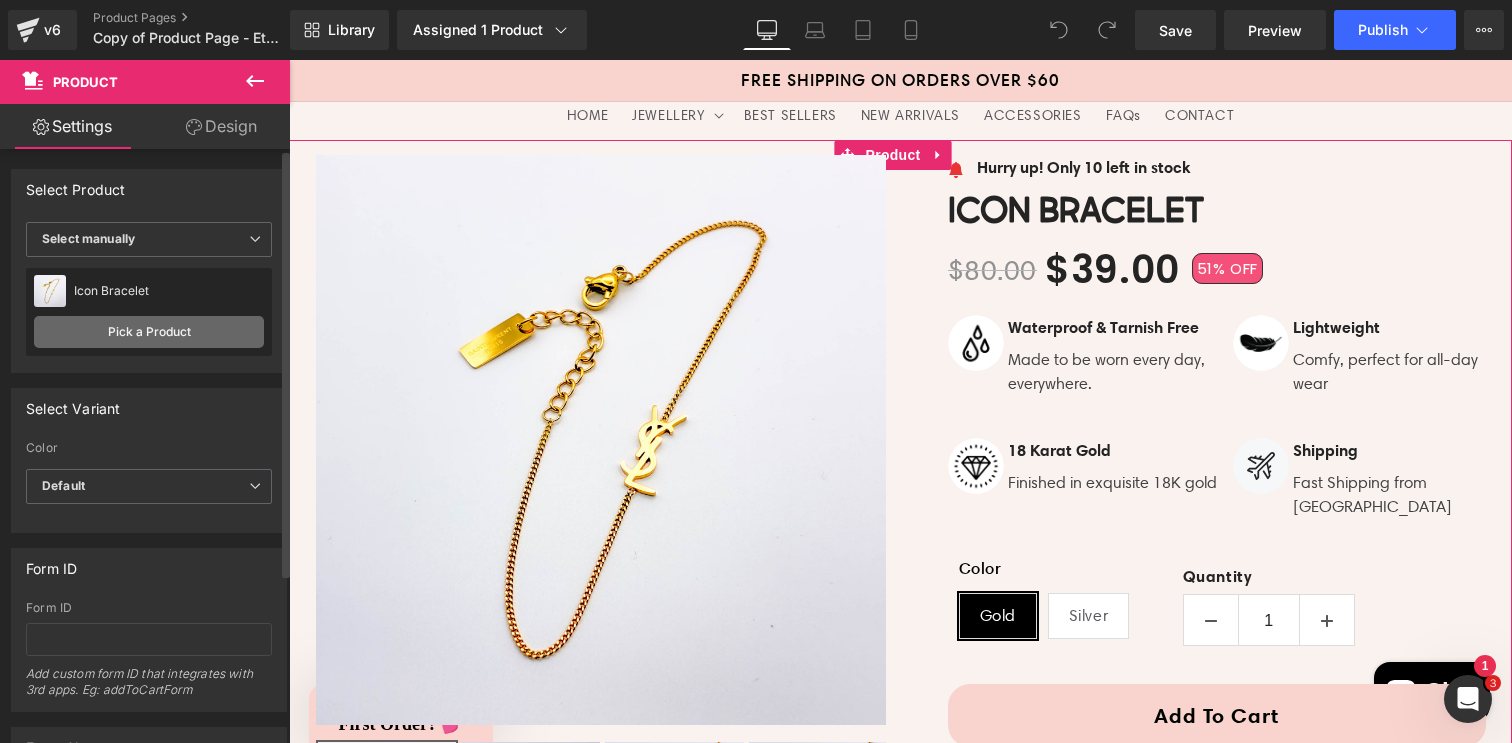 click on "Pick a Product" at bounding box center [149, 332] 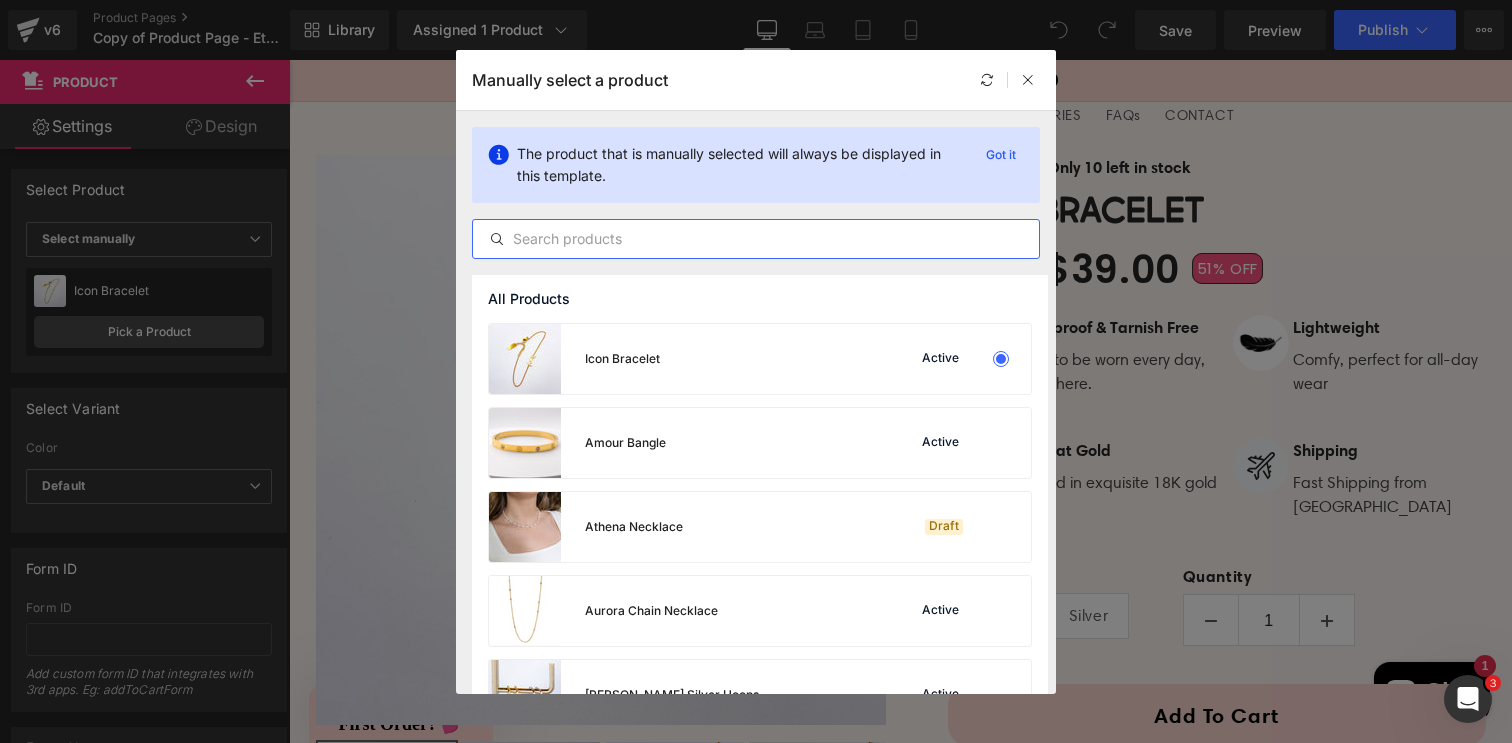 click at bounding box center (756, 239) 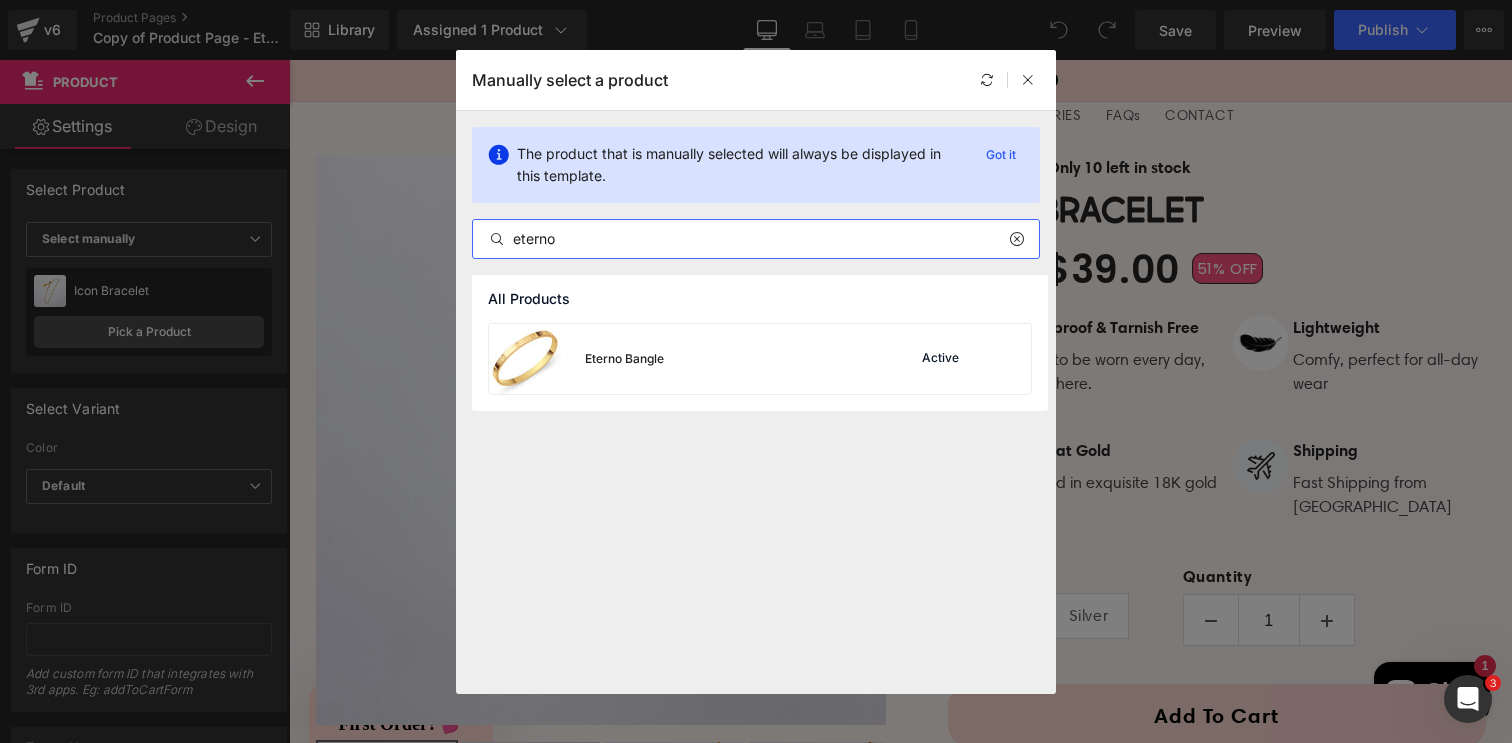 type on "eterno" 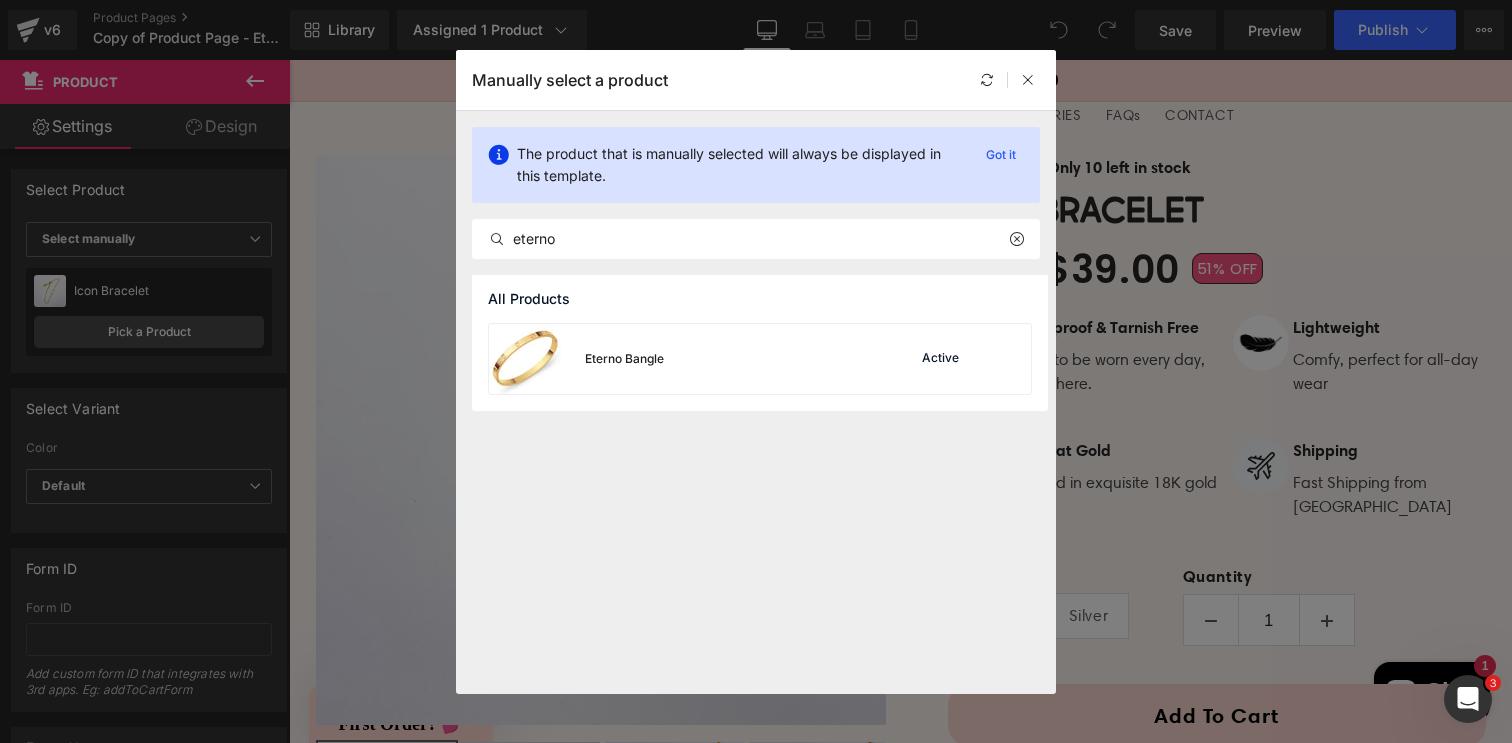 click on "Eterno Bangle" at bounding box center (576, 359) 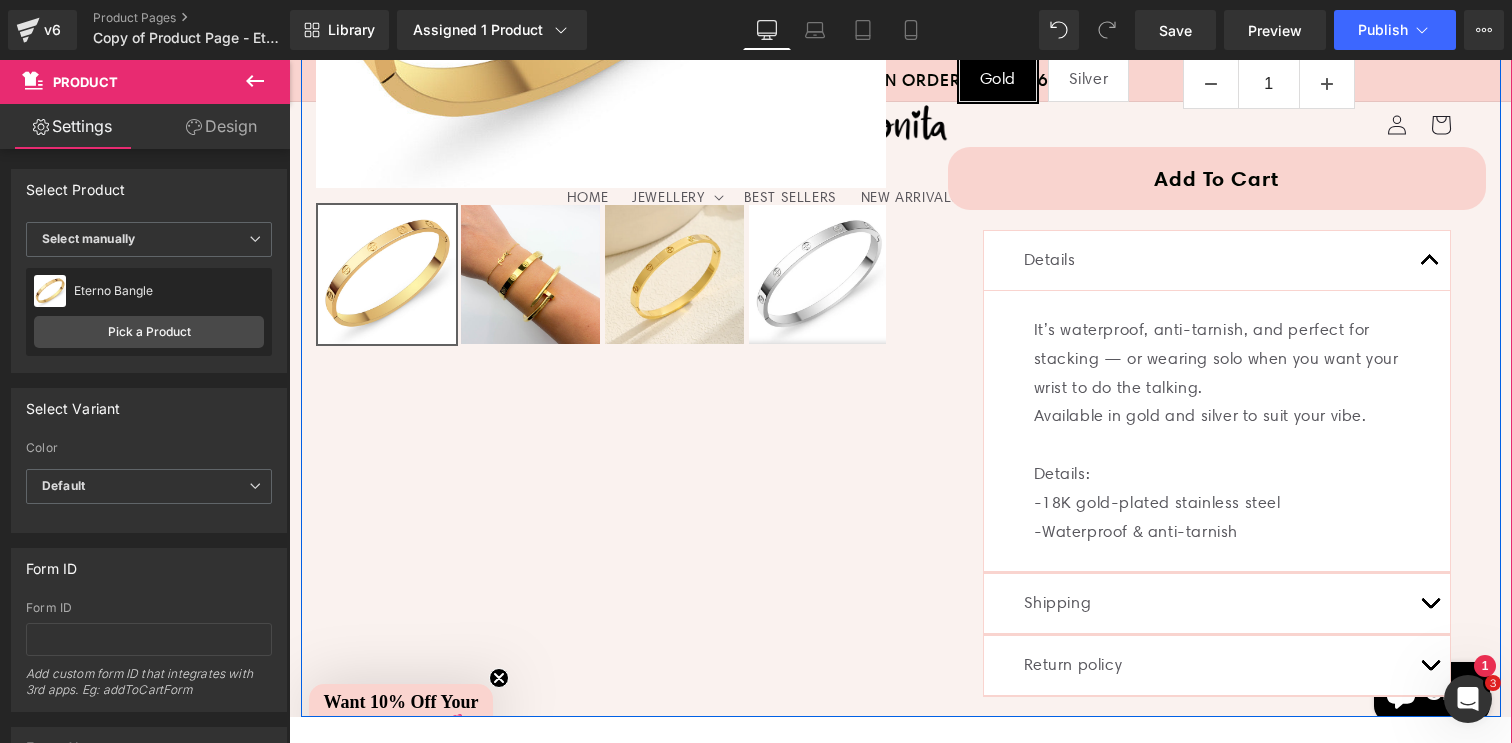 scroll, scrollTop: 705, scrollLeft: 0, axis: vertical 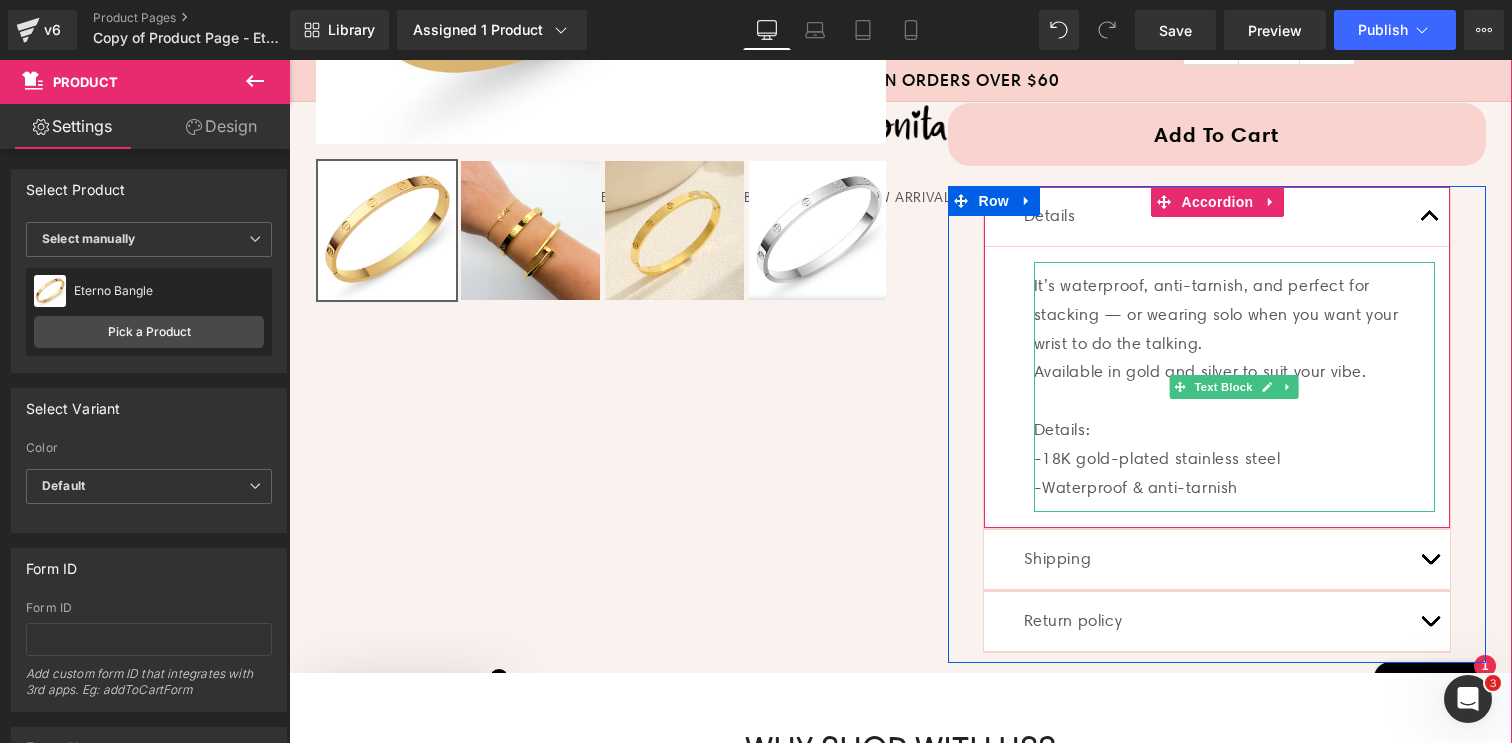 click on "-Waterproof & anti-tarnish" at bounding box center (1234, 488) 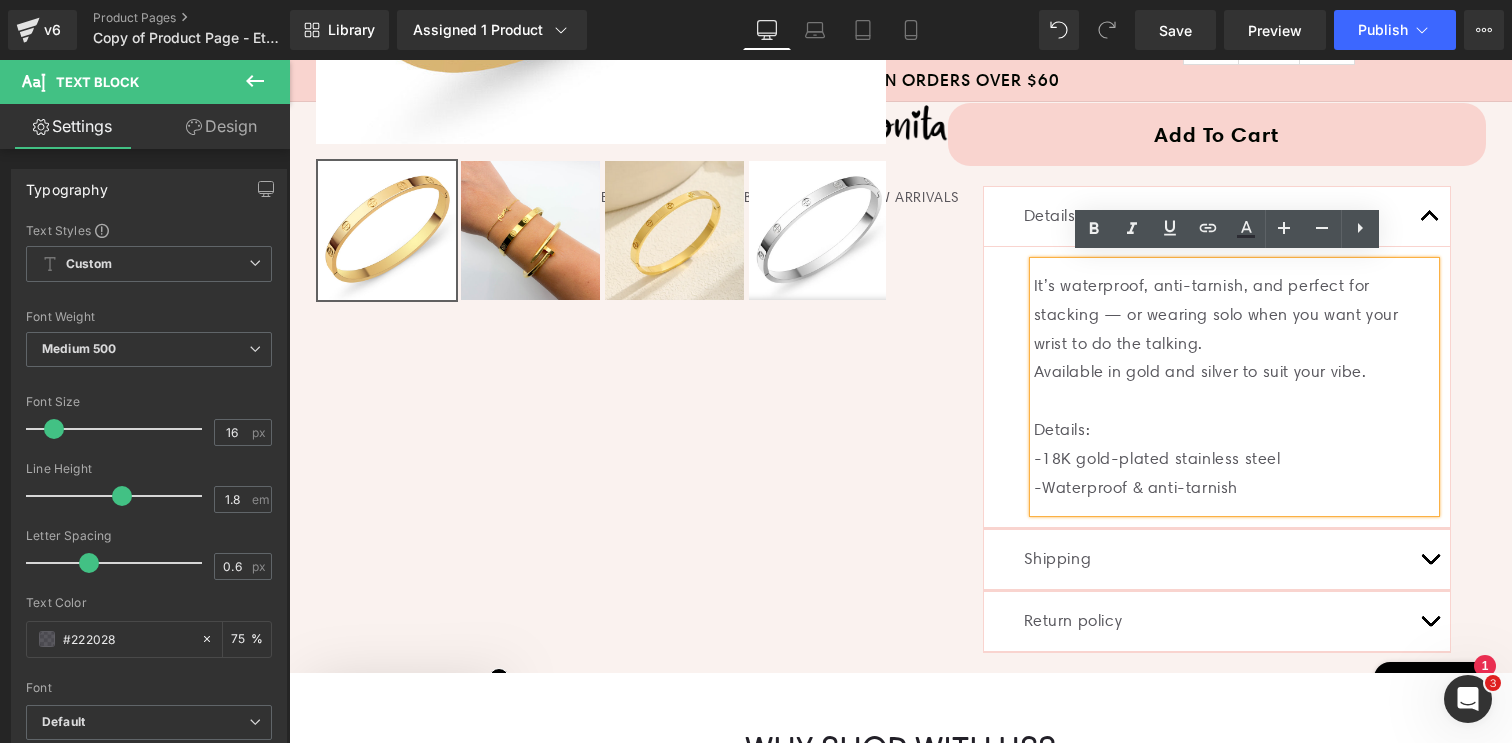 drag, startPoint x: 1230, startPoint y: 481, endPoint x: 1027, endPoint y: 286, distance: 281.48535 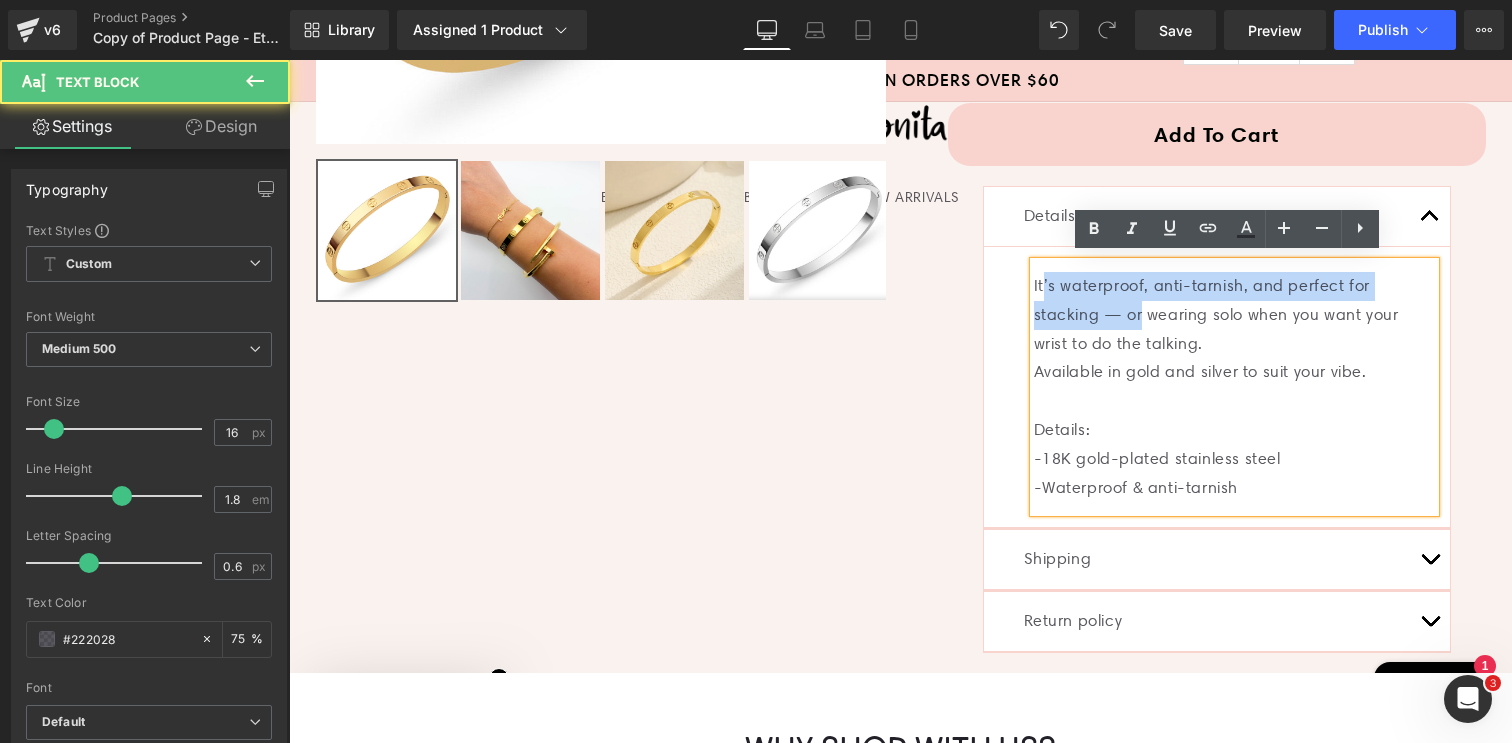 drag, startPoint x: 1035, startPoint y: 282, endPoint x: 1062, endPoint y: 297, distance: 30.88689 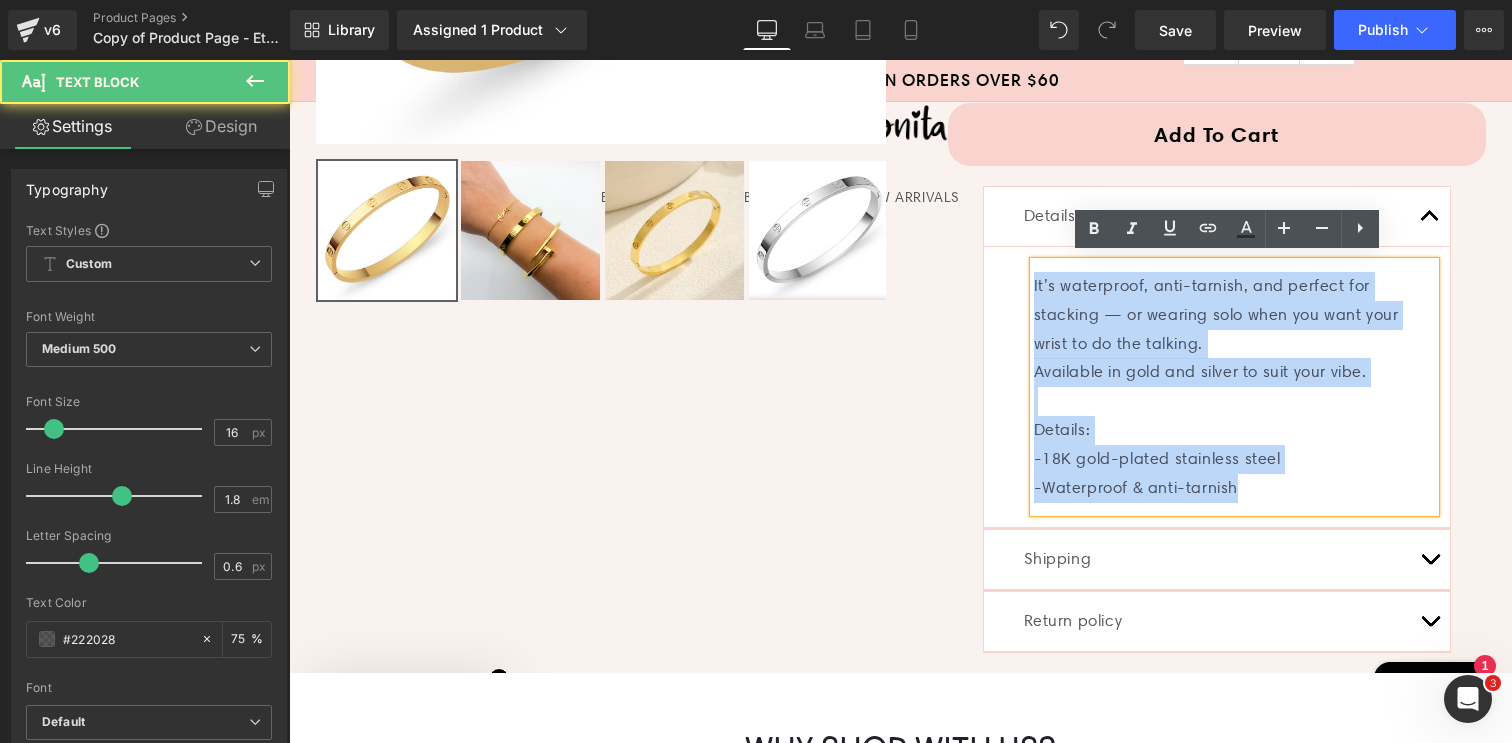 drag, startPoint x: 1233, startPoint y: 481, endPoint x: 1026, endPoint y: 282, distance: 287.14108 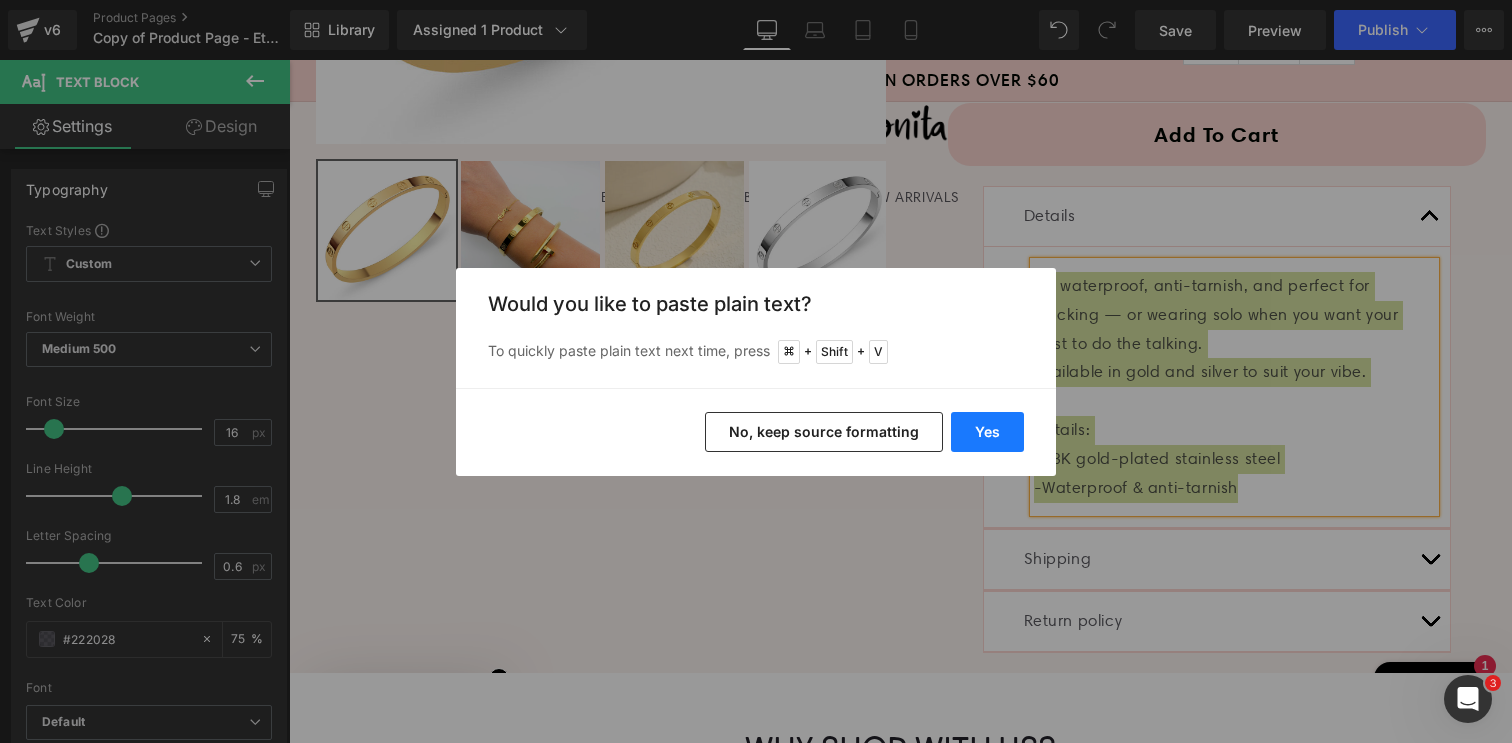 click on "Yes" at bounding box center [987, 432] 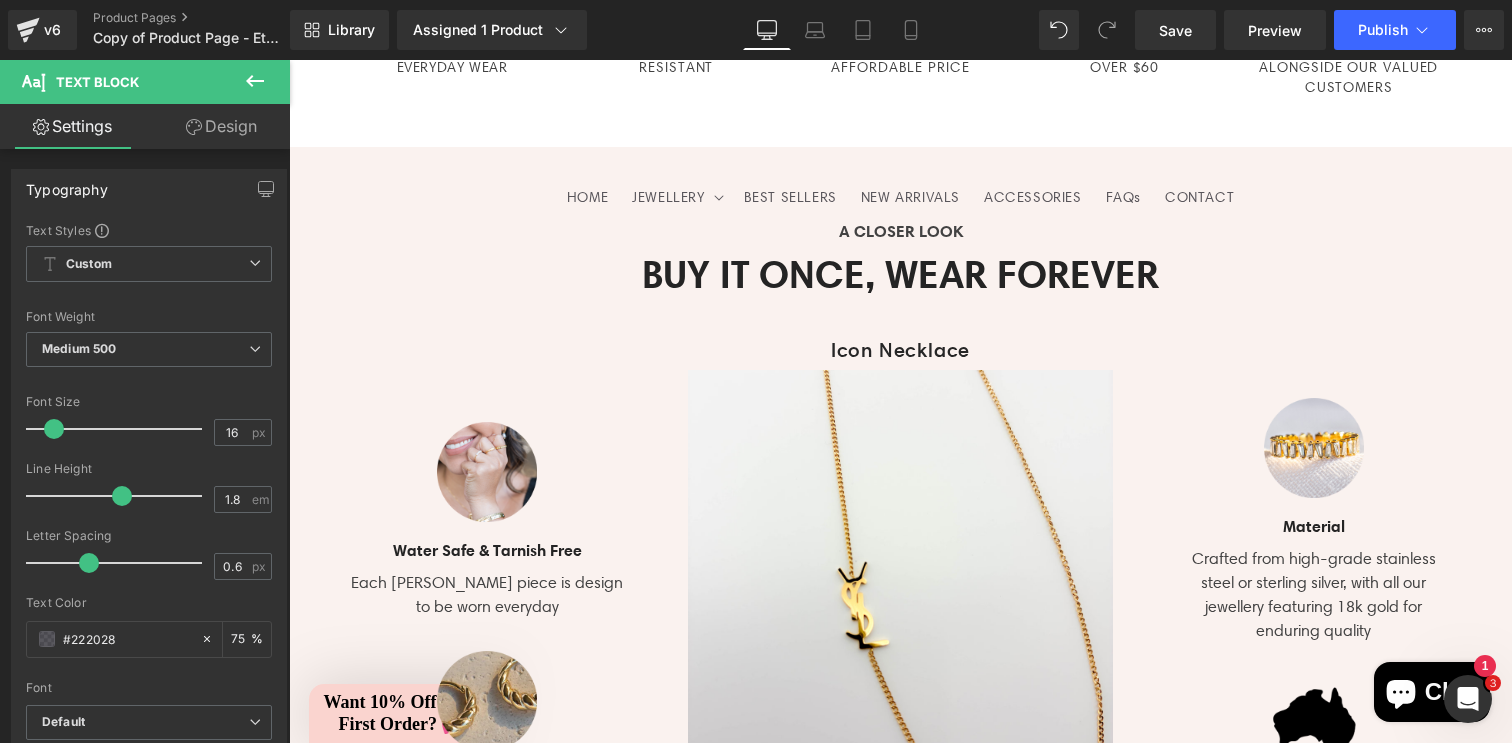 scroll, scrollTop: 1459, scrollLeft: 0, axis: vertical 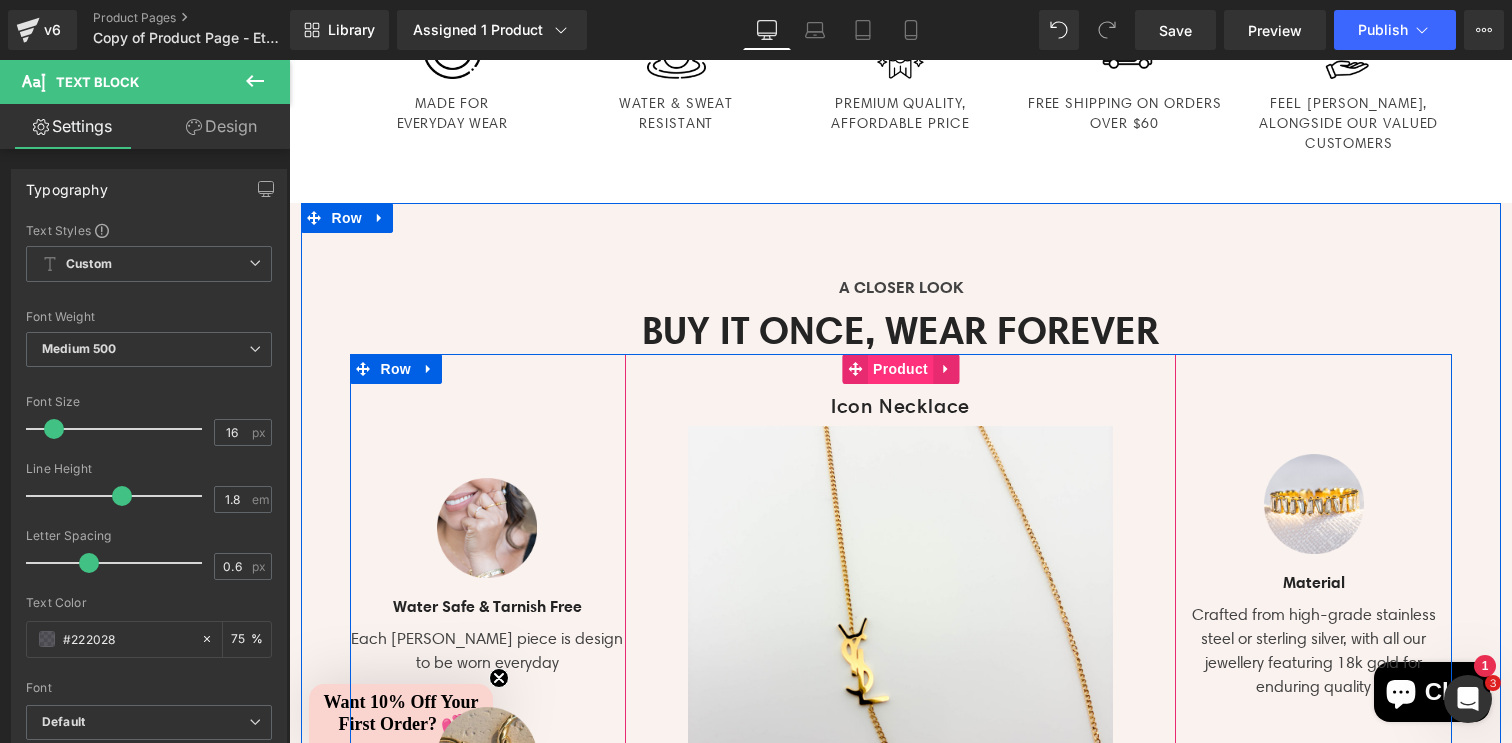 click on "Product" at bounding box center [900, 369] 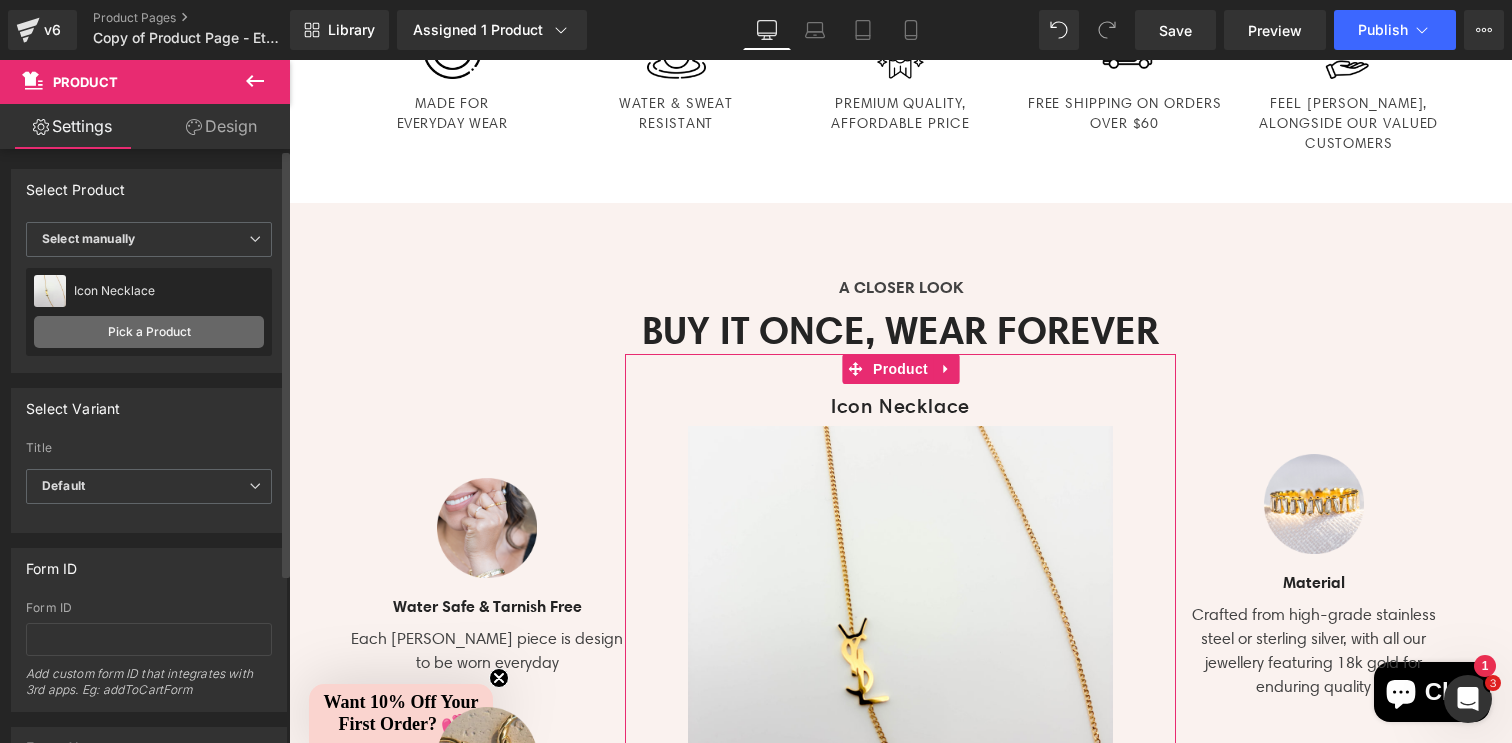 click on "Pick a Product" at bounding box center [149, 332] 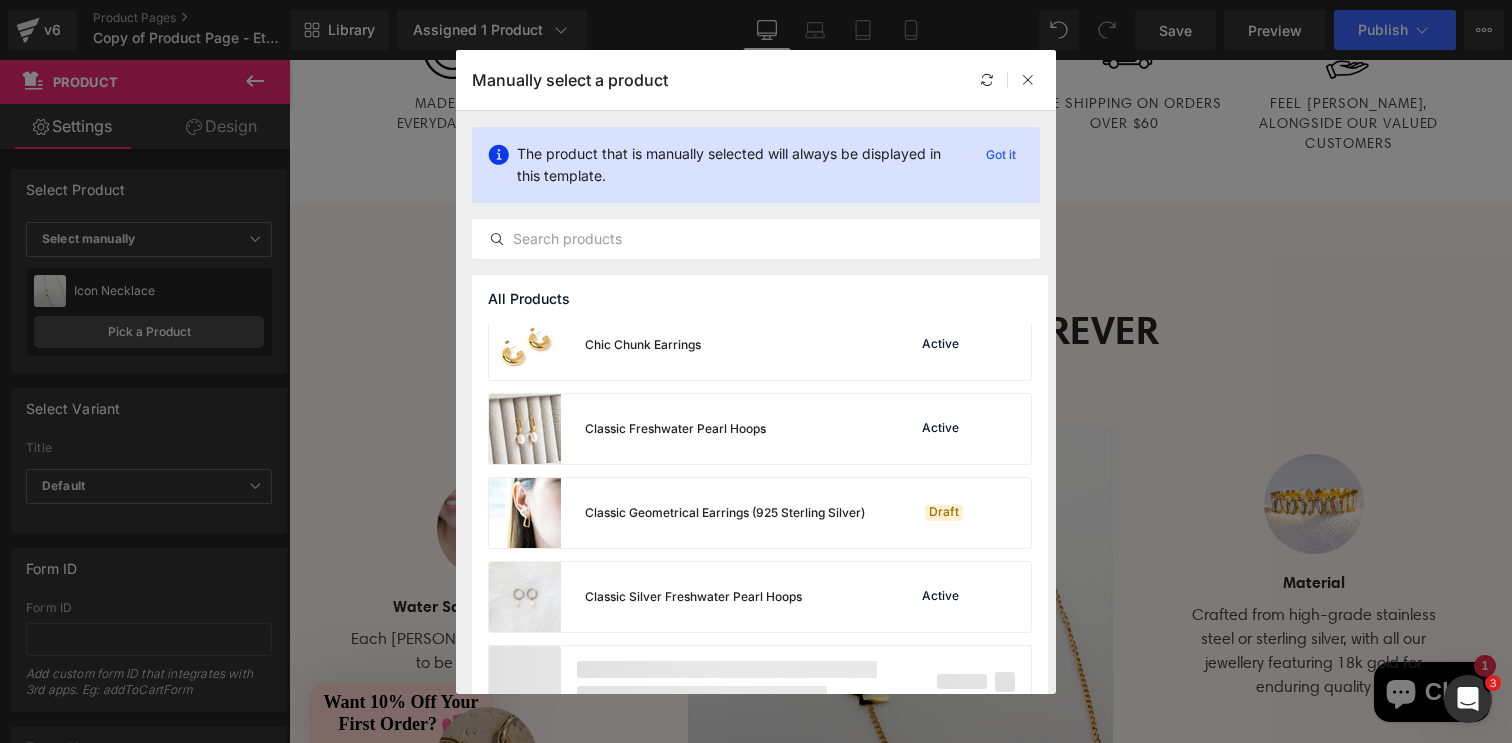 scroll, scrollTop: 1154, scrollLeft: 0, axis: vertical 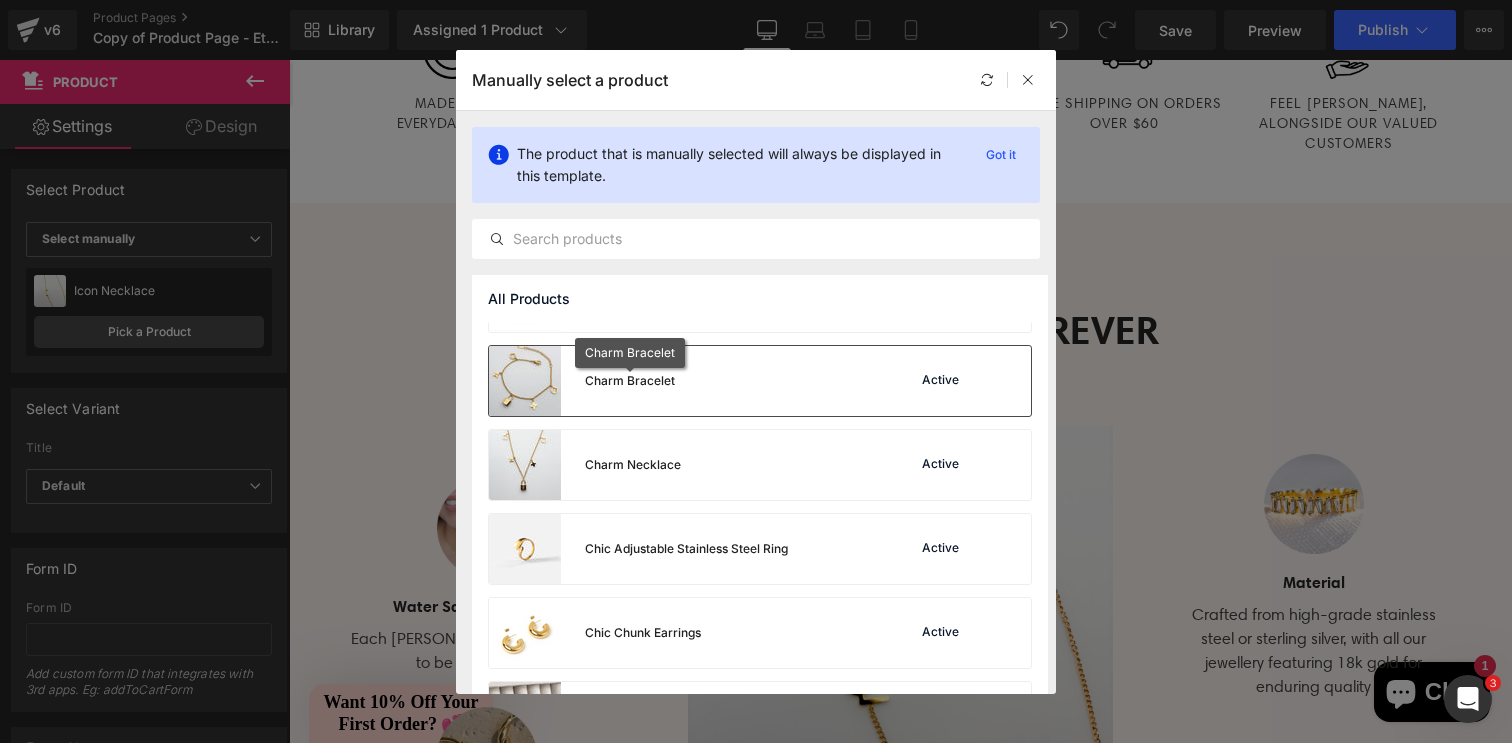 click on "Charm Bracelet" at bounding box center [630, 381] 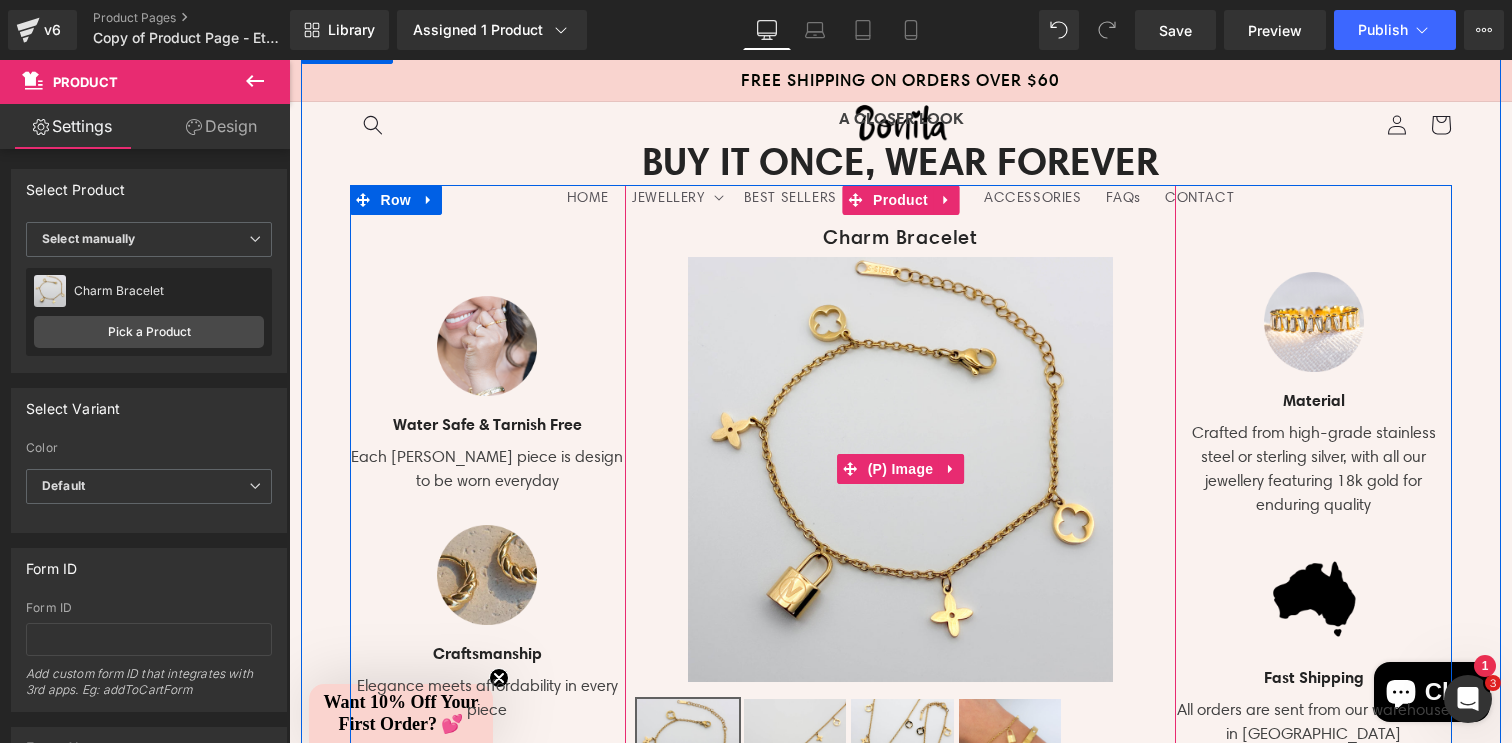 scroll, scrollTop: 1620, scrollLeft: 0, axis: vertical 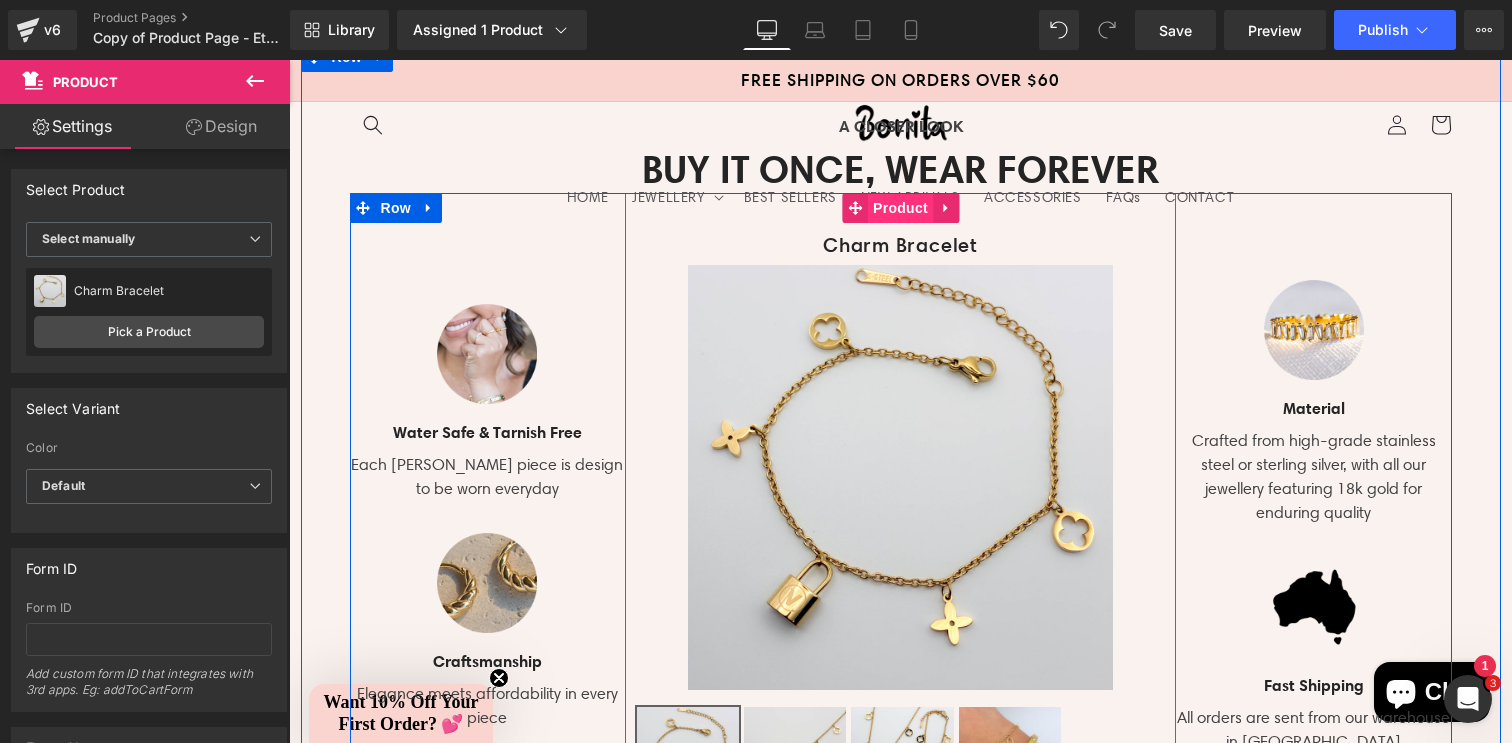 click on "Product" at bounding box center [900, 208] 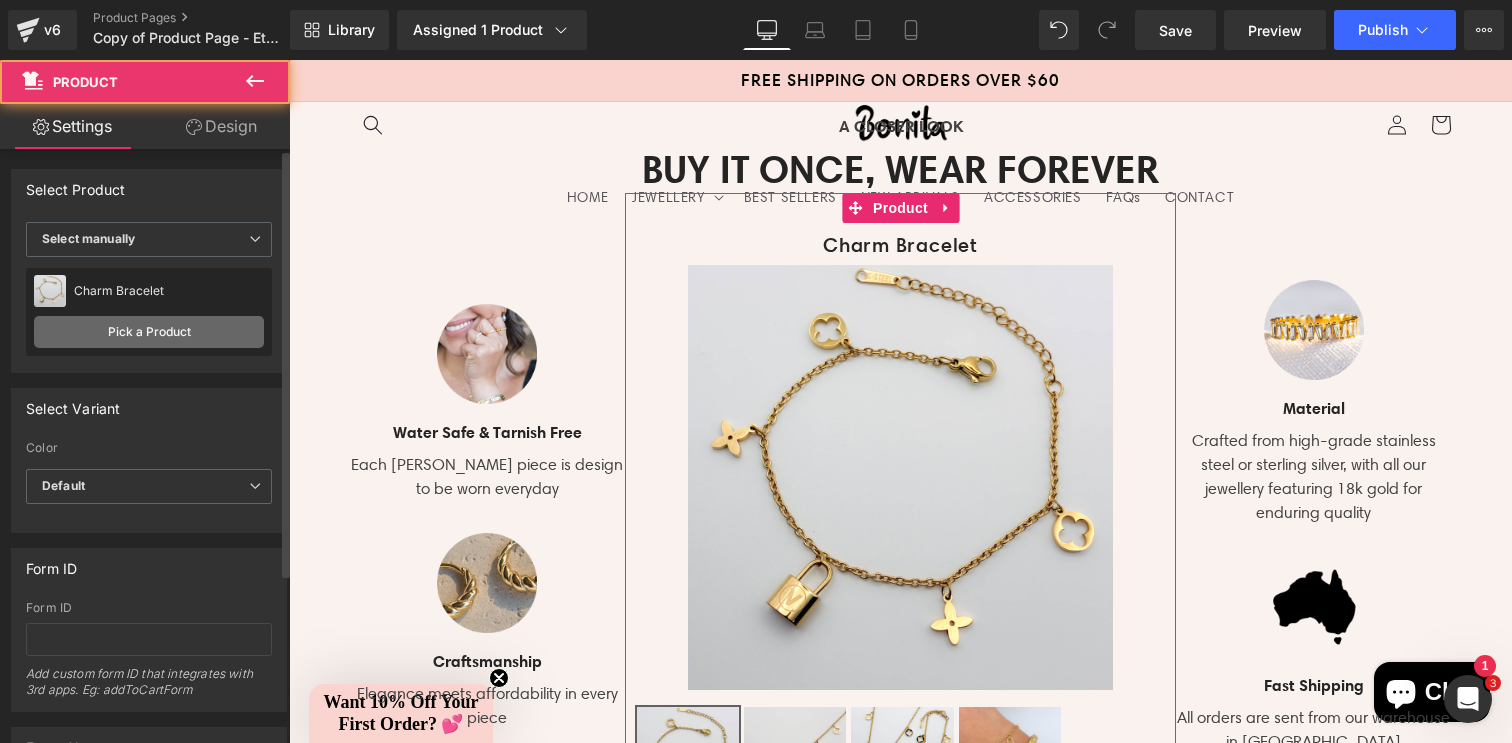 click on "Pick a Product" at bounding box center (149, 332) 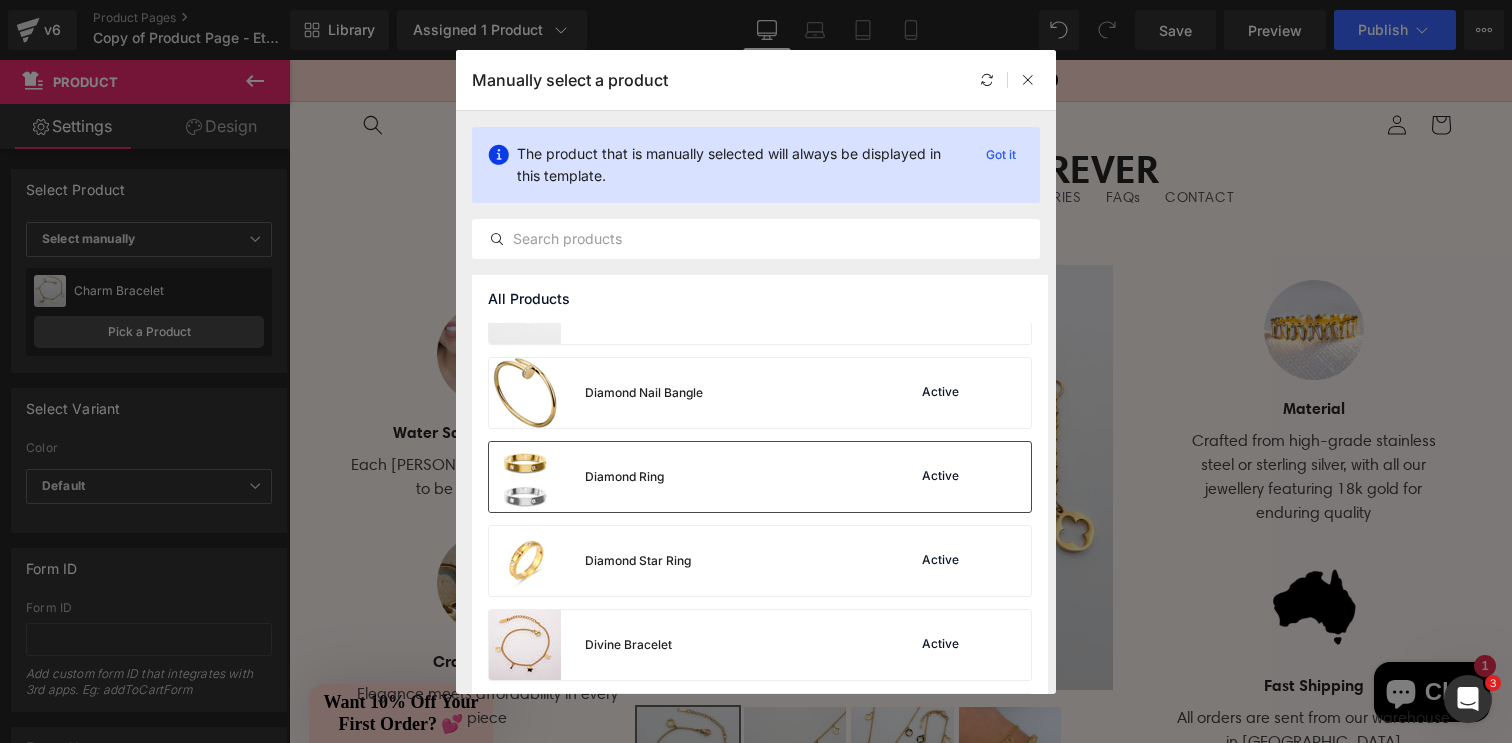 scroll, scrollTop: 2317, scrollLeft: 0, axis: vertical 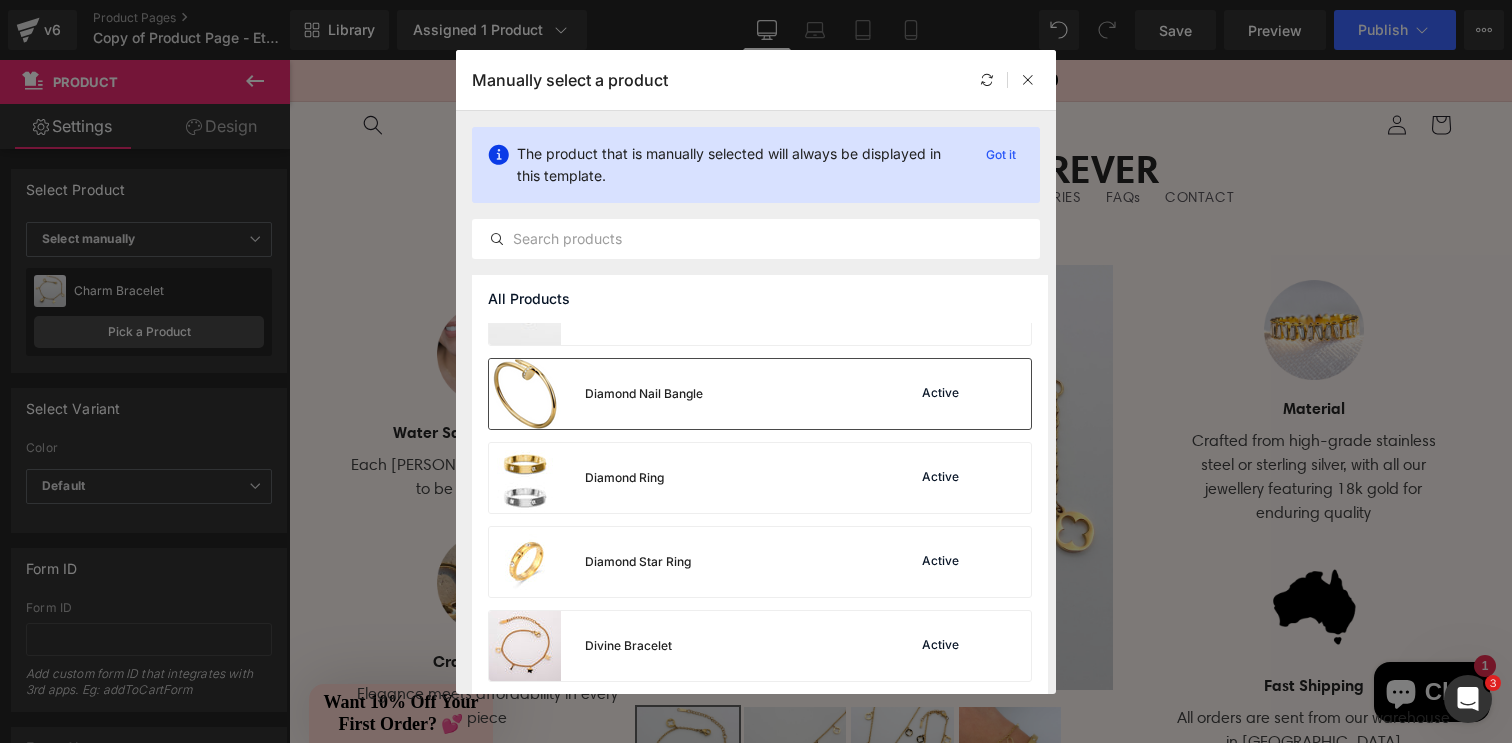 click on "Diamond Nail Bangle Active" at bounding box center [760, 394] 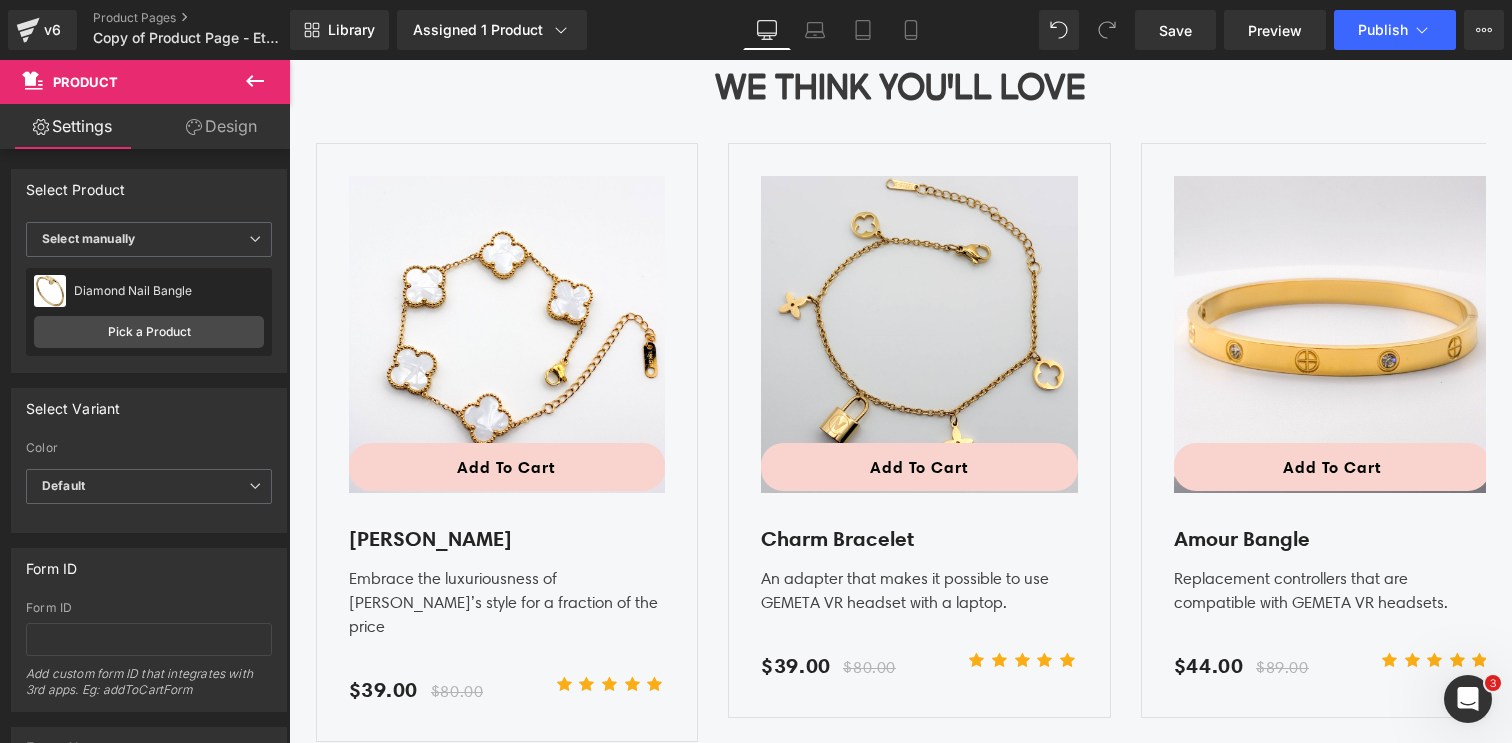 scroll, scrollTop: 3139, scrollLeft: 0, axis: vertical 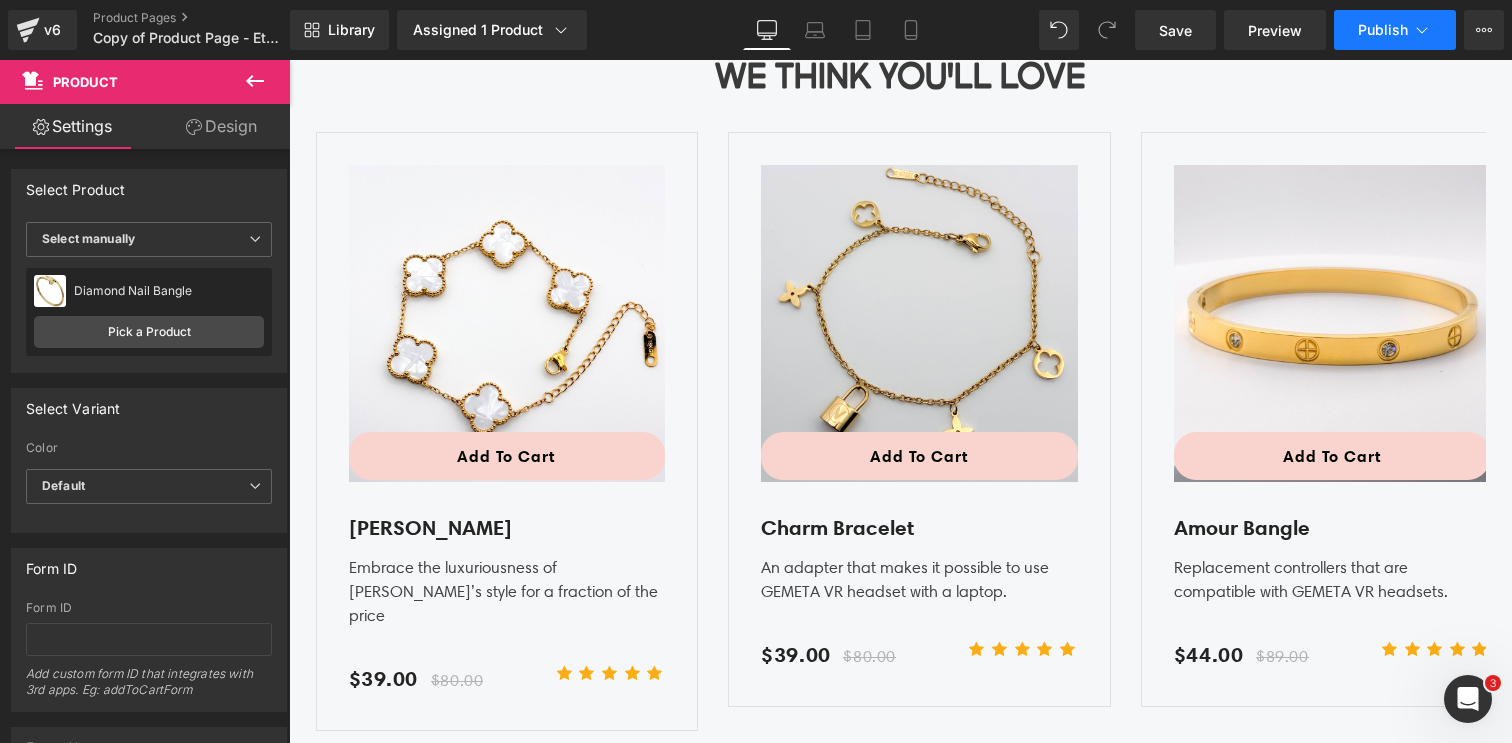 click on "Publish" at bounding box center (1395, 30) 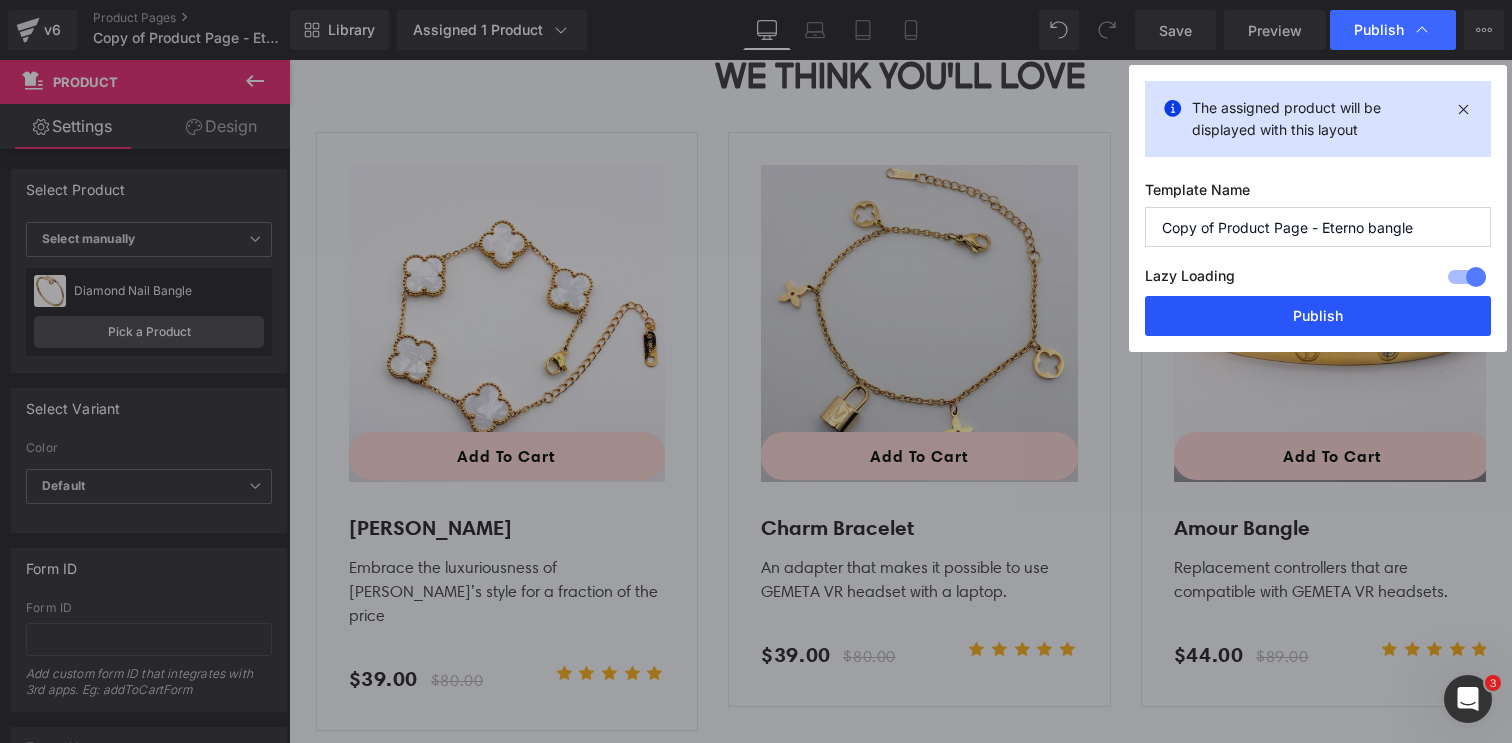 click on "Publish" at bounding box center (1318, 316) 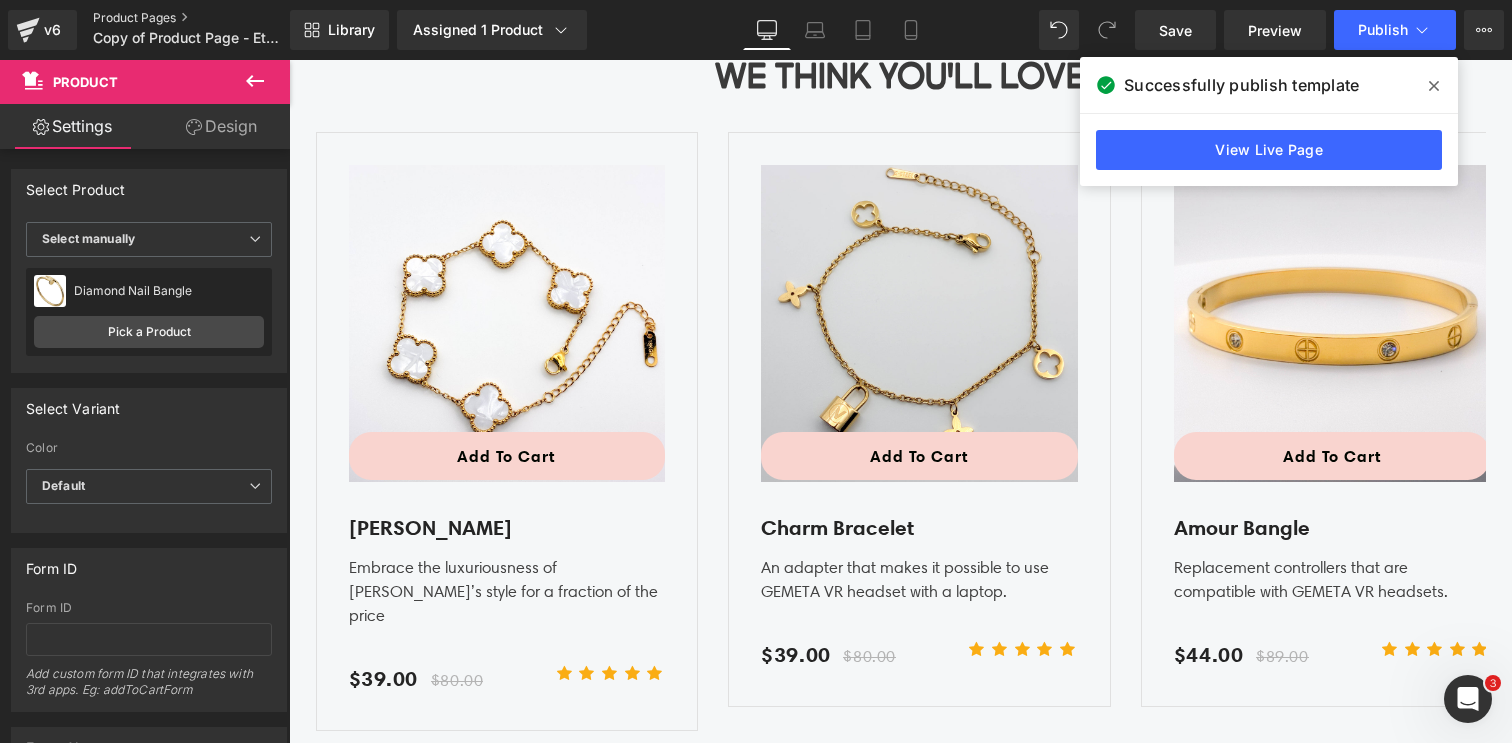 click on "Product Pages" at bounding box center [208, 18] 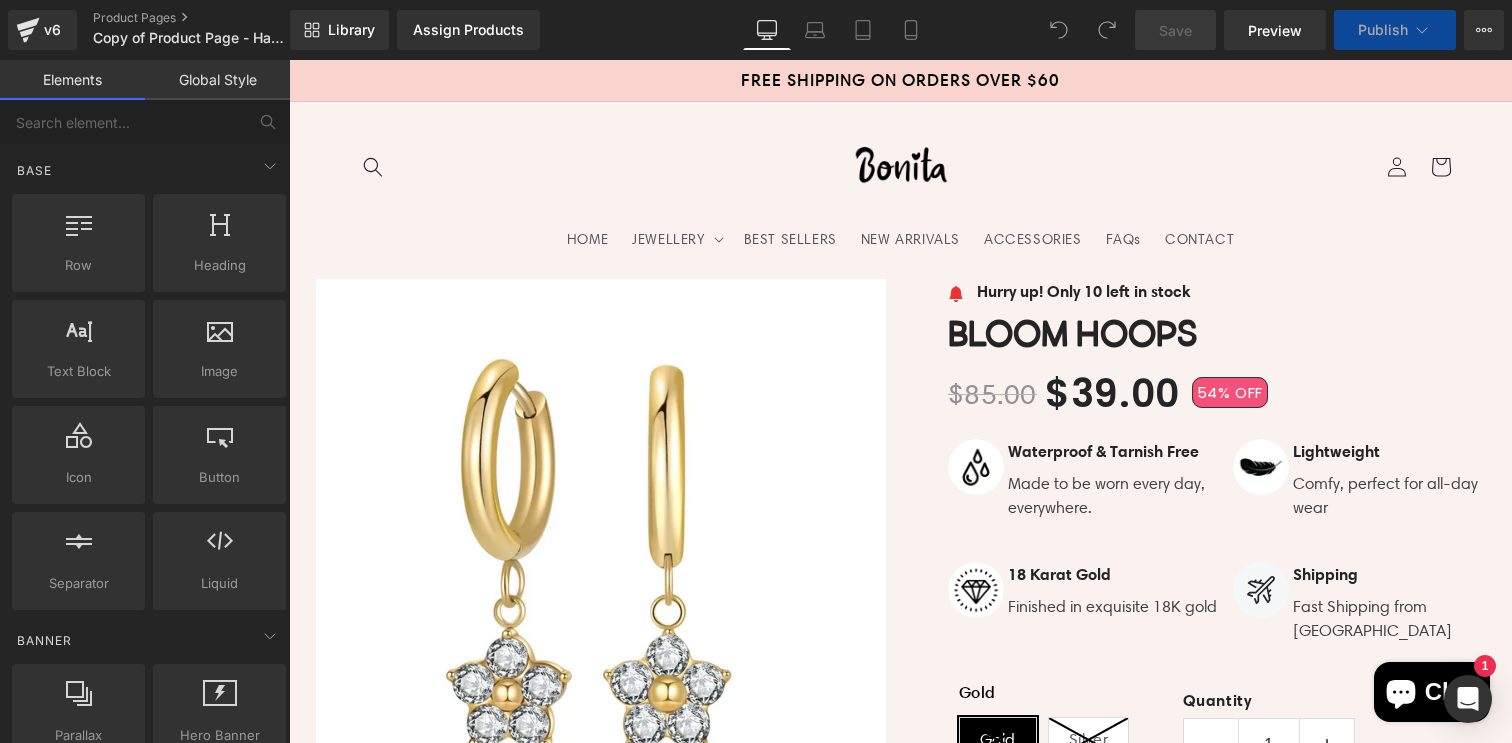 scroll, scrollTop: 0, scrollLeft: 0, axis: both 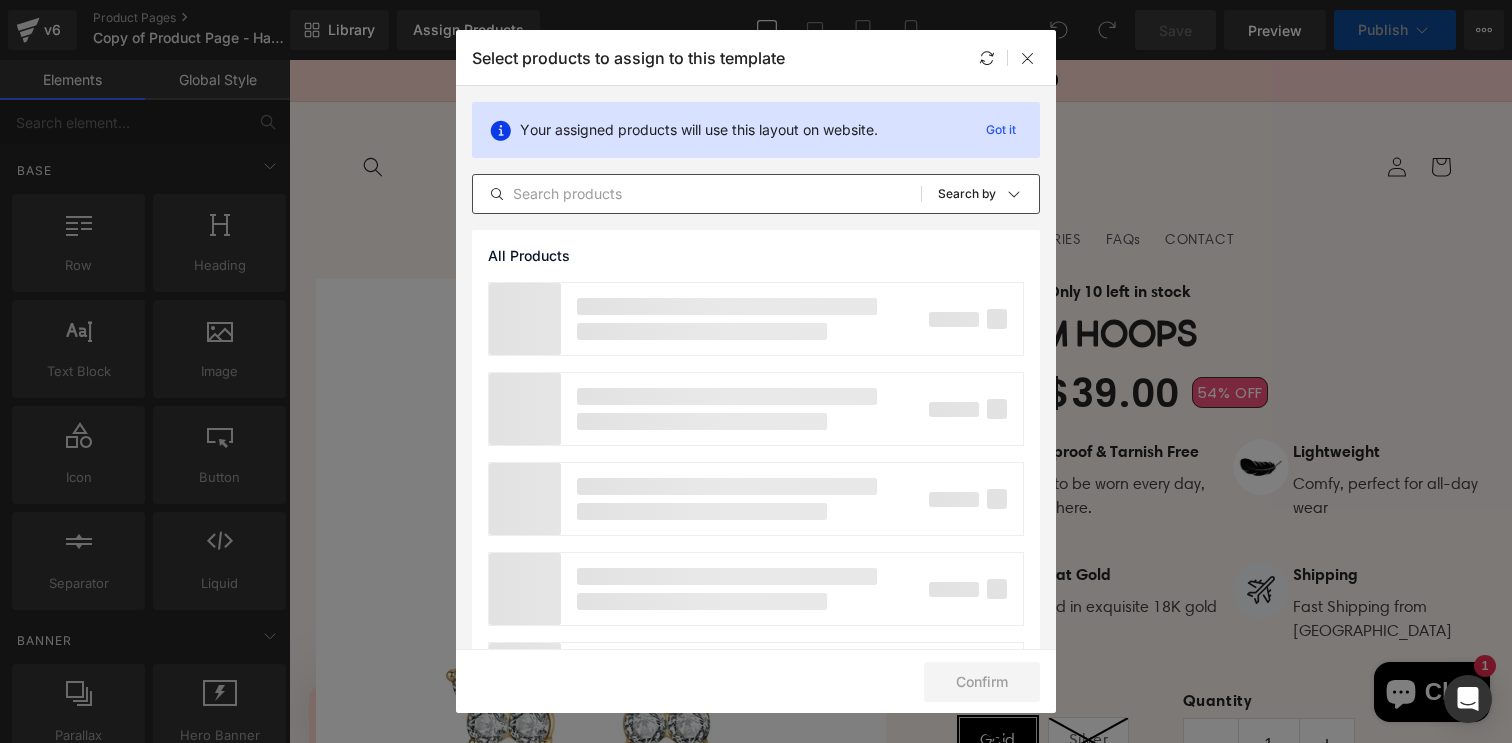 click at bounding box center (697, 194) 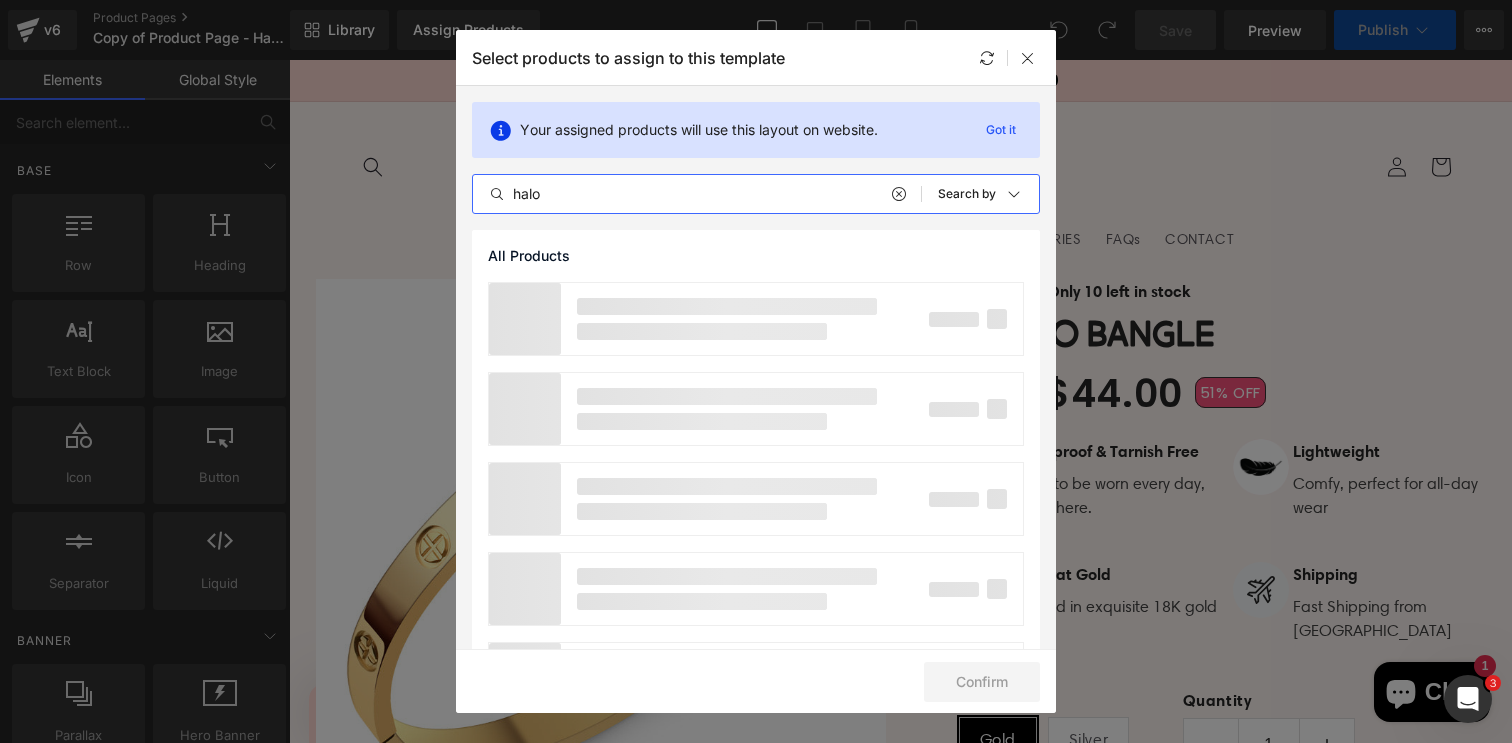 scroll, scrollTop: 0, scrollLeft: 0, axis: both 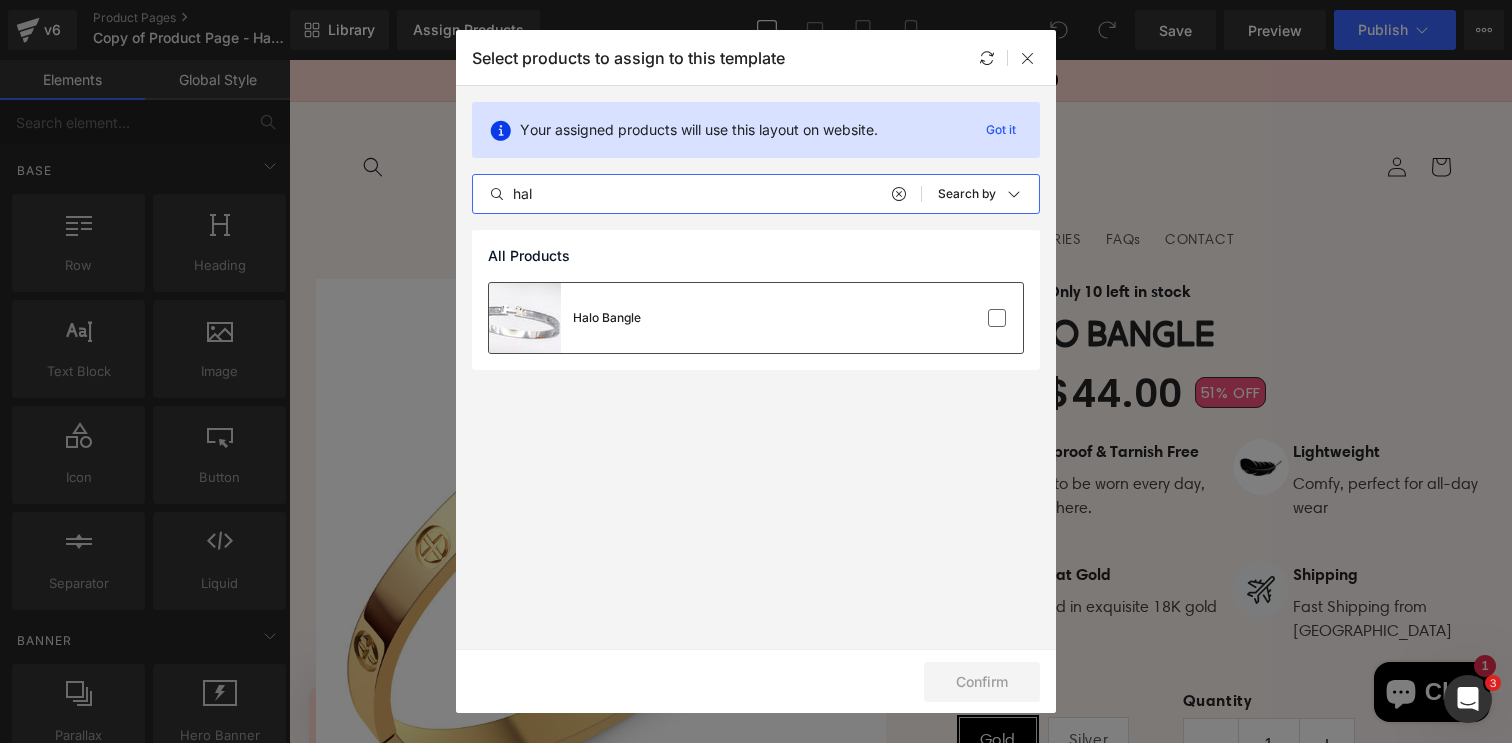 type on "hal" 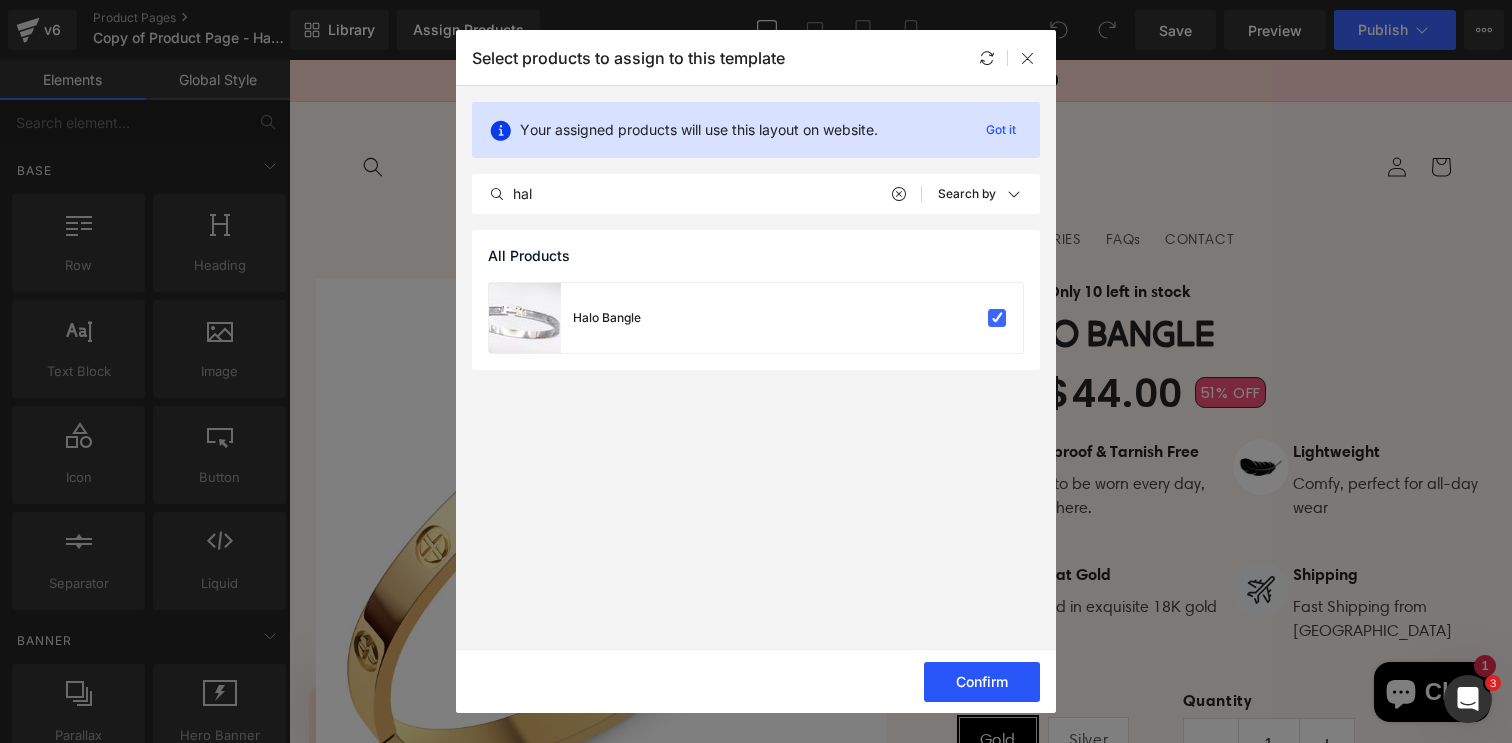 click on "Confirm" at bounding box center [982, 682] 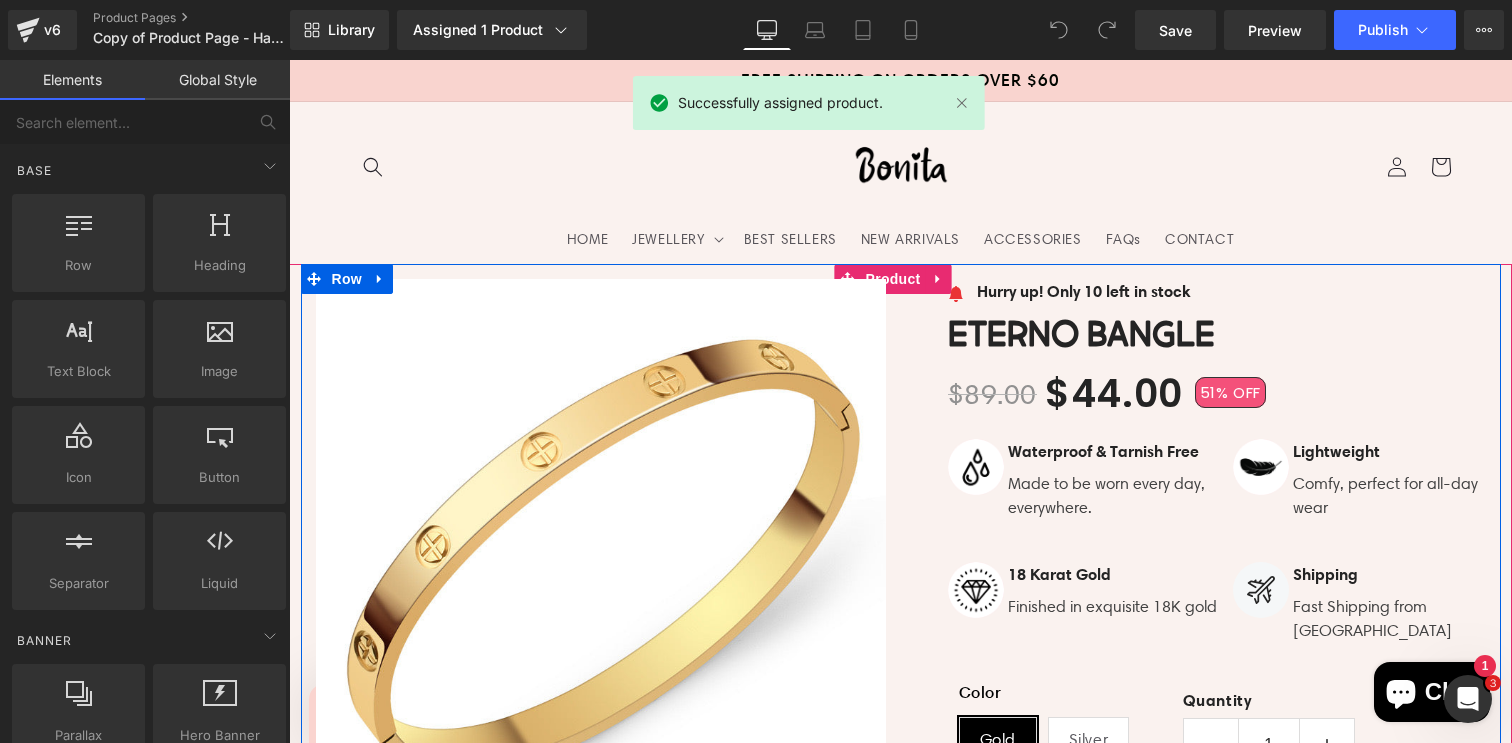 click on "Sale Off
(P) Image
‹ ›" at bounding box center (601, 643) 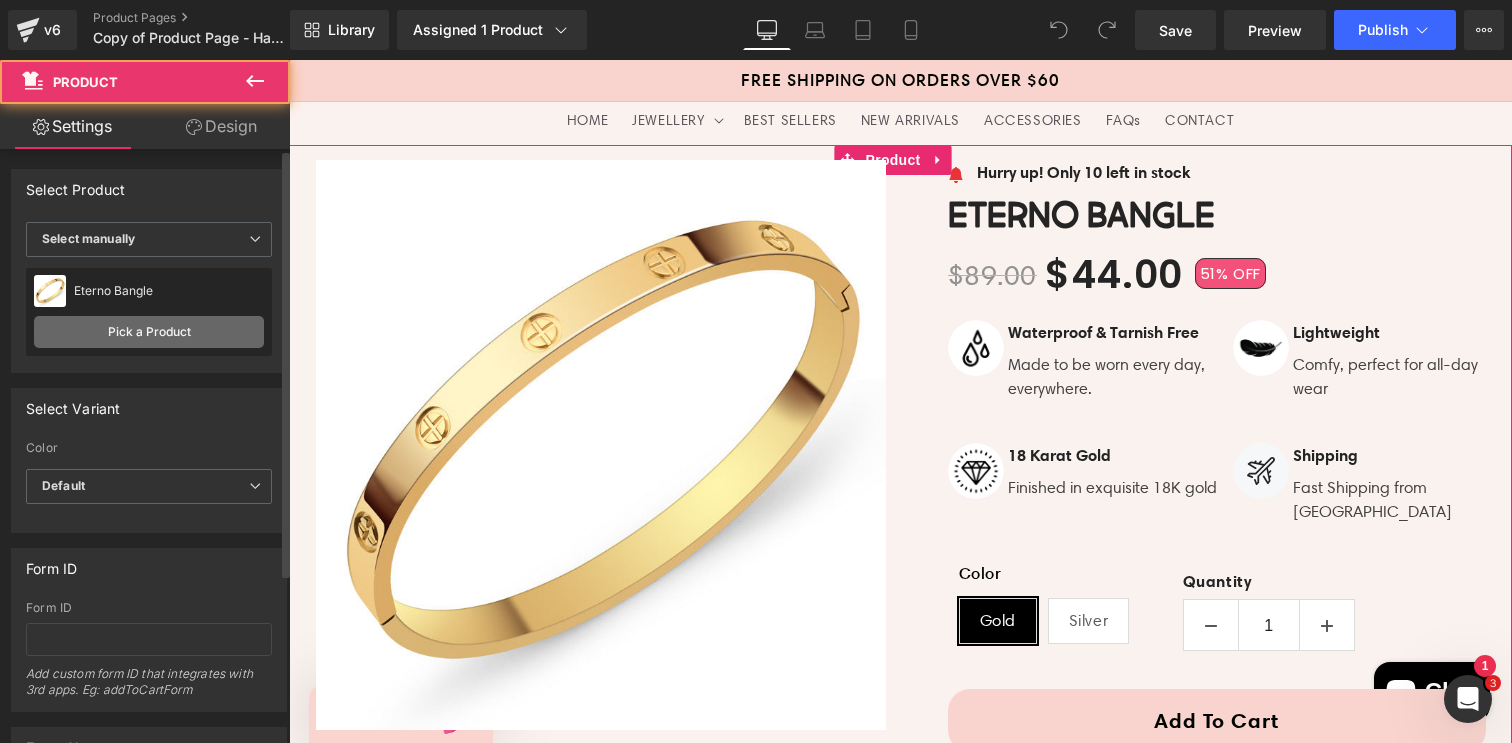scroll, scrollTop: 124, scrollLeft: 0, axis: vertical 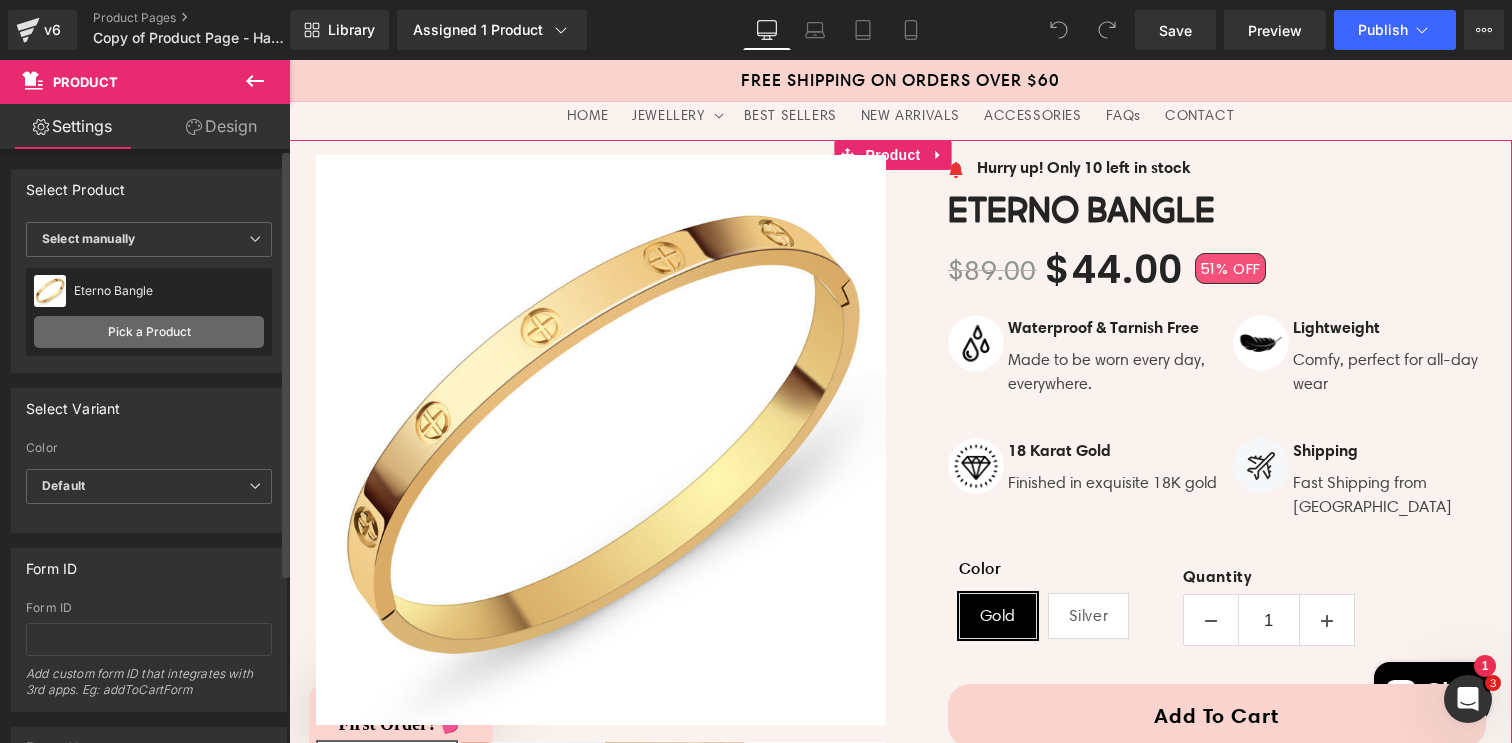 click on "Pick a Product" at bounding box center [149, 332] 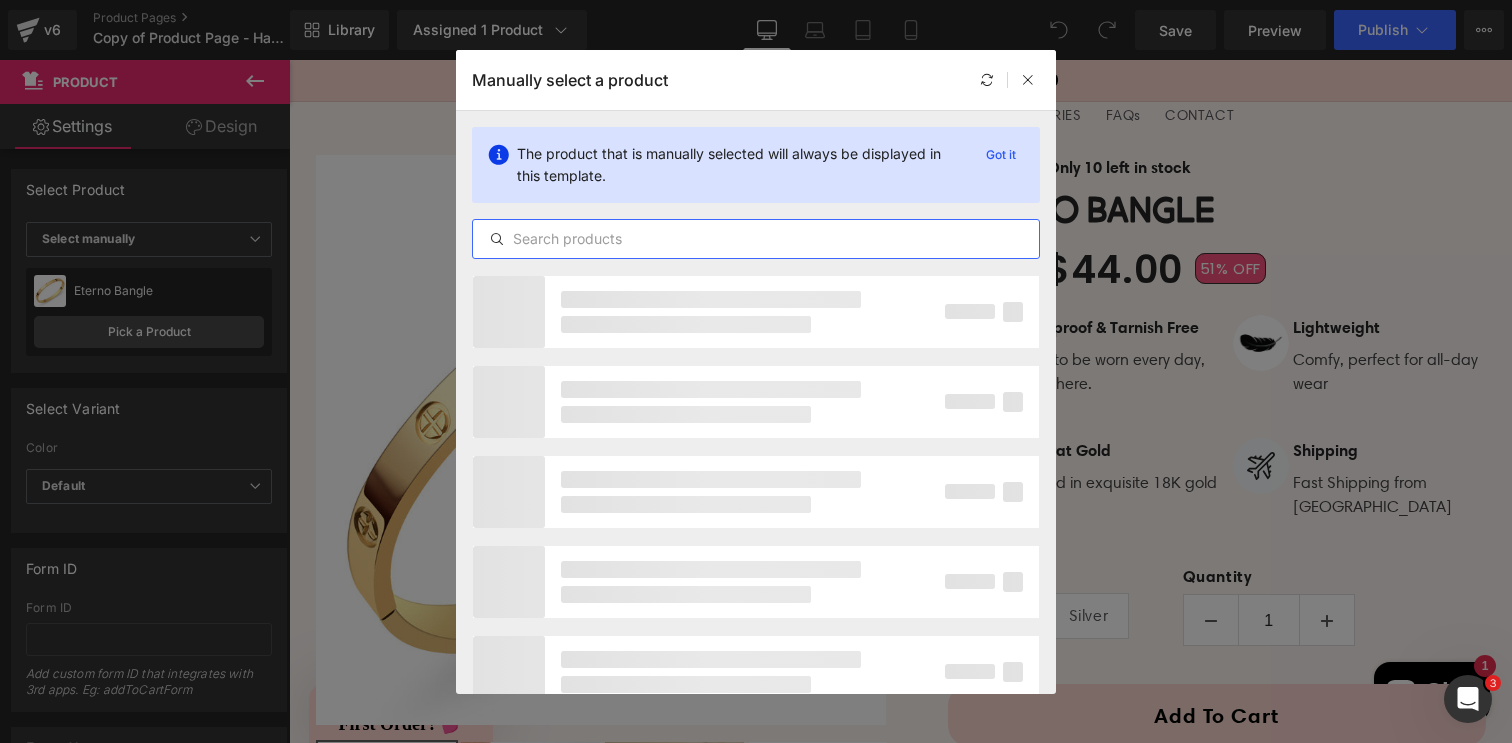 click at bounding box center [756, 239] 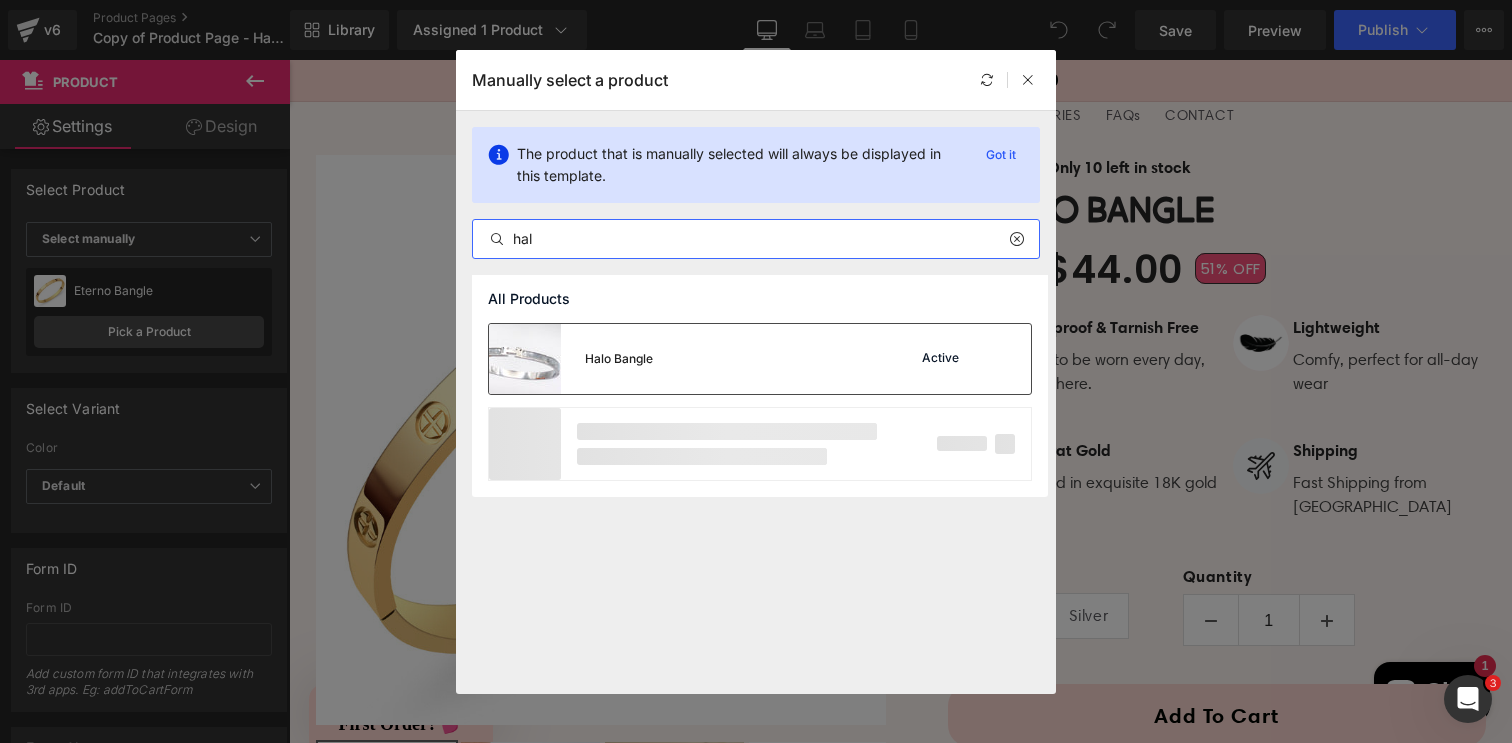type on "hal" 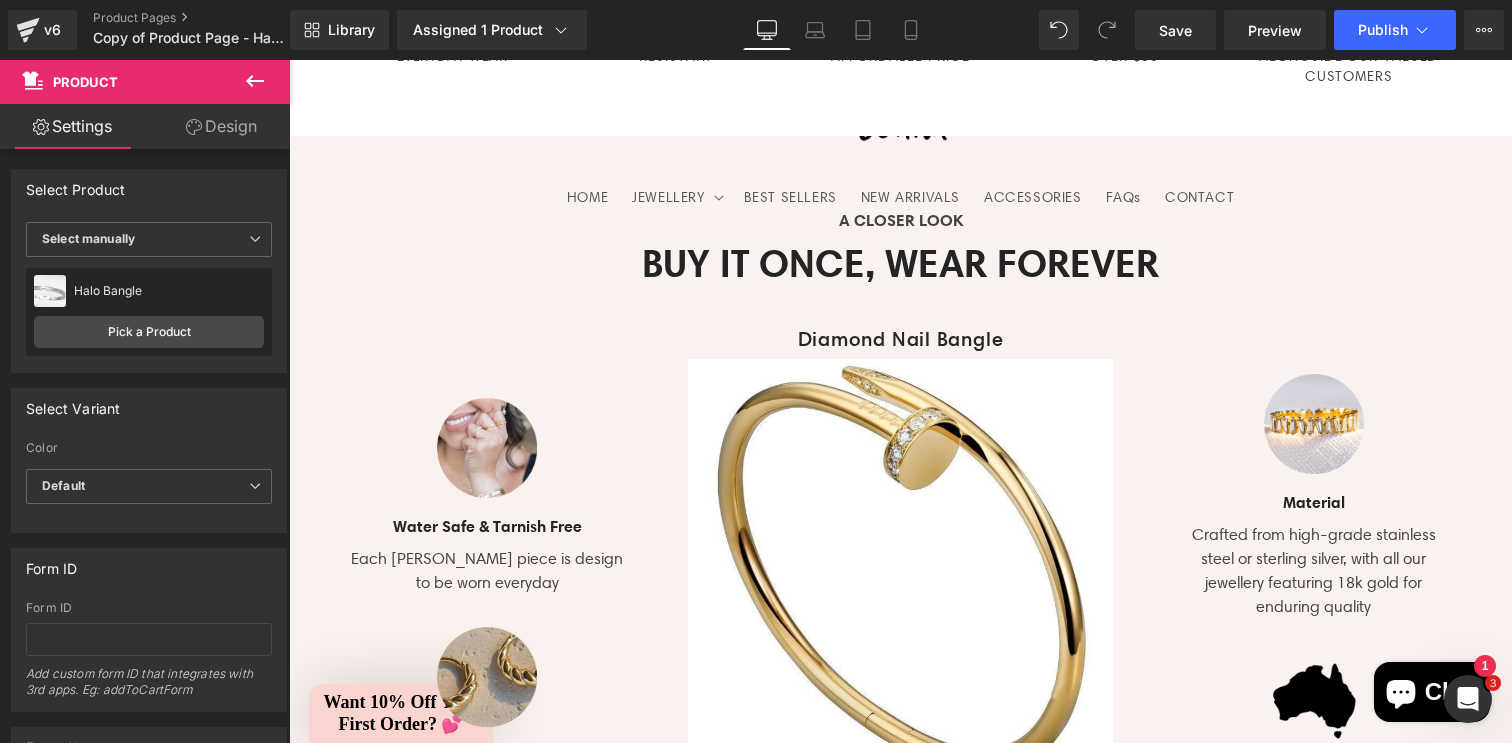 scroll, scrollTop: 1521, scrollLeft: 0, axis: vertical 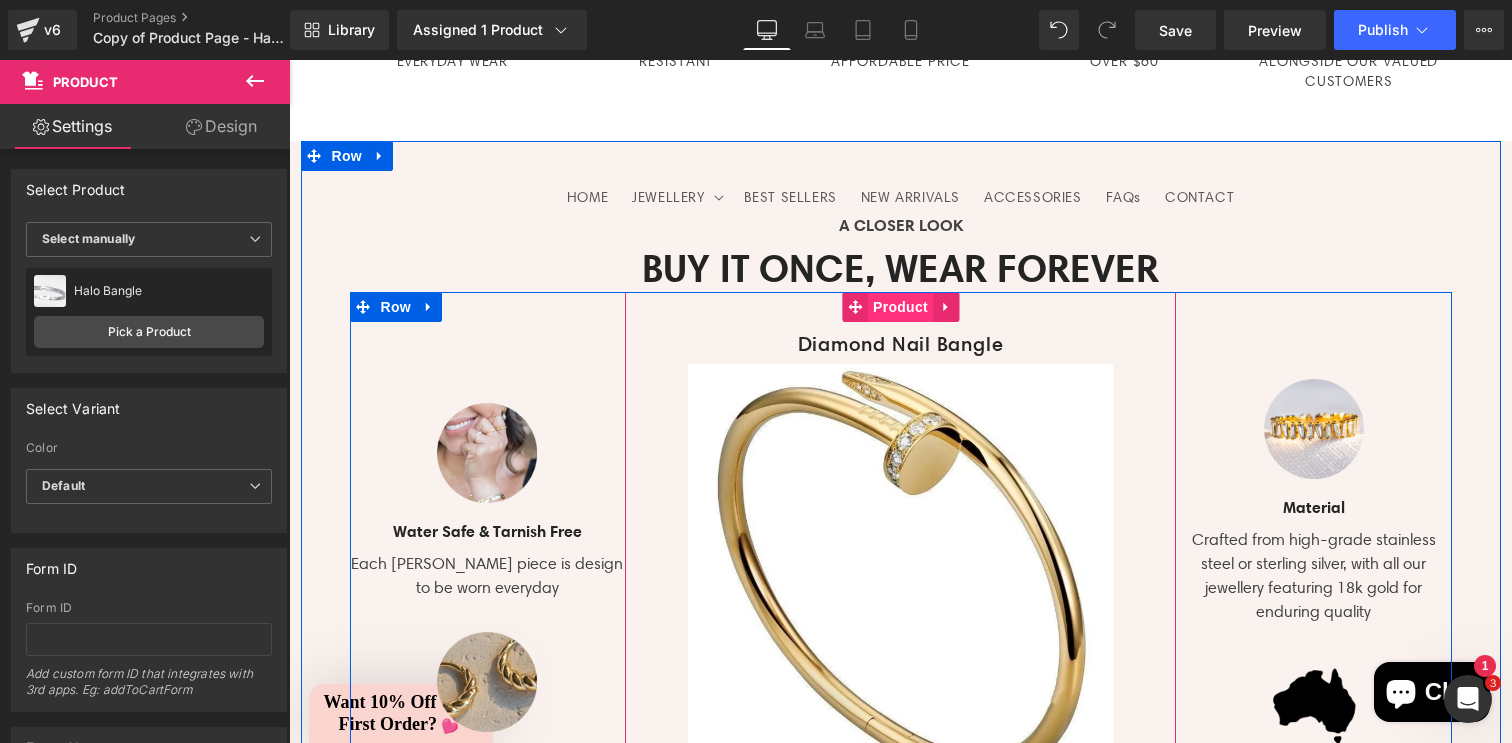 click on "Product" at bounding box center [900, 307] 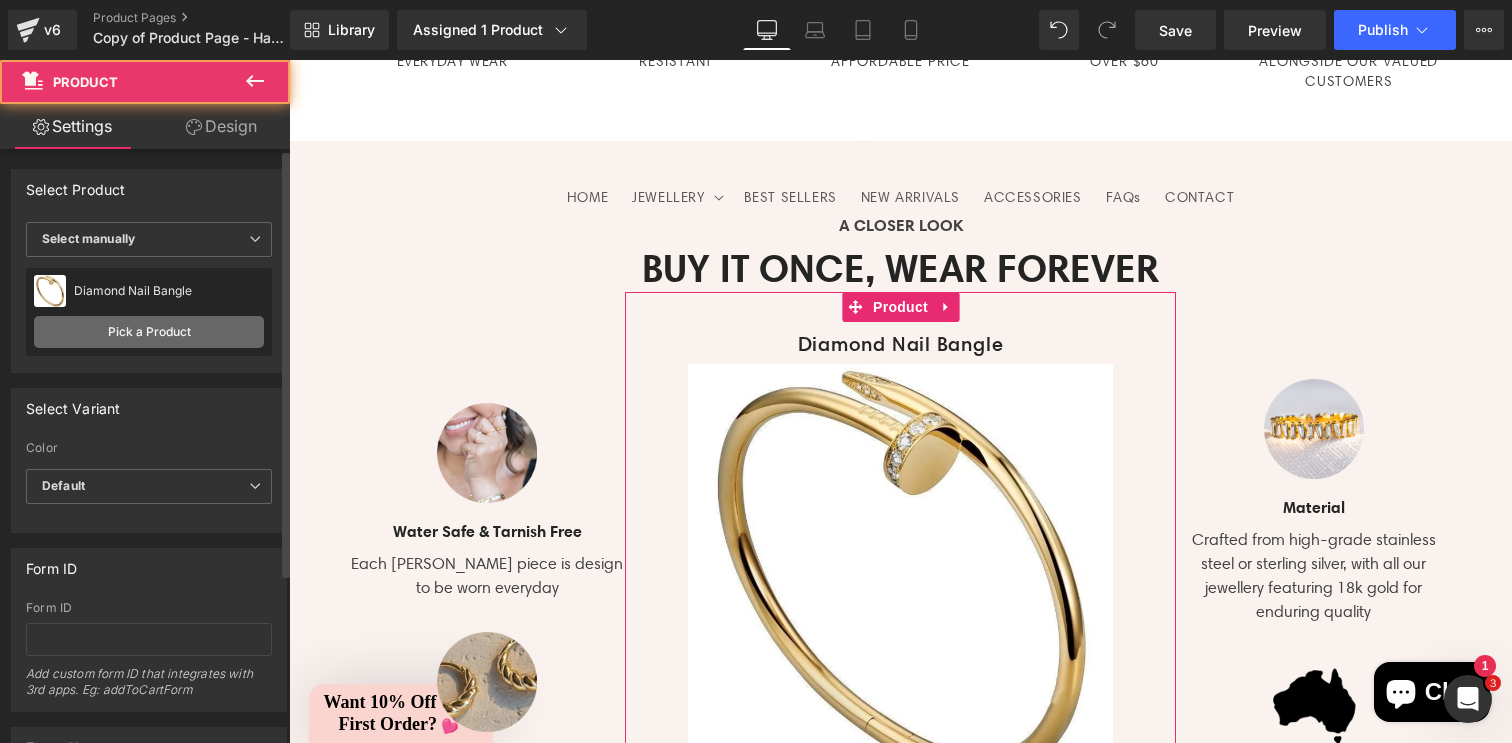 click on "Pick a Product" at bounding box center [149, 332] 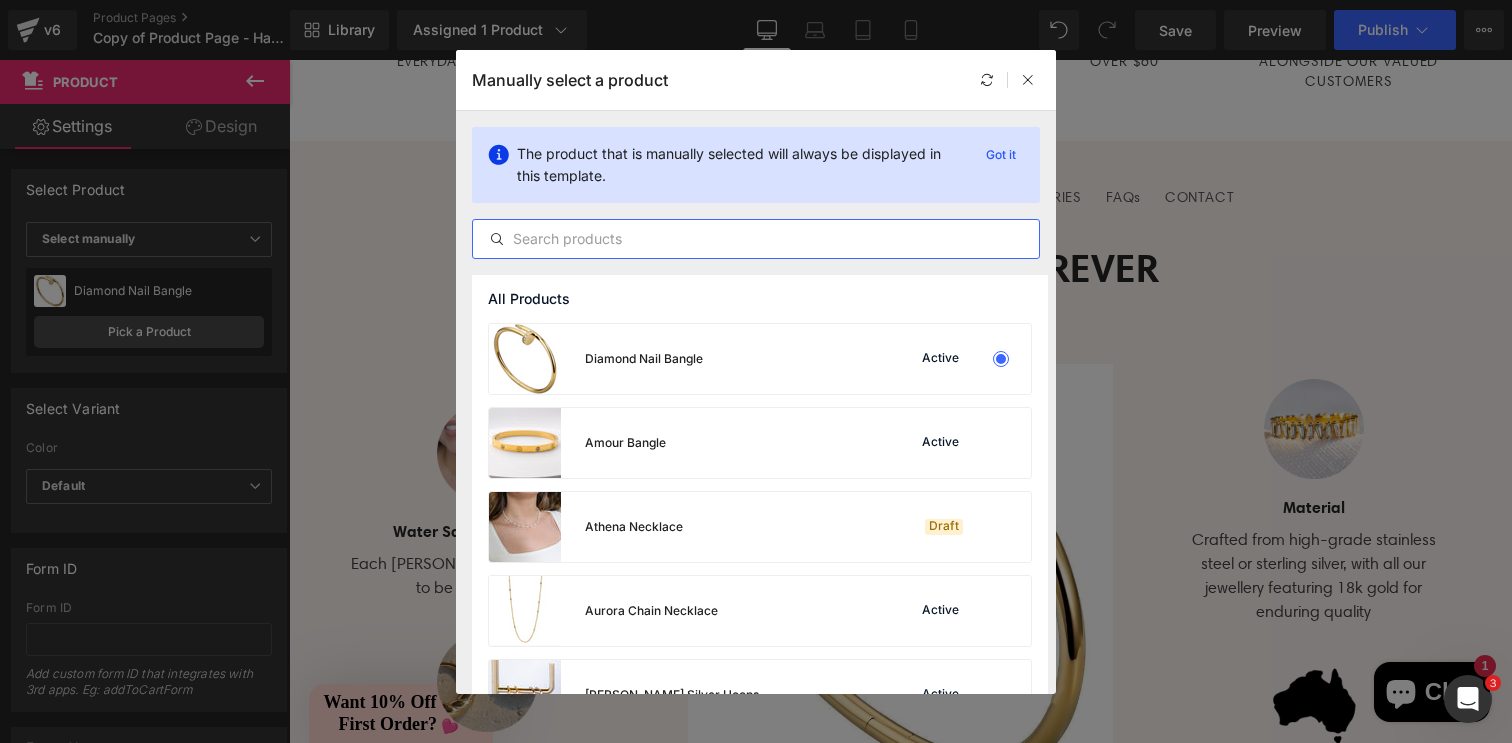 click at bounding box center [756, 239] 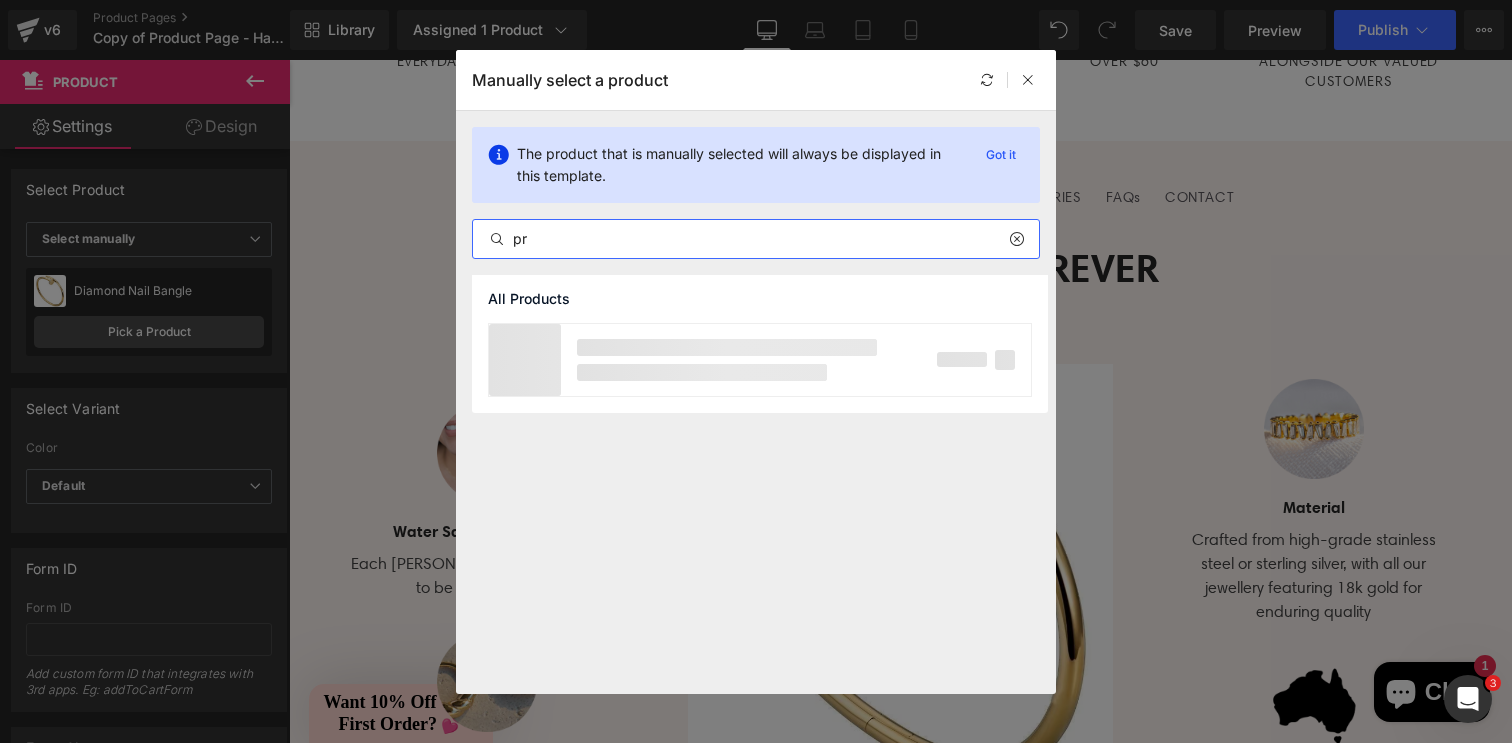 type on "p" 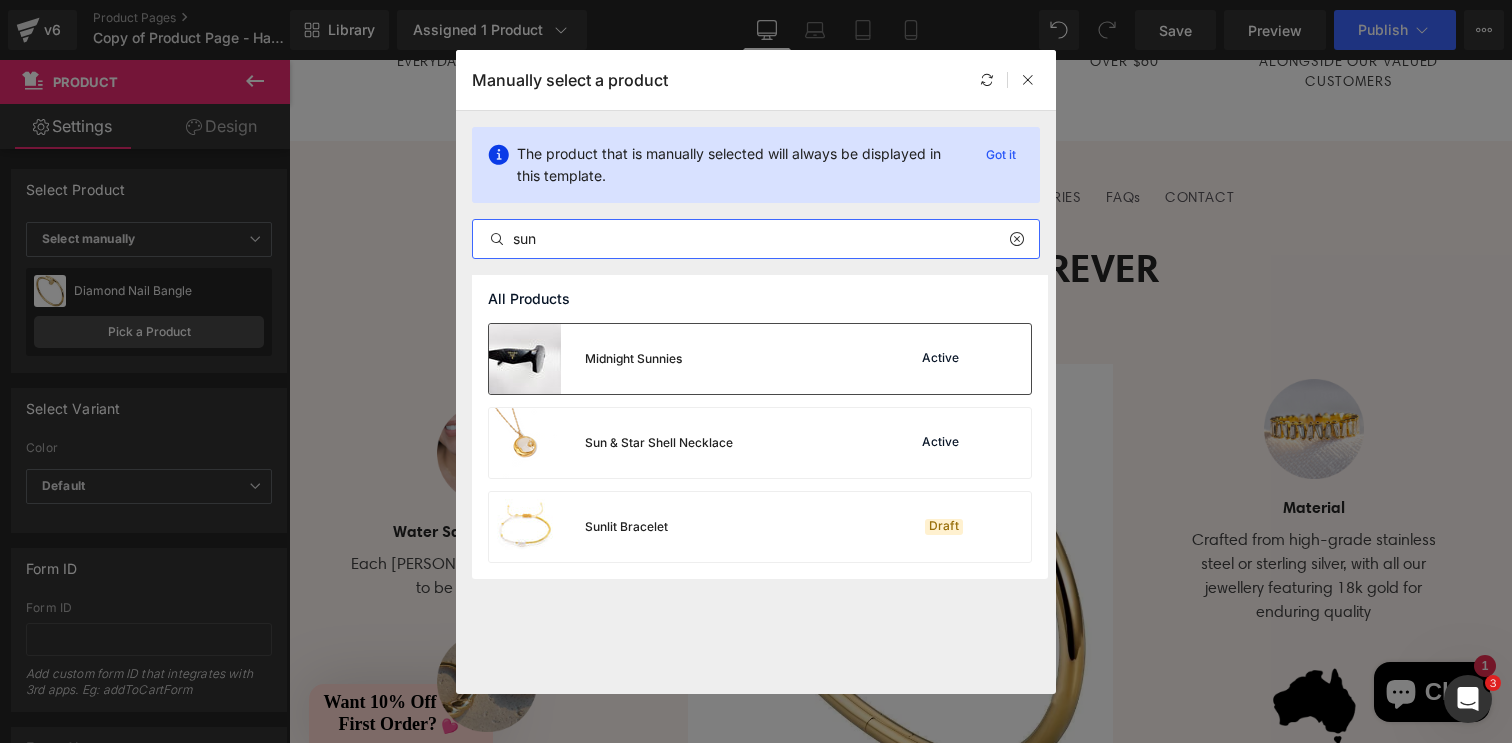 type on "sun" 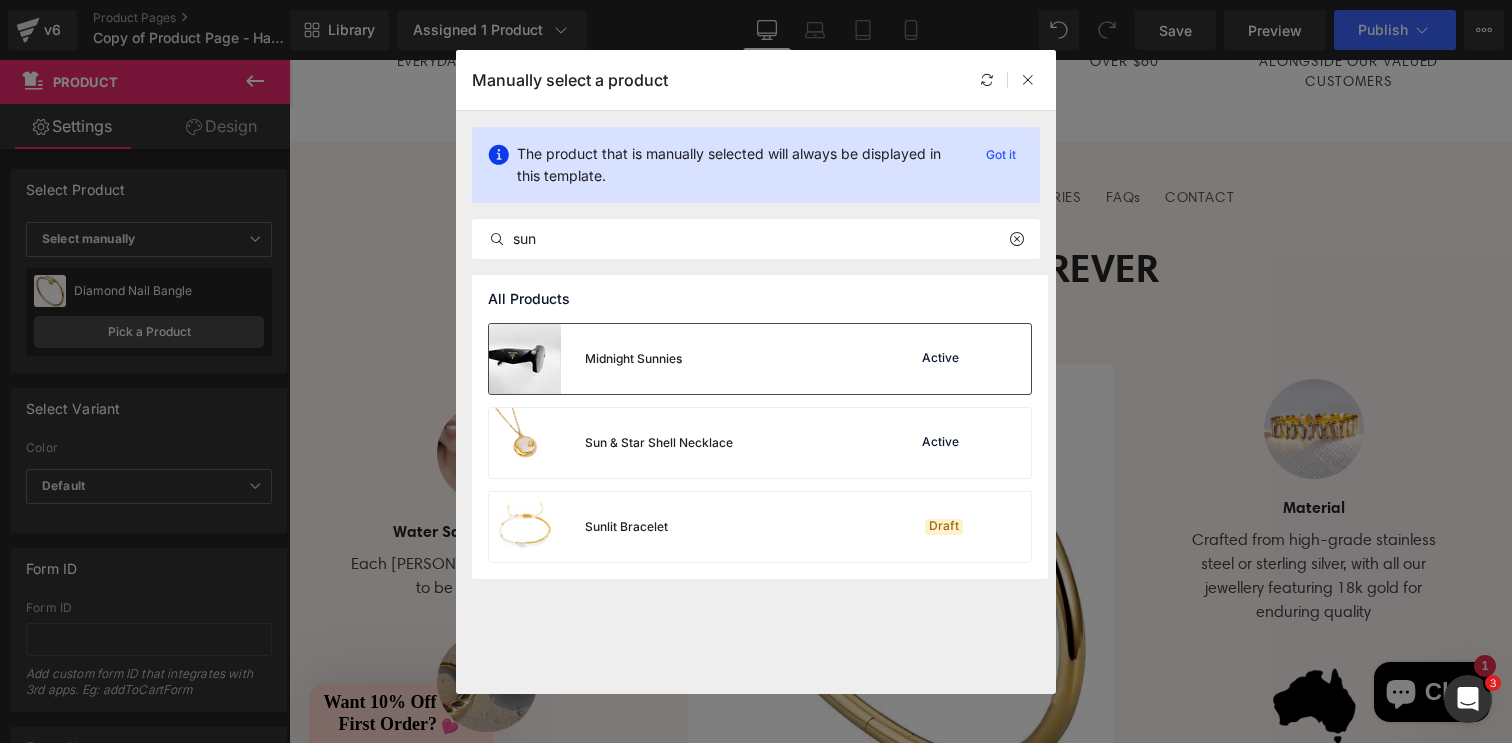 click on "Midnight Sunnies Active" at bounding box center [760, 359] 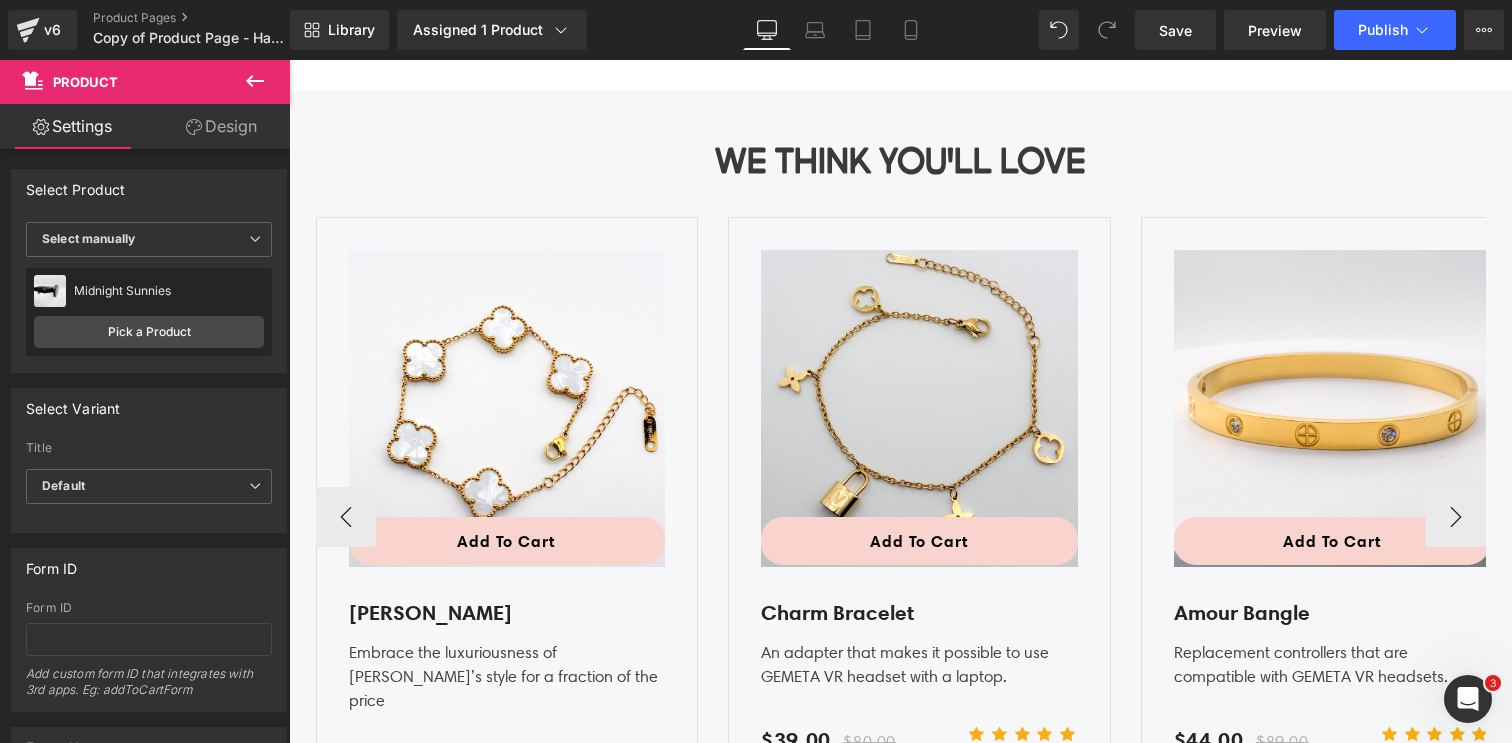 scroll, scrollTop: 3064, scrollLeft: 0, axis: vertical 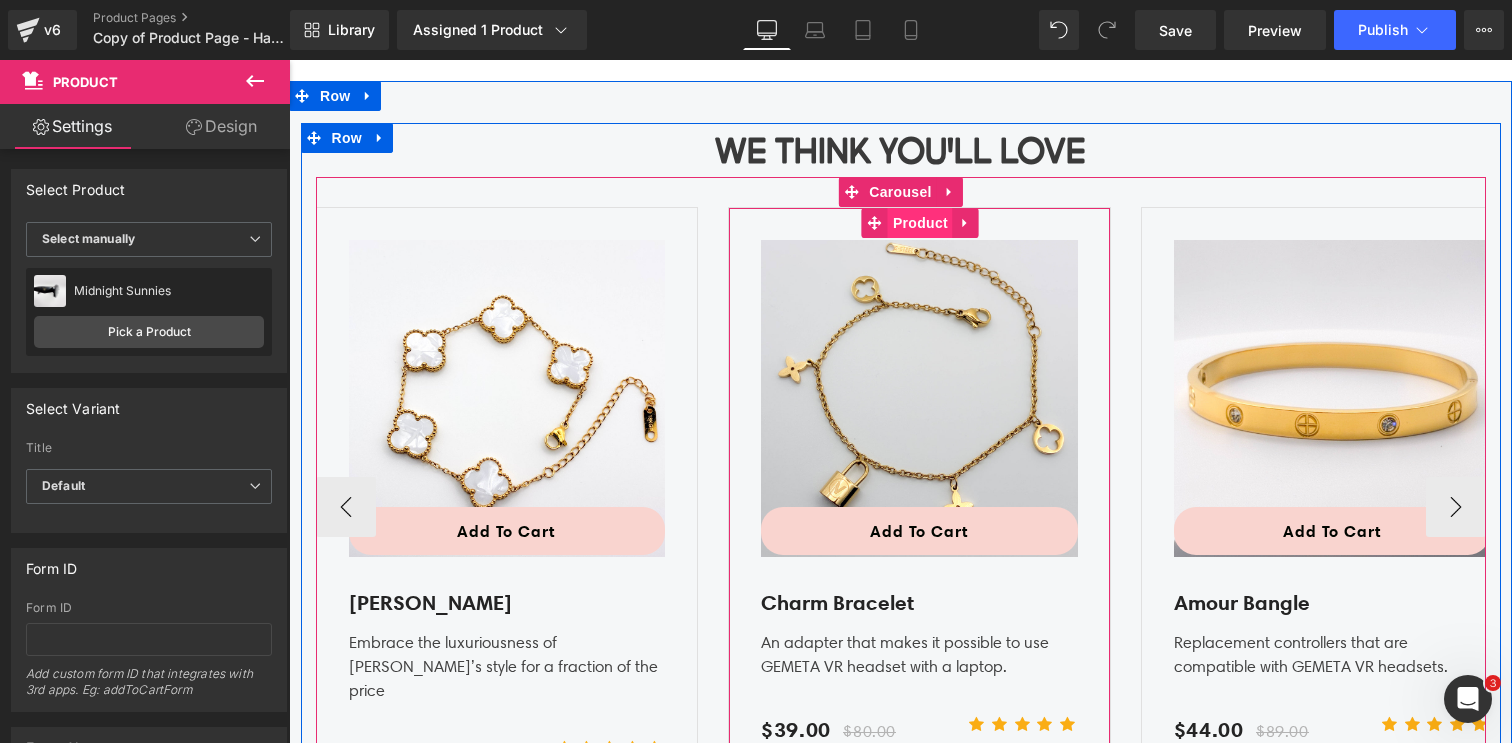 click on "Product" at bounding box center [920, 223] 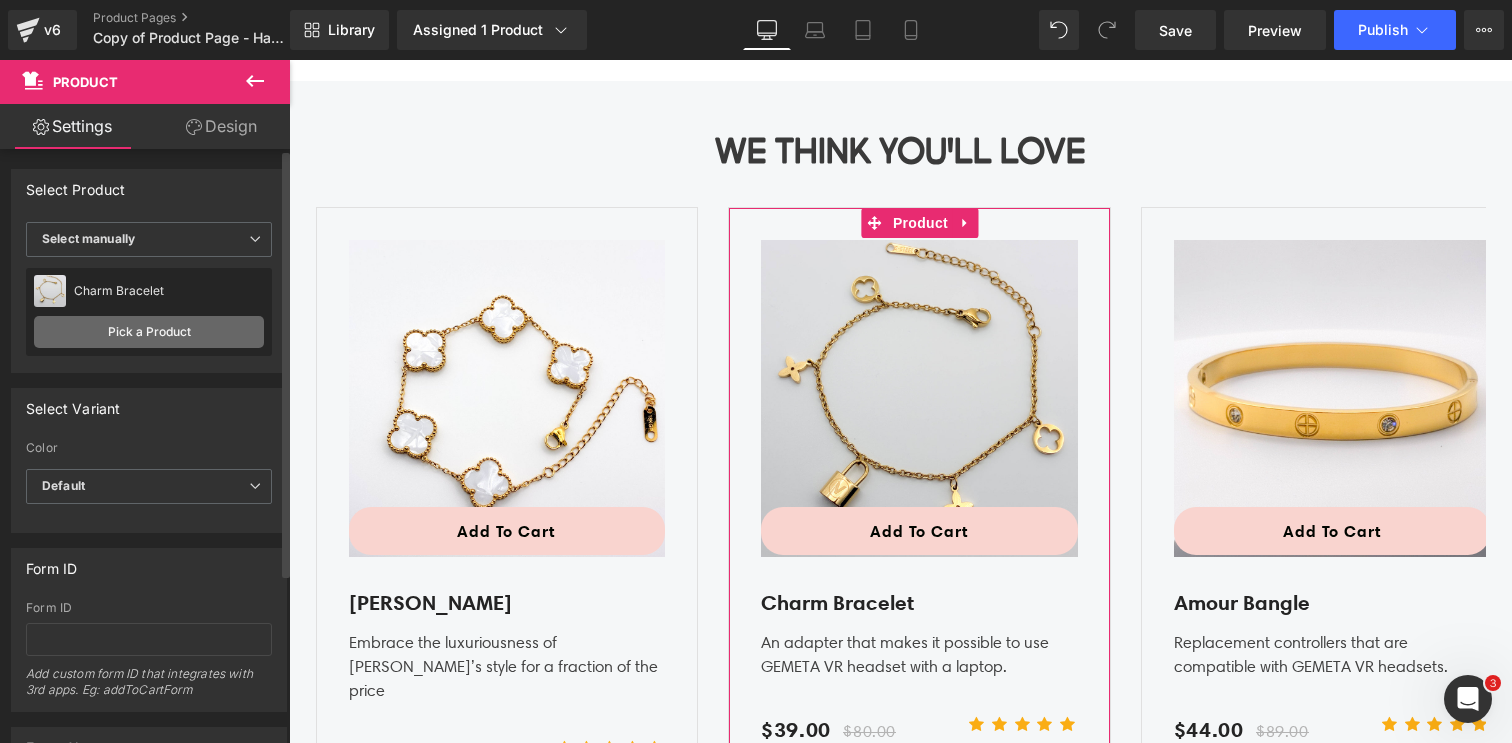 click on "Pick a Product" at bounding box center (149, 332) 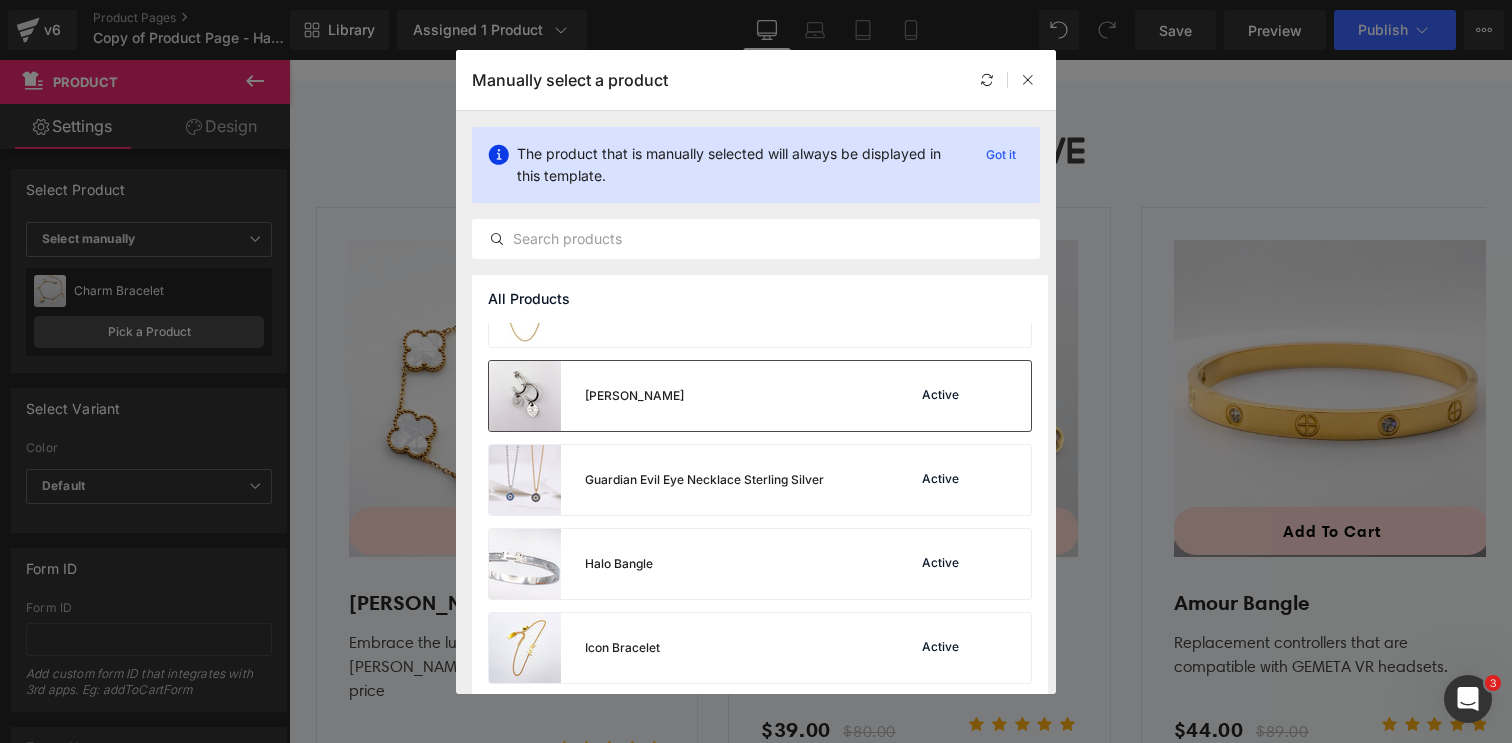 scroll, scrollTop: 3986, scrollLeft: 0, axis: vertical 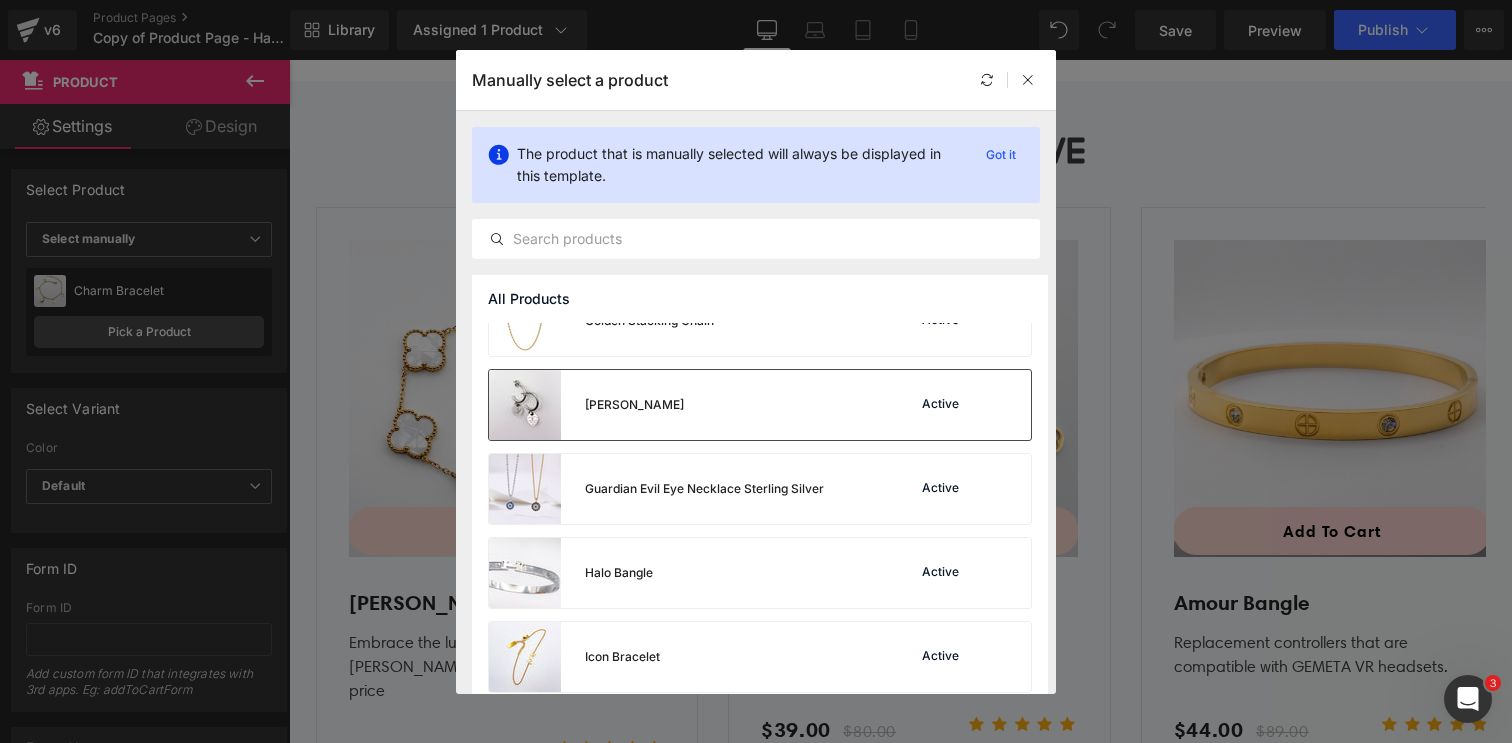 click on "Grace Earrings Active" at bounding box center (760, 405) 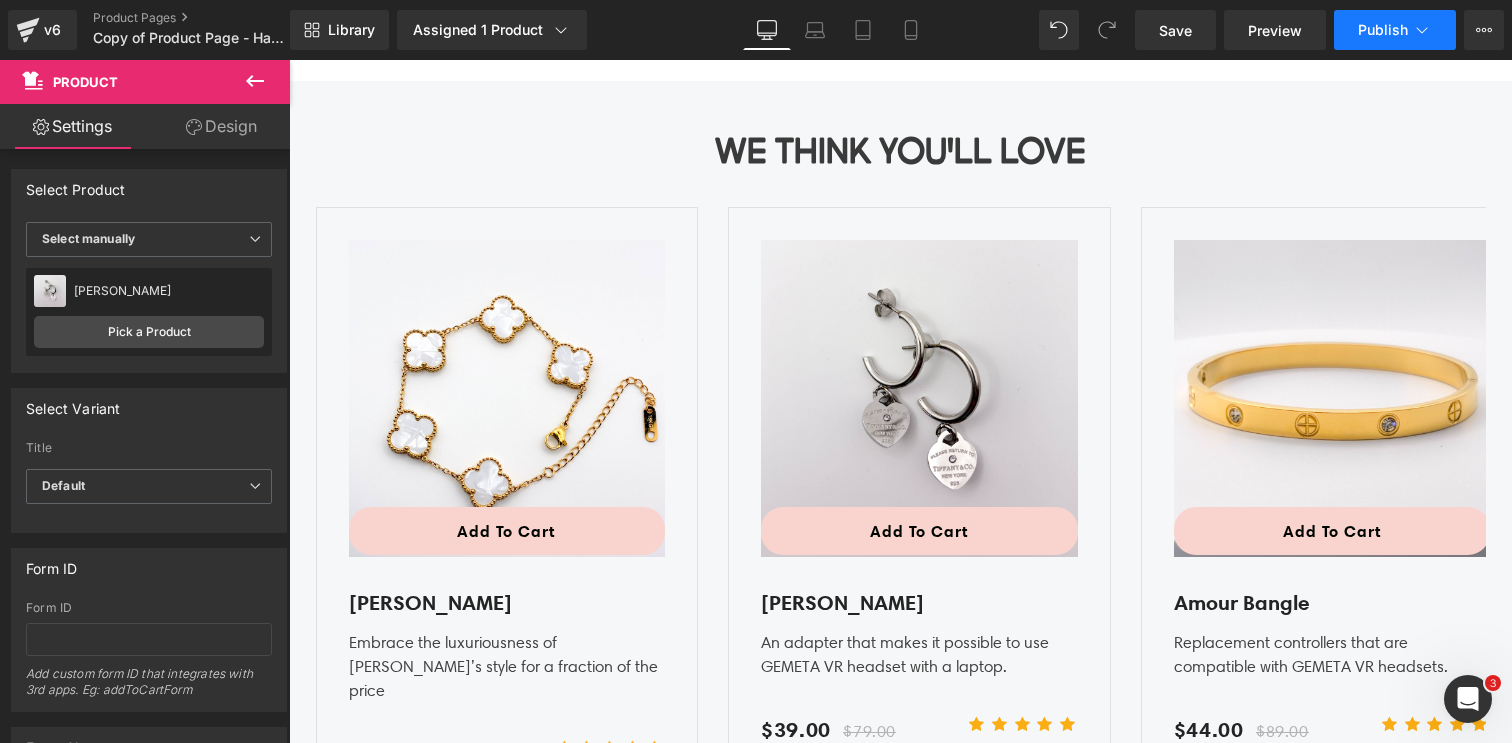 click on "Publish" at bounding box center [1395, 30] 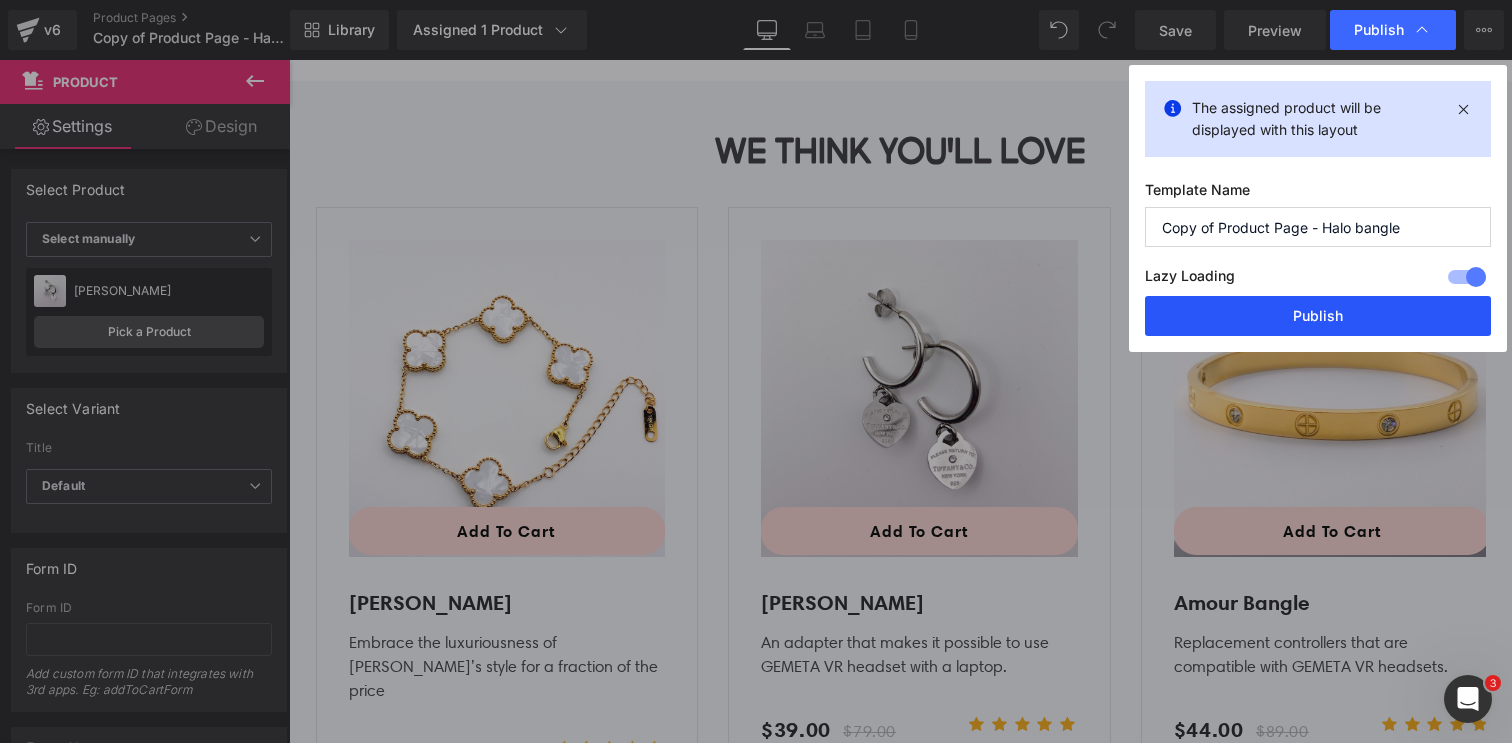 click on "Publish" at bounding box center (1318, 316) 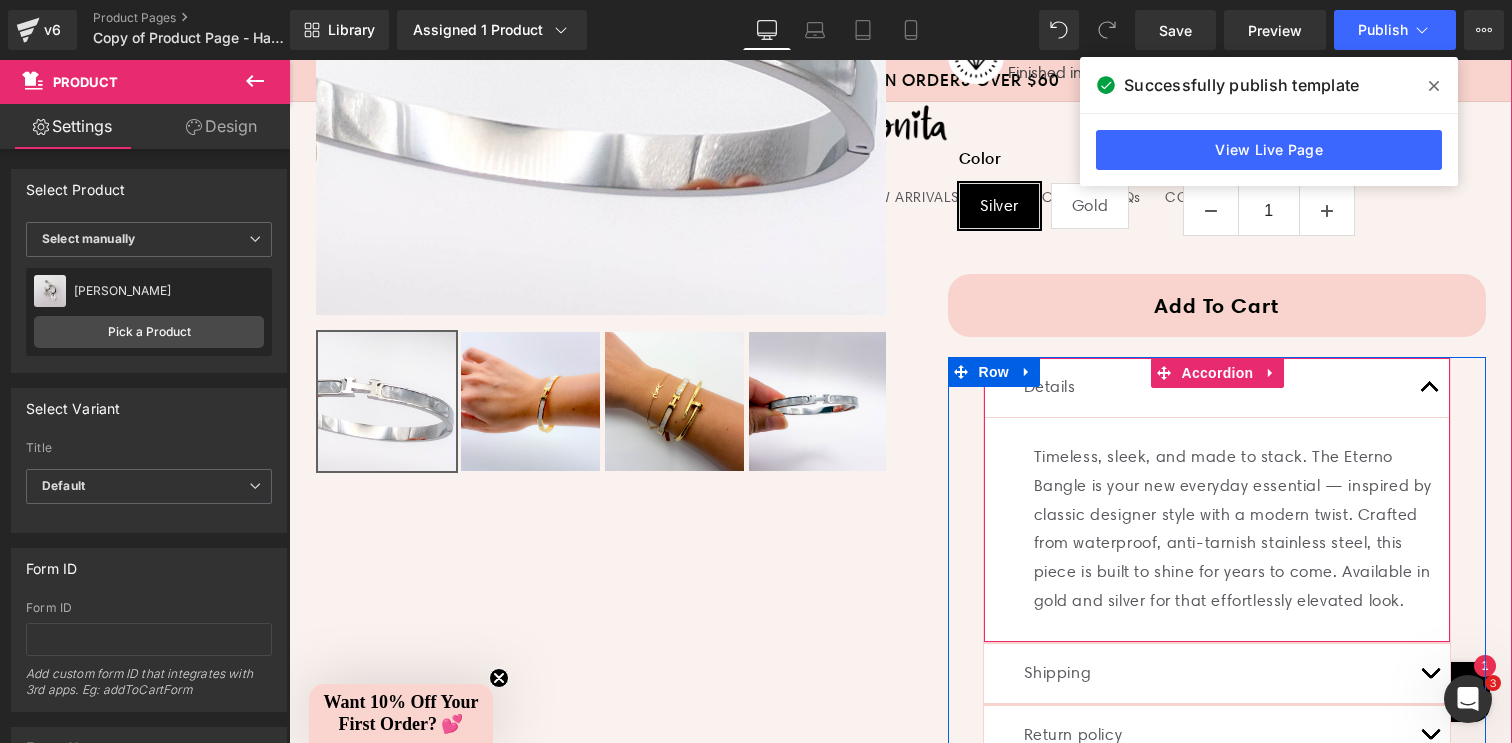 scroll, scrollTop: 547, scrollLeft: 0, axis: vertical 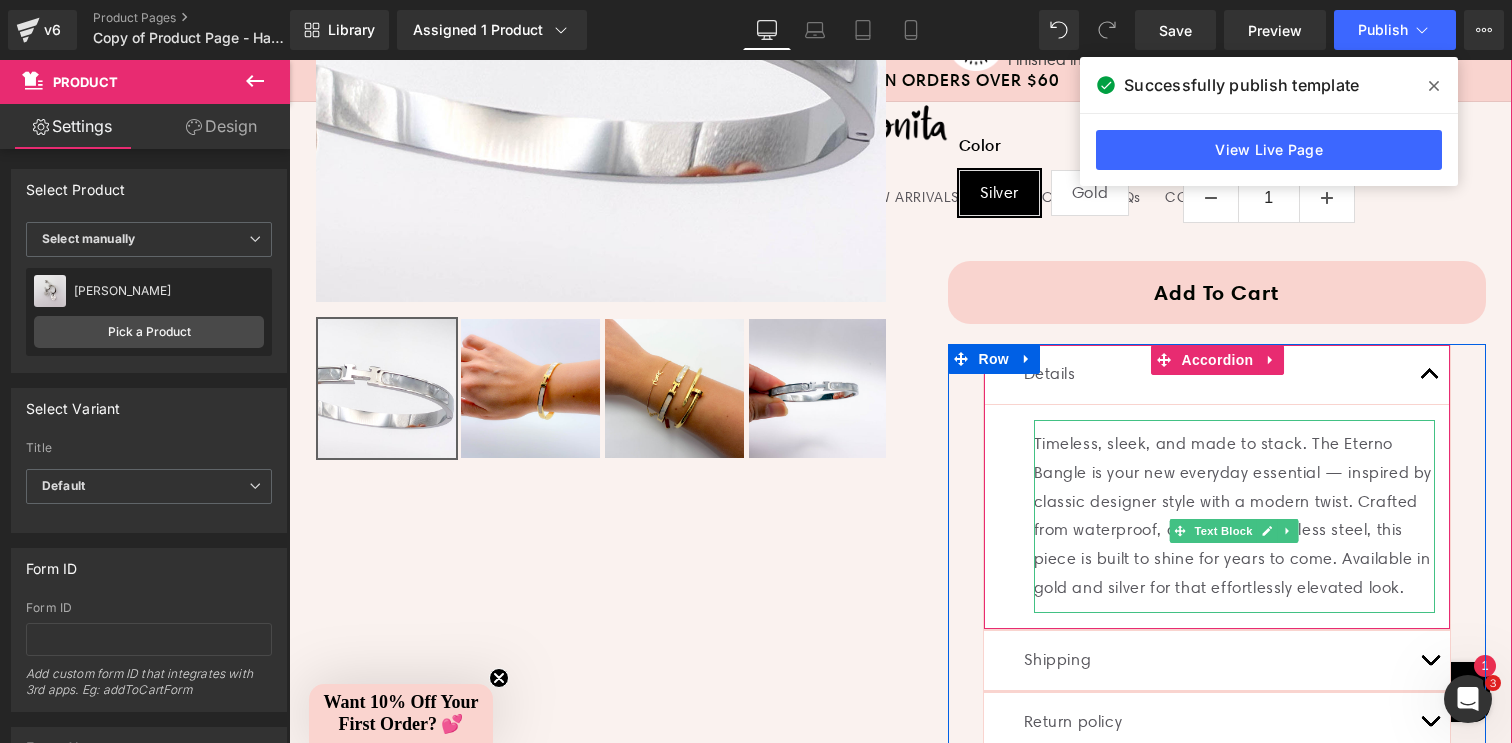 click on "Timeless, sleek, and made to stack. The Eterno Bangle is your new everyday essential — inspired by classic designer style with a modern twist. Crafted from waterproof, anti-tarnish stainless steel, this piece is built to shine for years to come. Available in gold and silver for that effortlessly elevated look." at bounding box center [1234, 516] 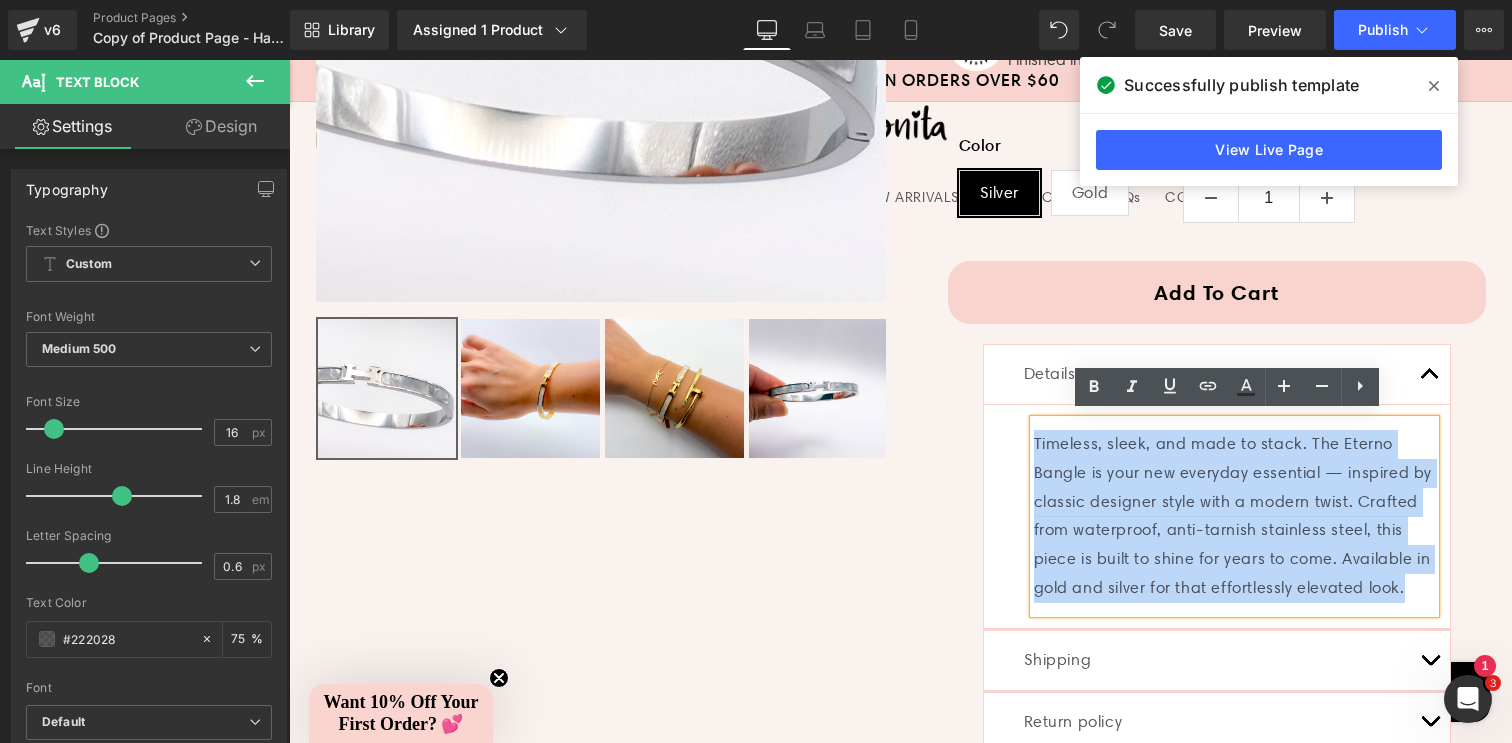 drag, startPoint x: 1149, startPoint y: 613, endPoint x: 1027, endPoint y: 442, distance: 210.05951 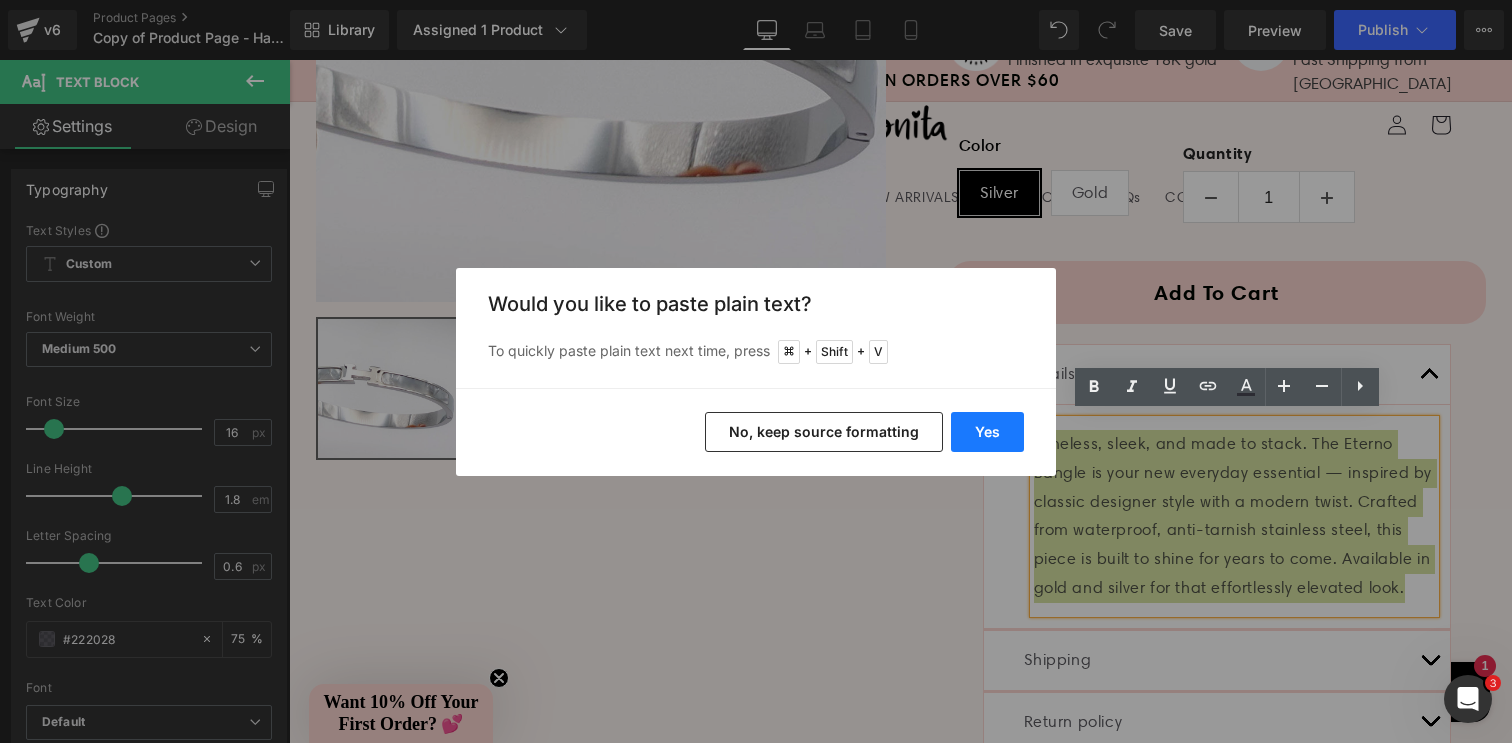 click on "Yes" at bounding box center [987, 432] 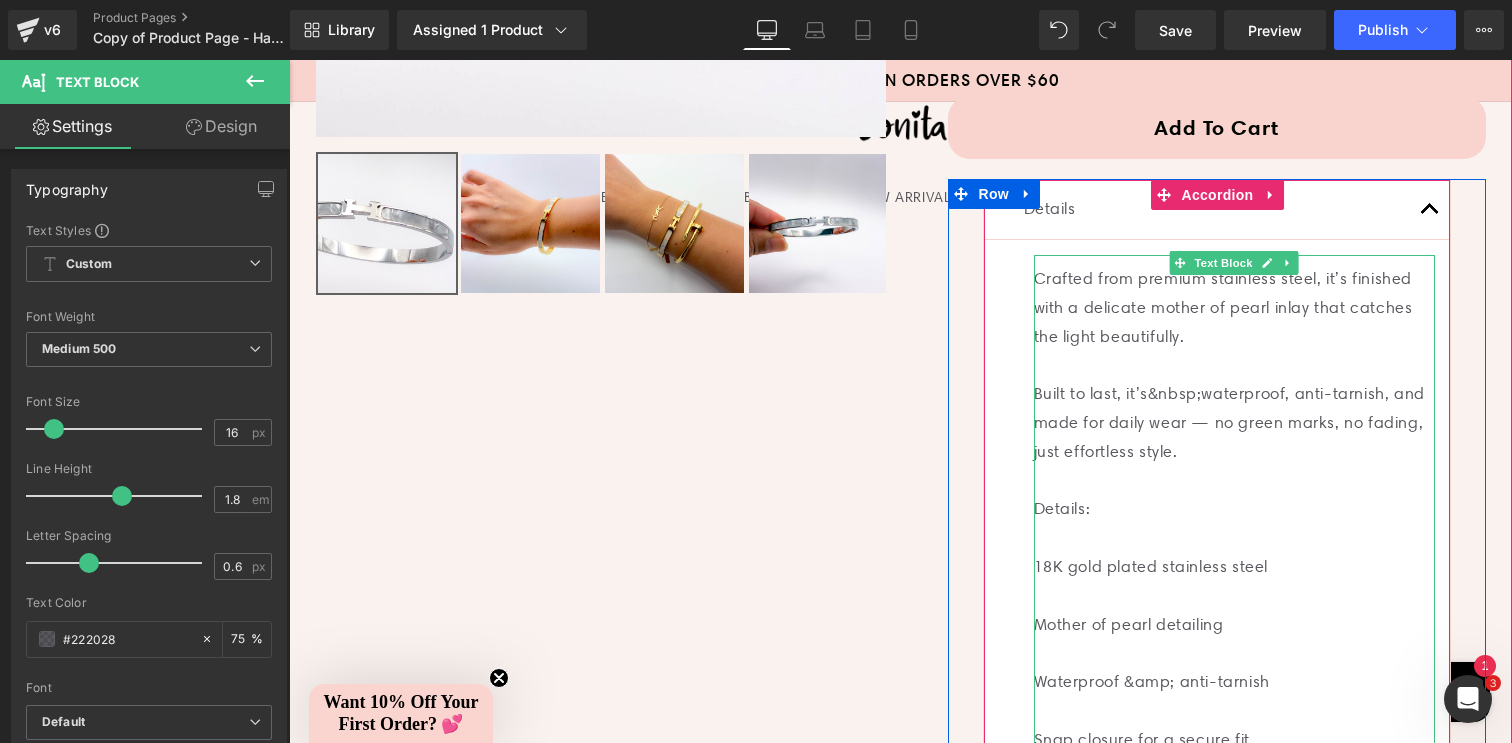 scroll, scrollTop: 712, scrollLeft: 0, axis: vertical 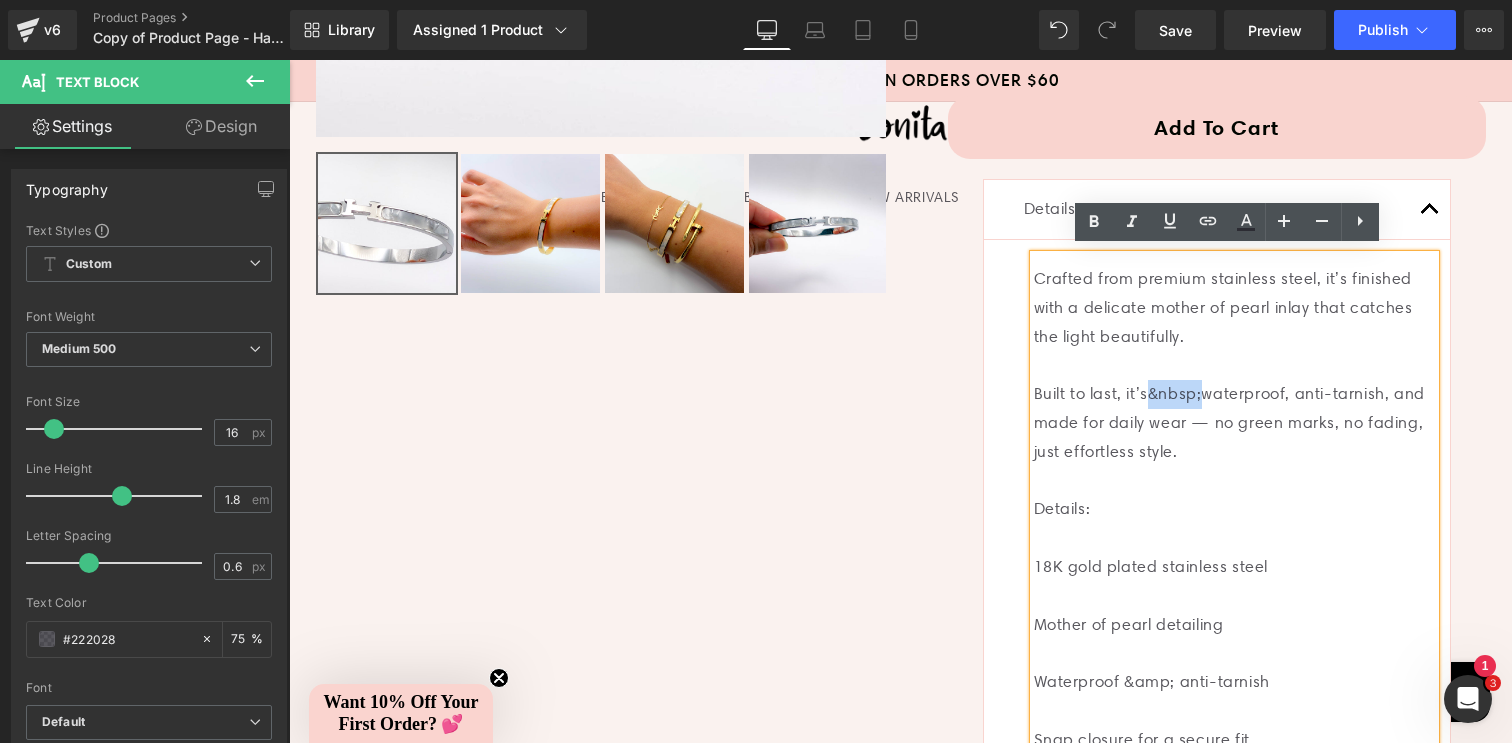 drag, startPoint x: 1197, startPoint y: 390, endPoint x: 1148, endPoint y: 387, distance: 49.09175 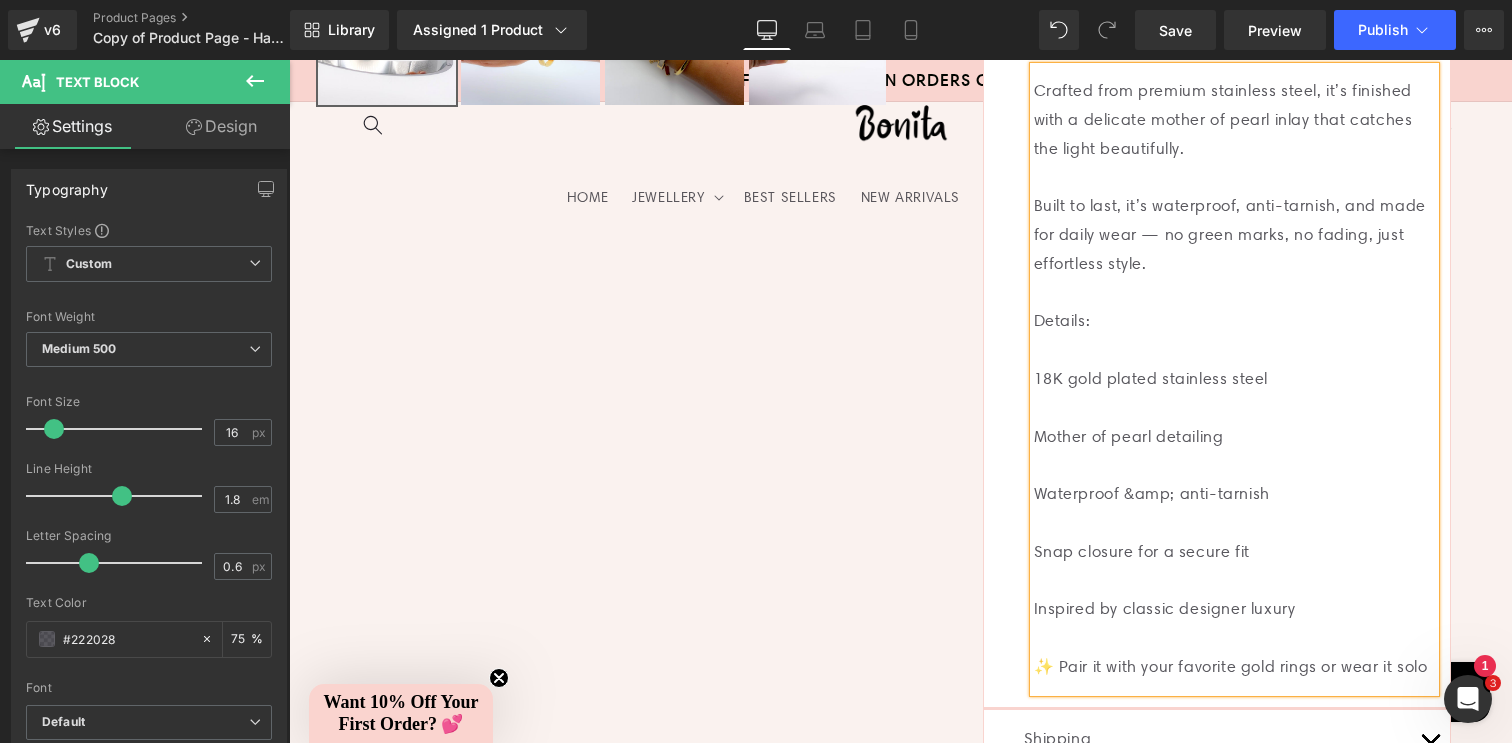 scroll, scrollTop: 907, scrollLeft: 0, axis: vertical 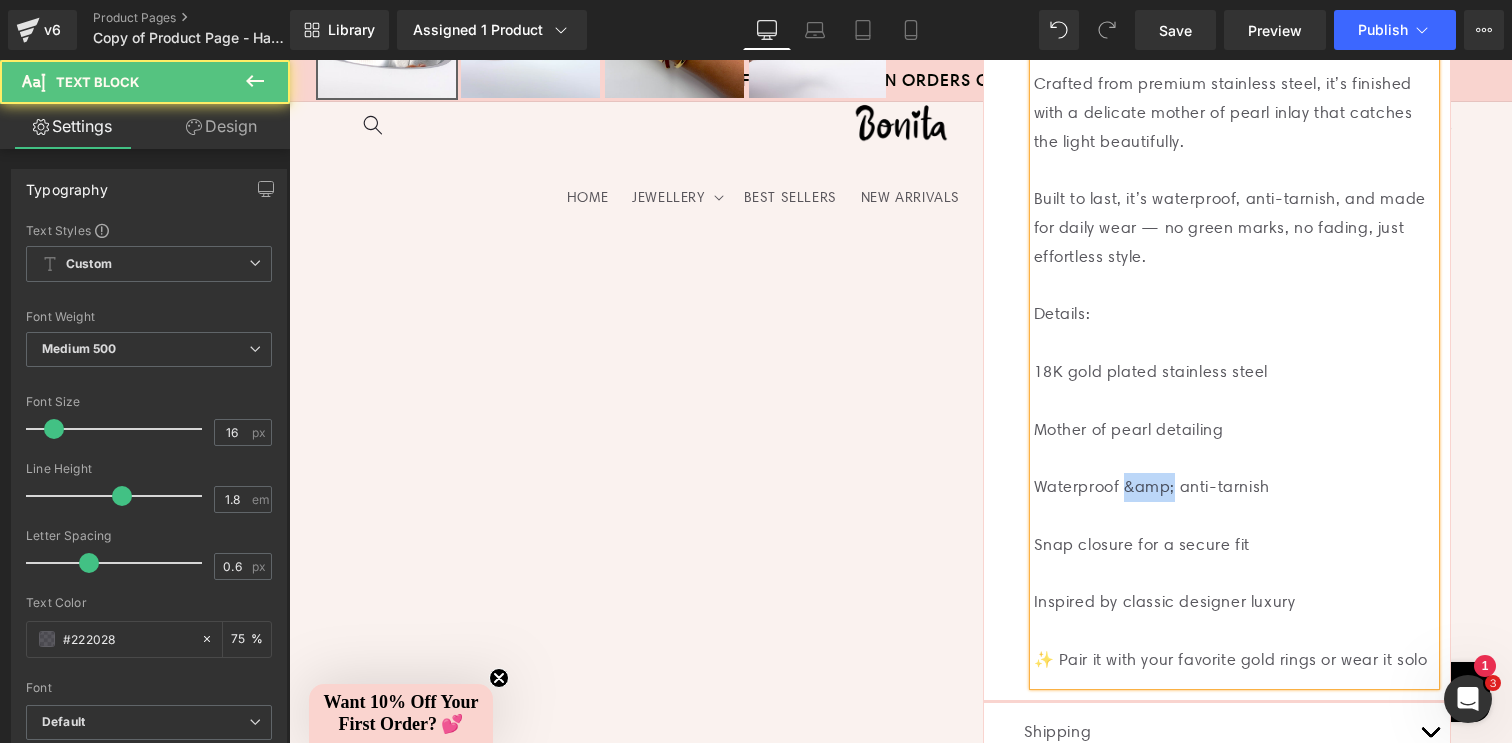drag, startPoint x: 1164, startPoint y: 482, endPoint x: 1114, endPoint y: 477, distance: 50.24938 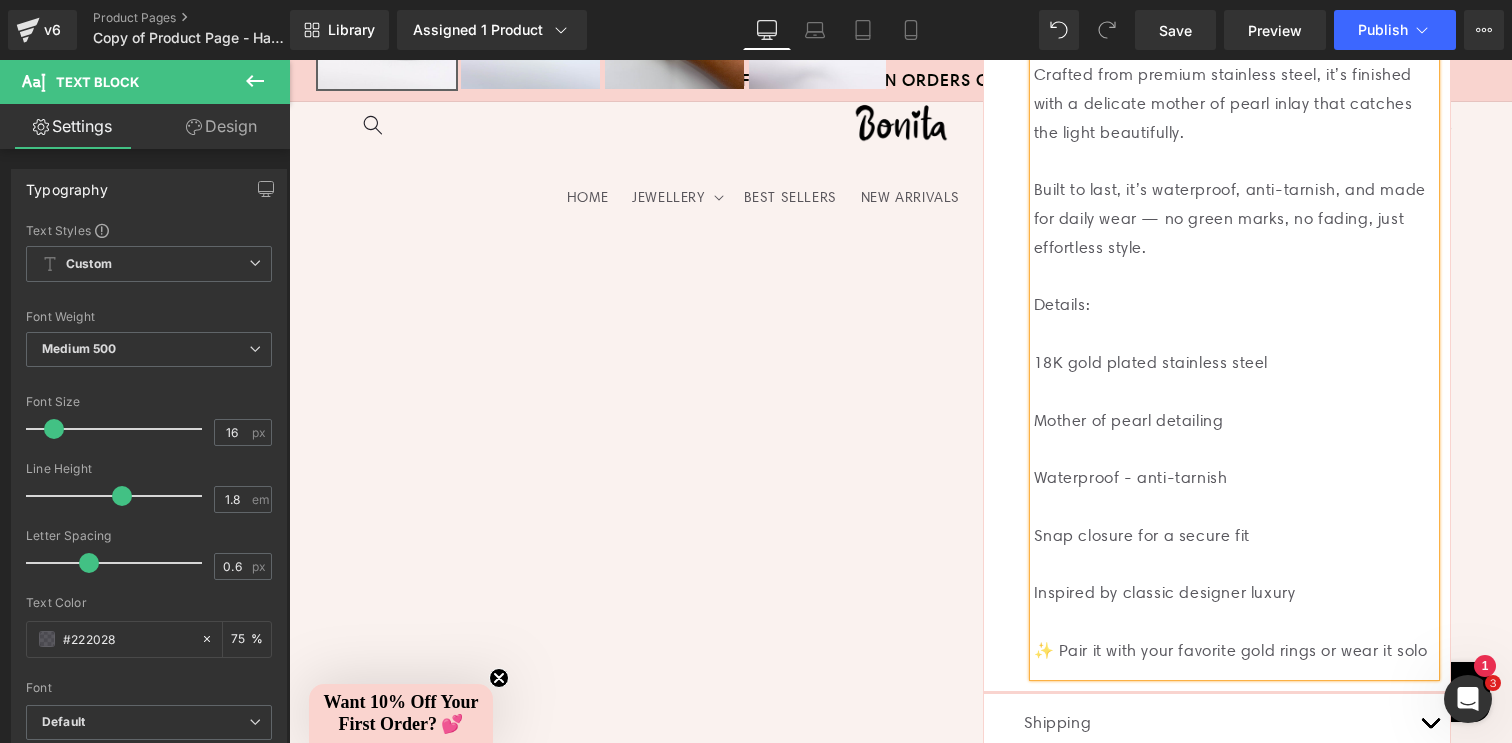 scroll, scrollTop: 921, scrollLeft: 0, axis: vertical 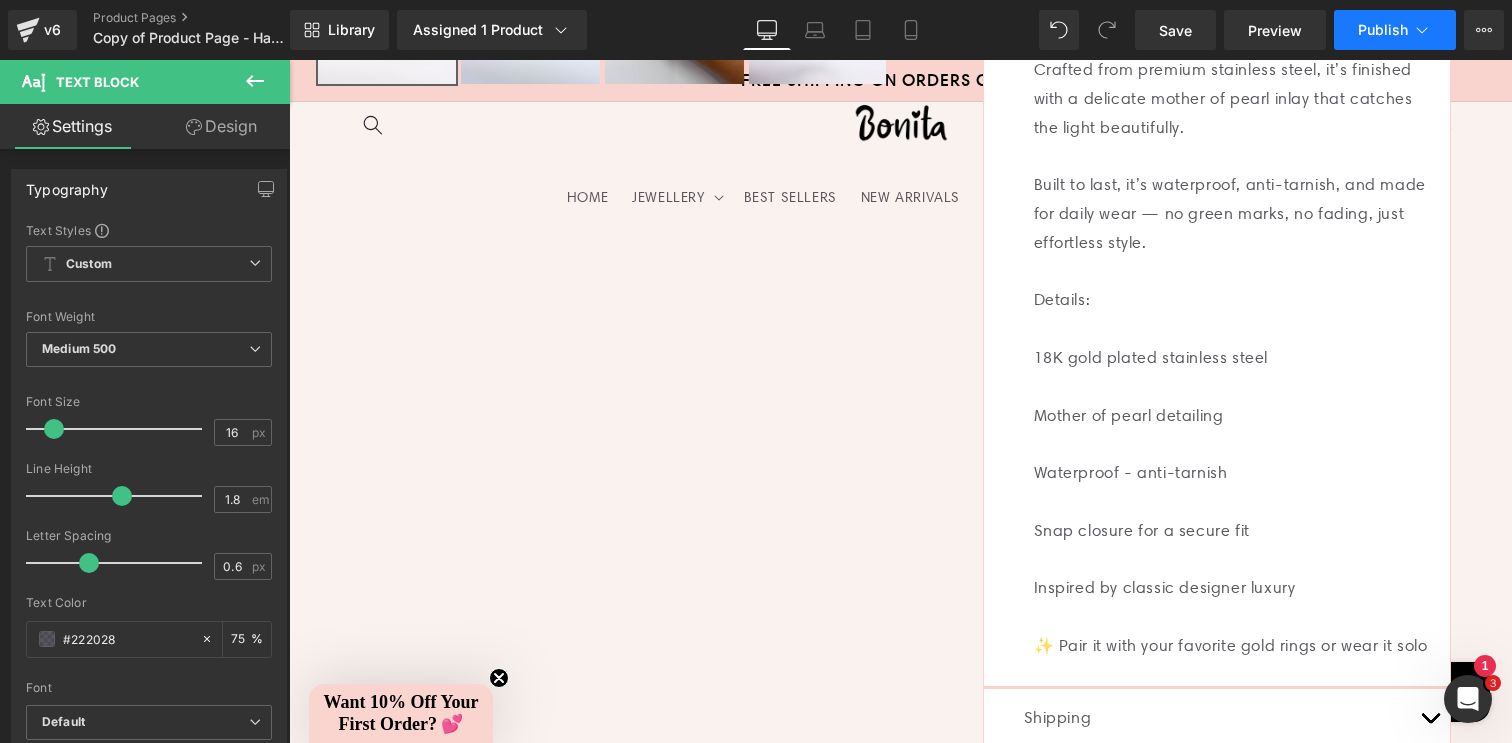 click on "Publish" at bounding box center [1383, 30] 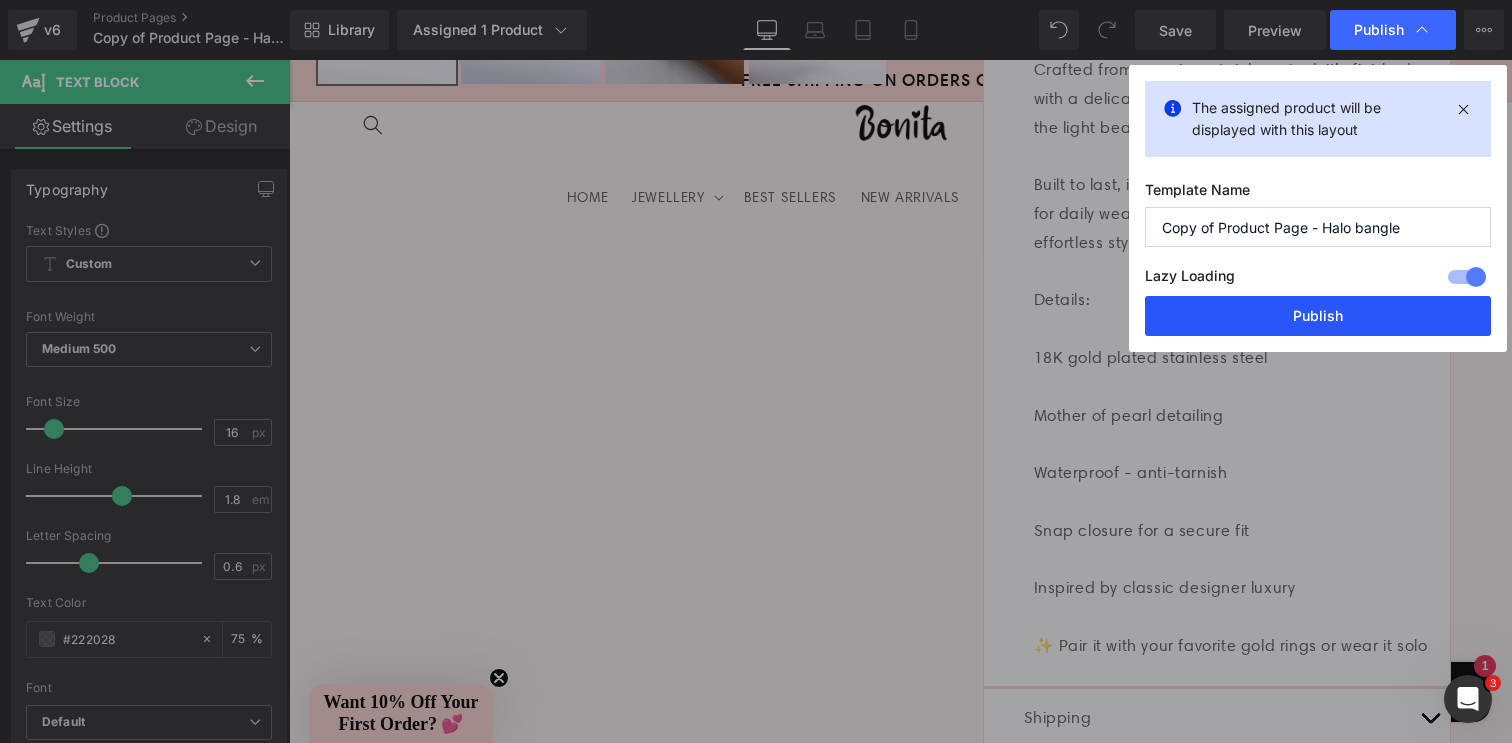 click on "Publish" at bounding box center (1318, 316) 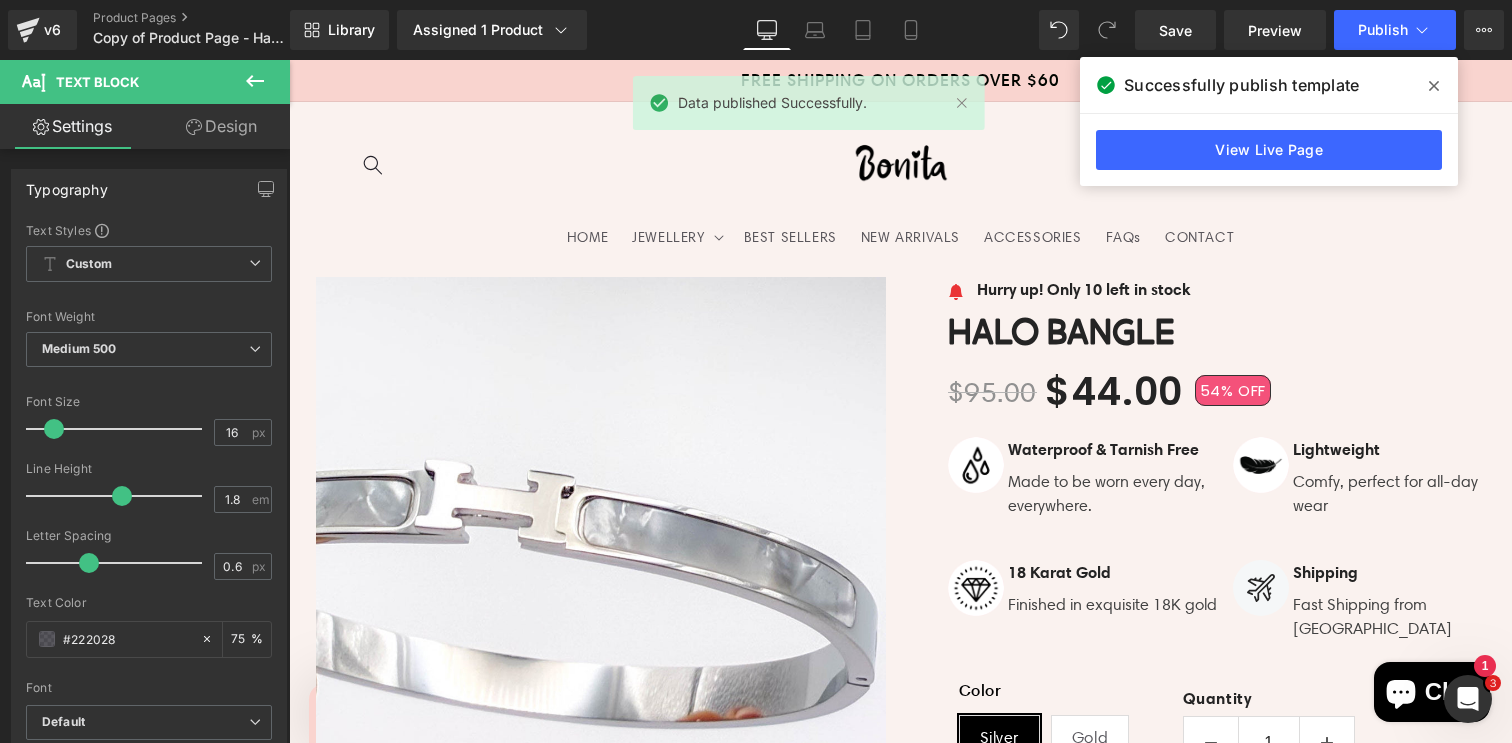 scroll, scrollTop: 0, scrollLeft: 0, axis: both 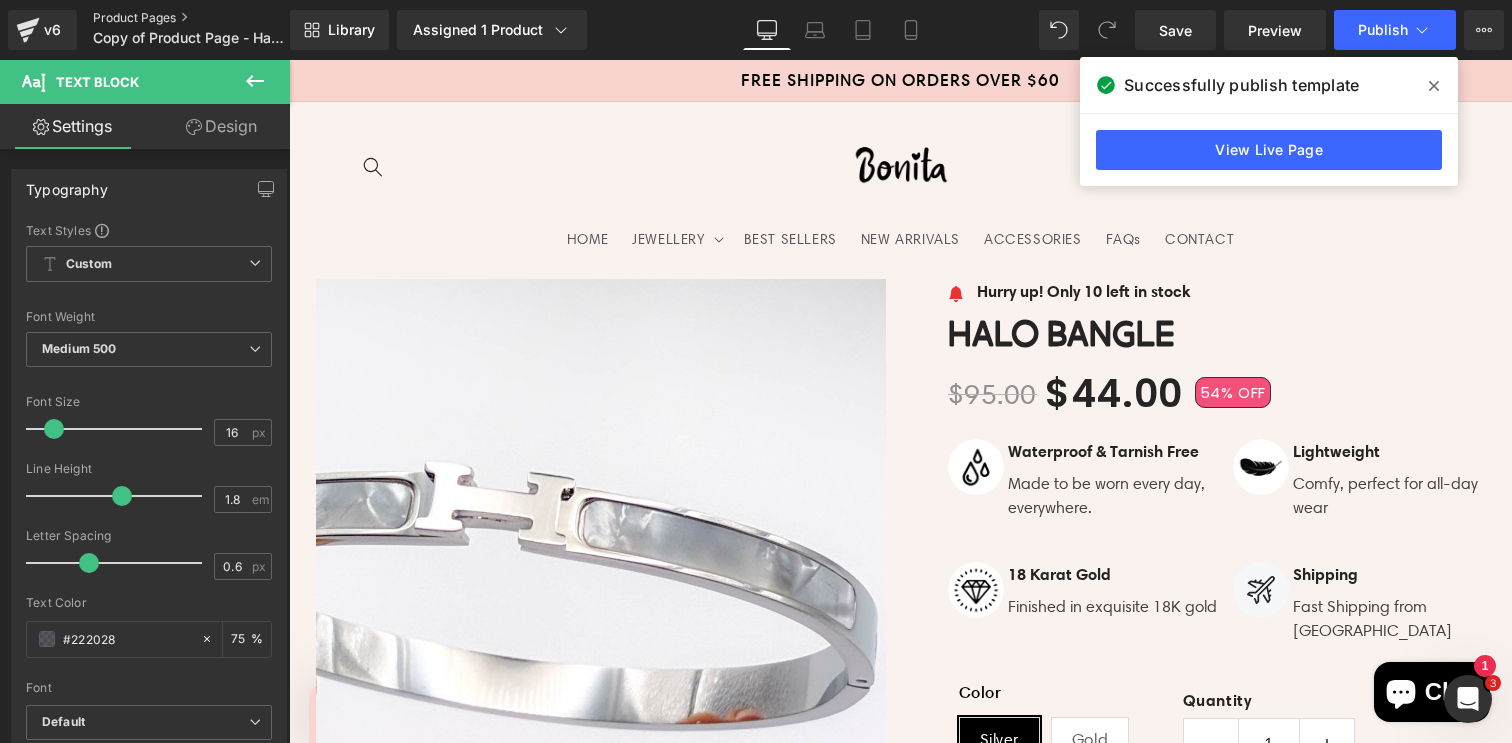 click on "Product Pages" at bounding box center [208, 18] 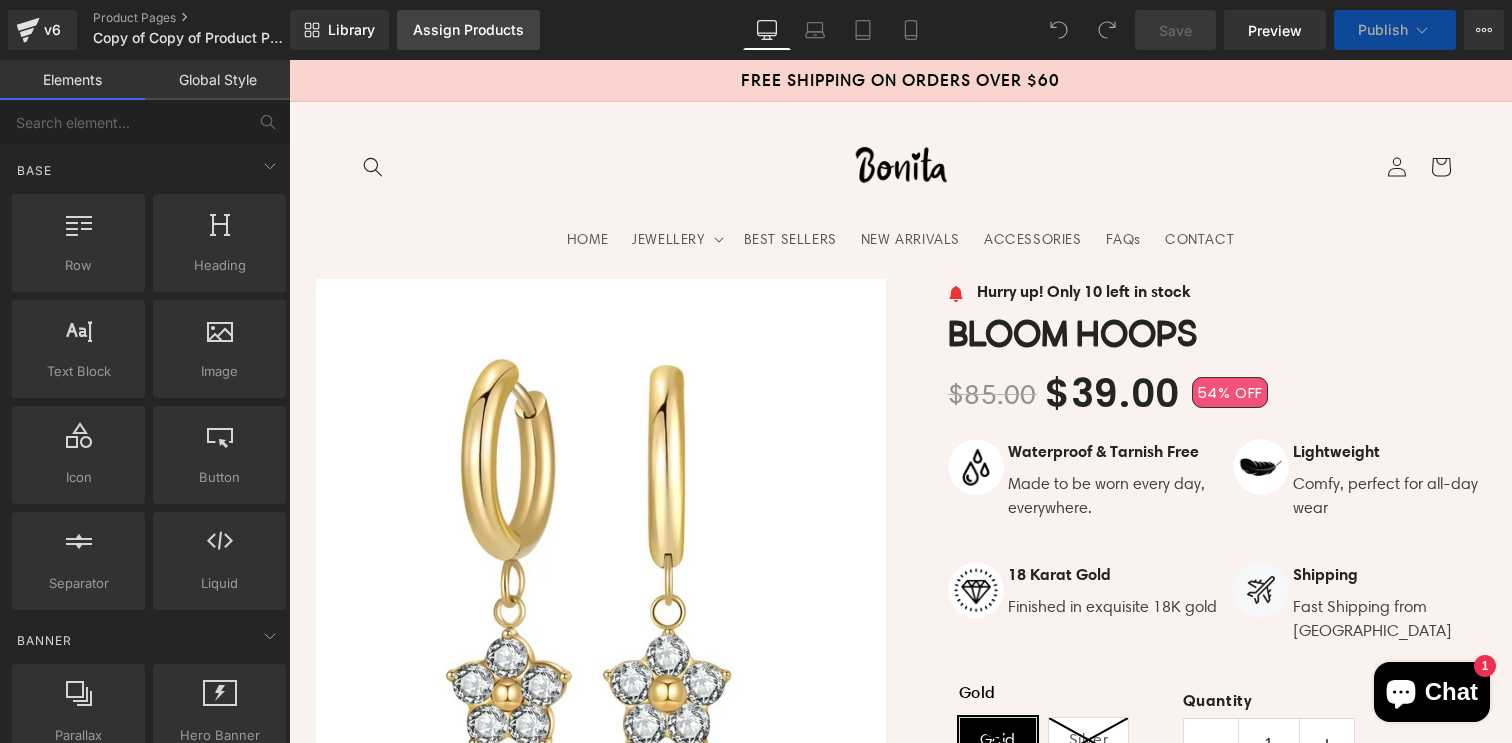 scroll, scrollTop: 0, scrollLeft: 0, axis: both 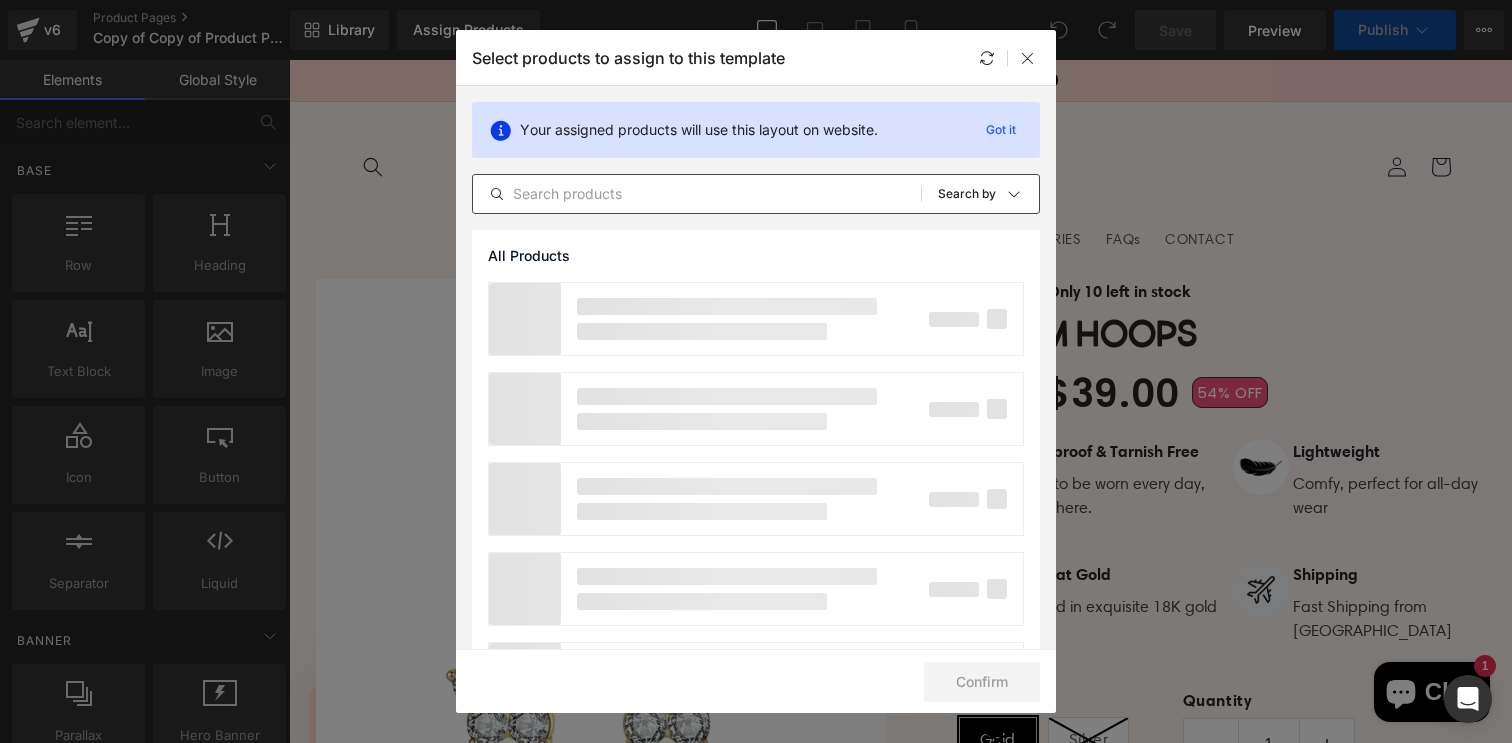 click at bounding box center (697, 194) 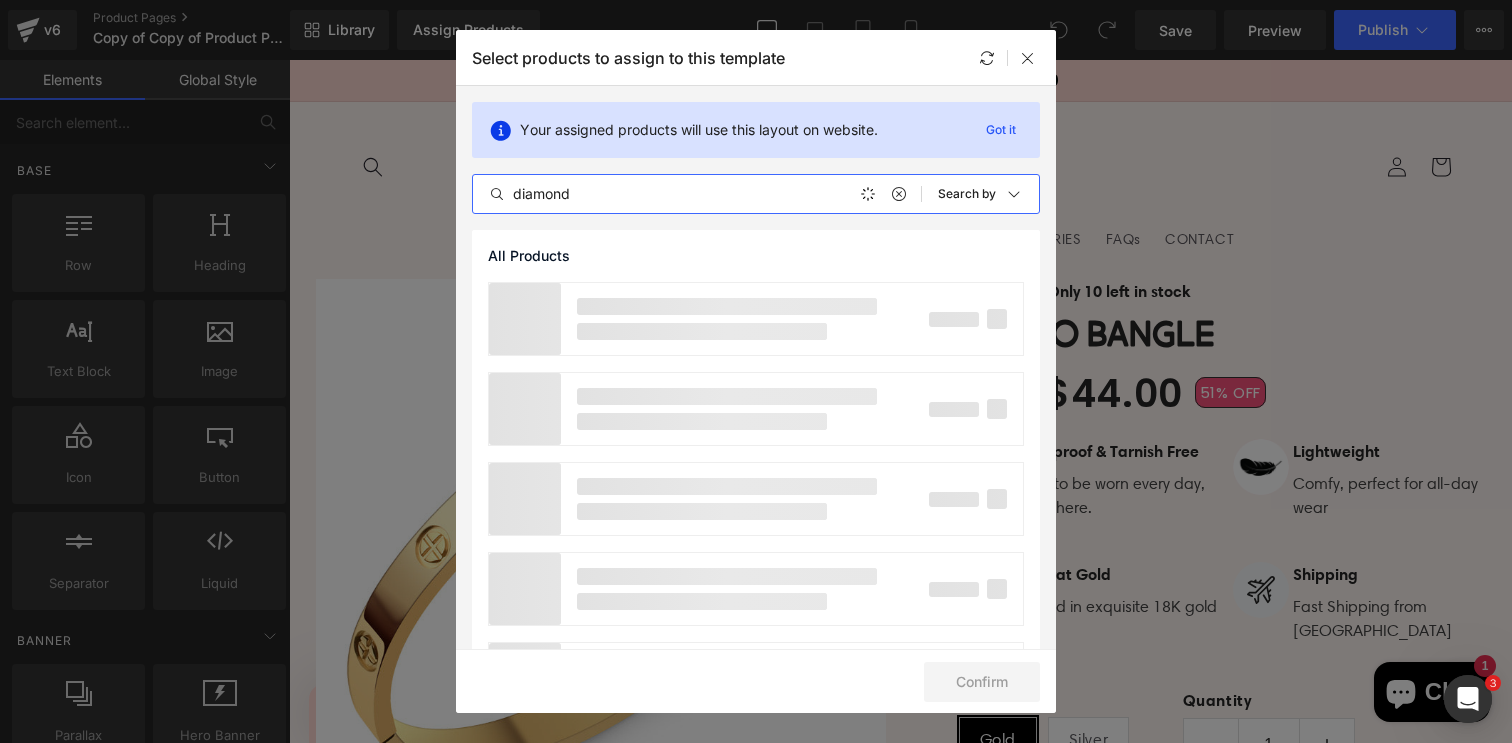 scroll, scrollTop: 0, scrollLeft: 0, axis: both 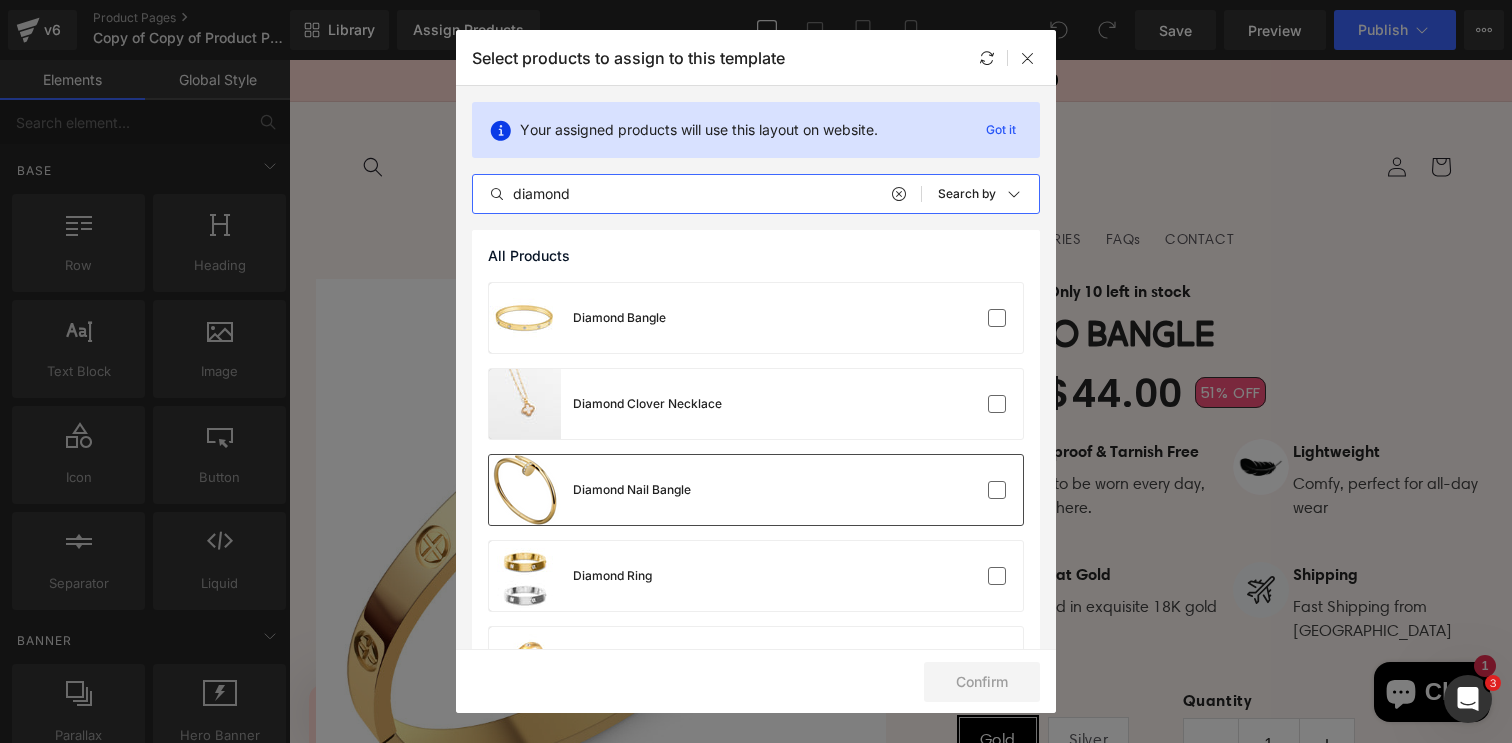type on "diamond" 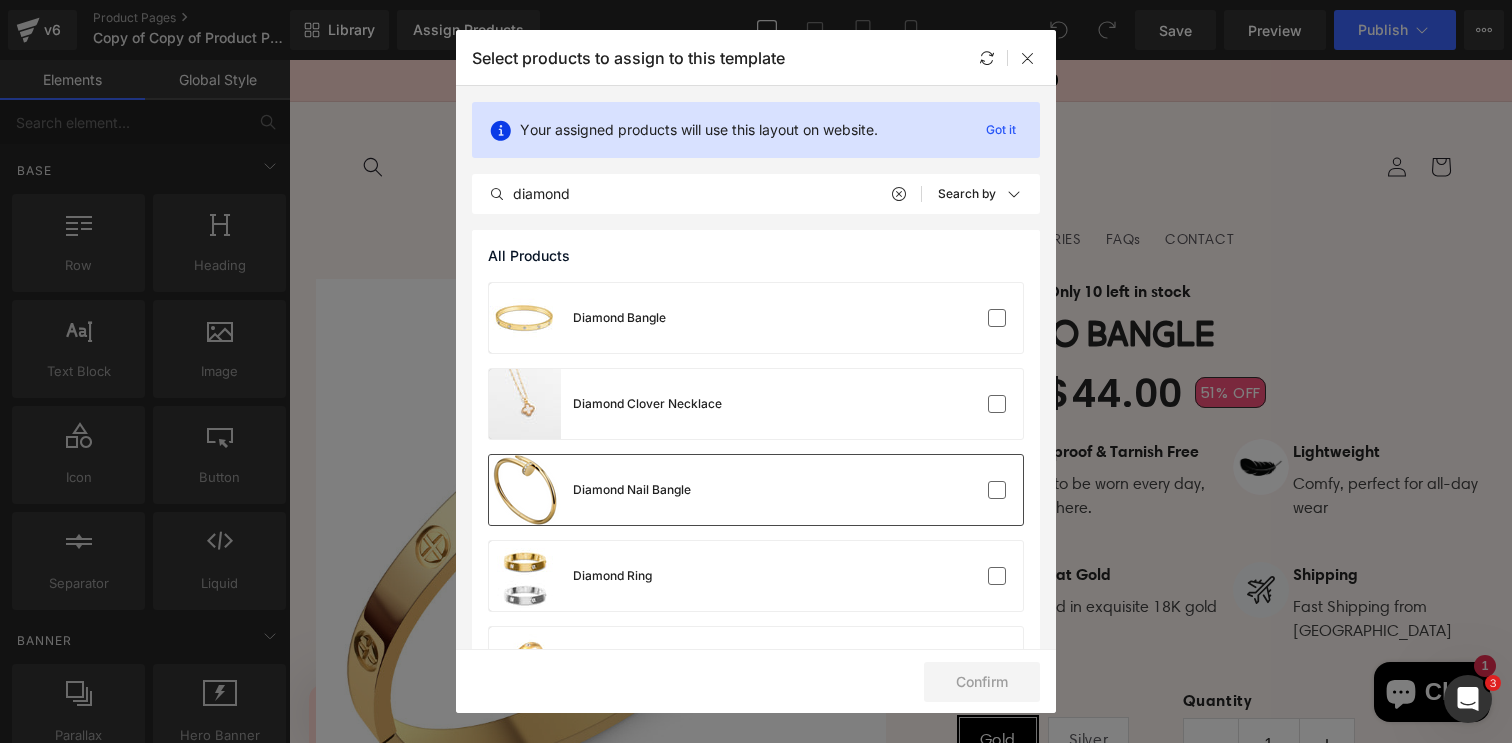 click at bounding box center [962, 490] 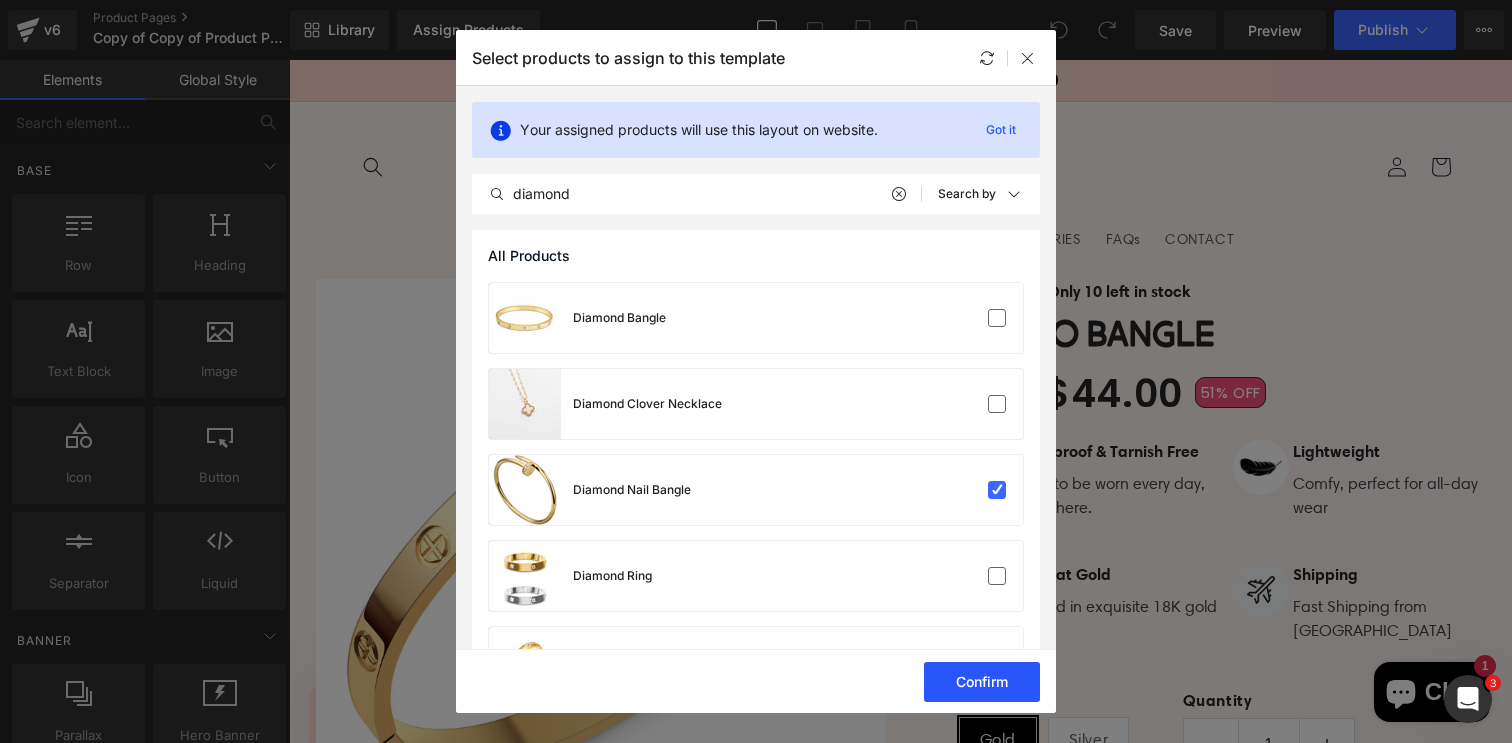 click on "Confirm" at bounding box center (982, 682) 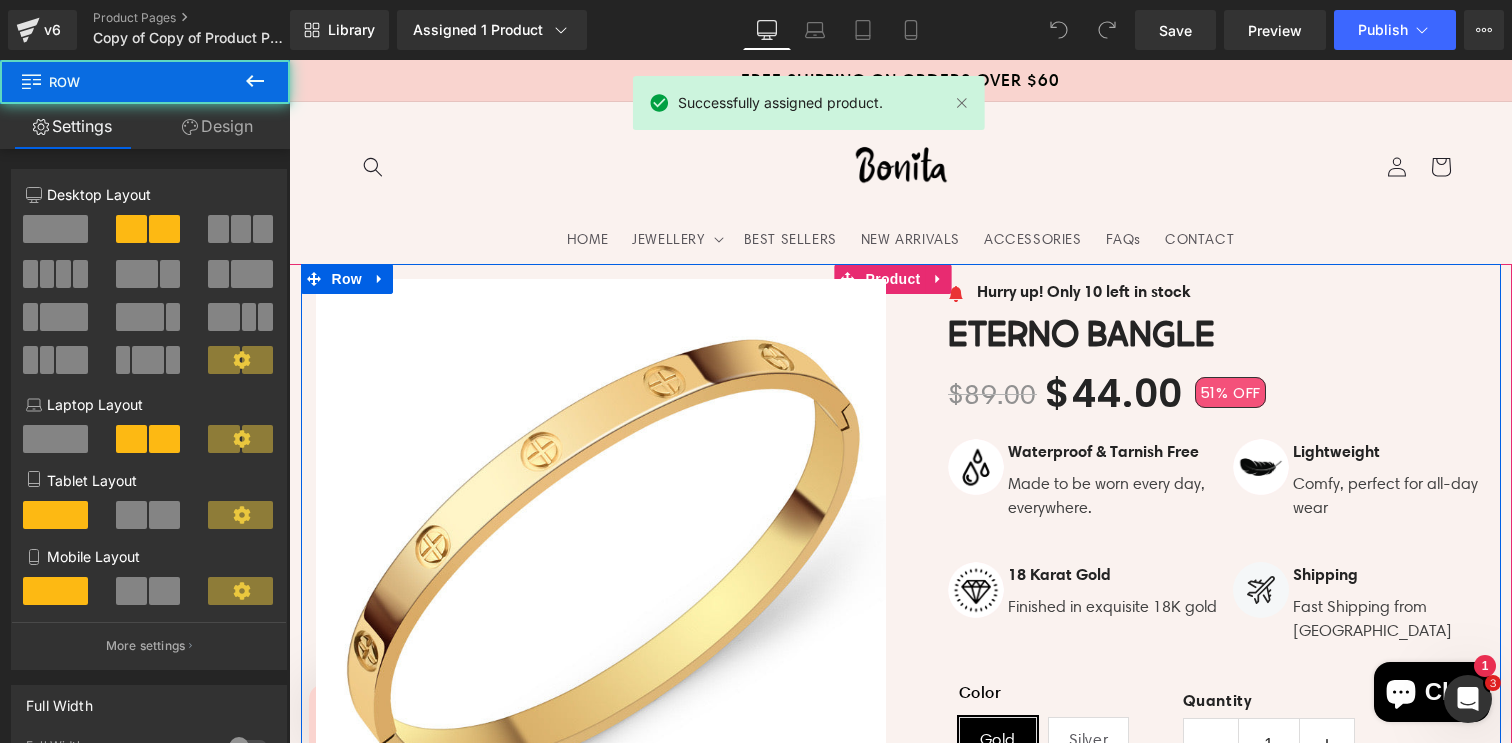 click on "Image
Hurry up! Only 10 left in stock
Text Block
Icon List
Eterno Bangle
(P) Title
$89.00
$44.00
51%
OFF
(P) Price
Image" at bounding box center (1201, 794) 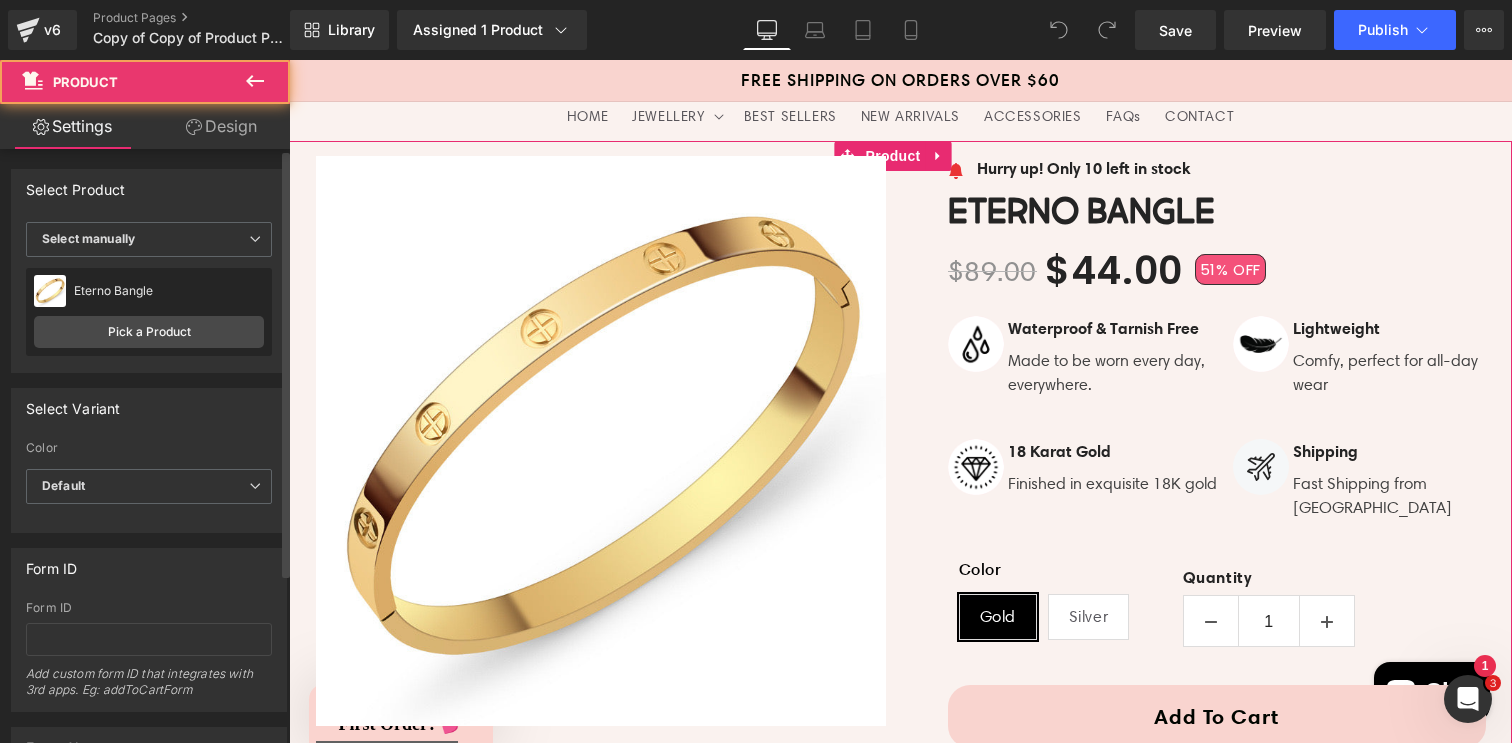 scroll, scrollTop: 124, scrollLeft: 0, axis: vertical 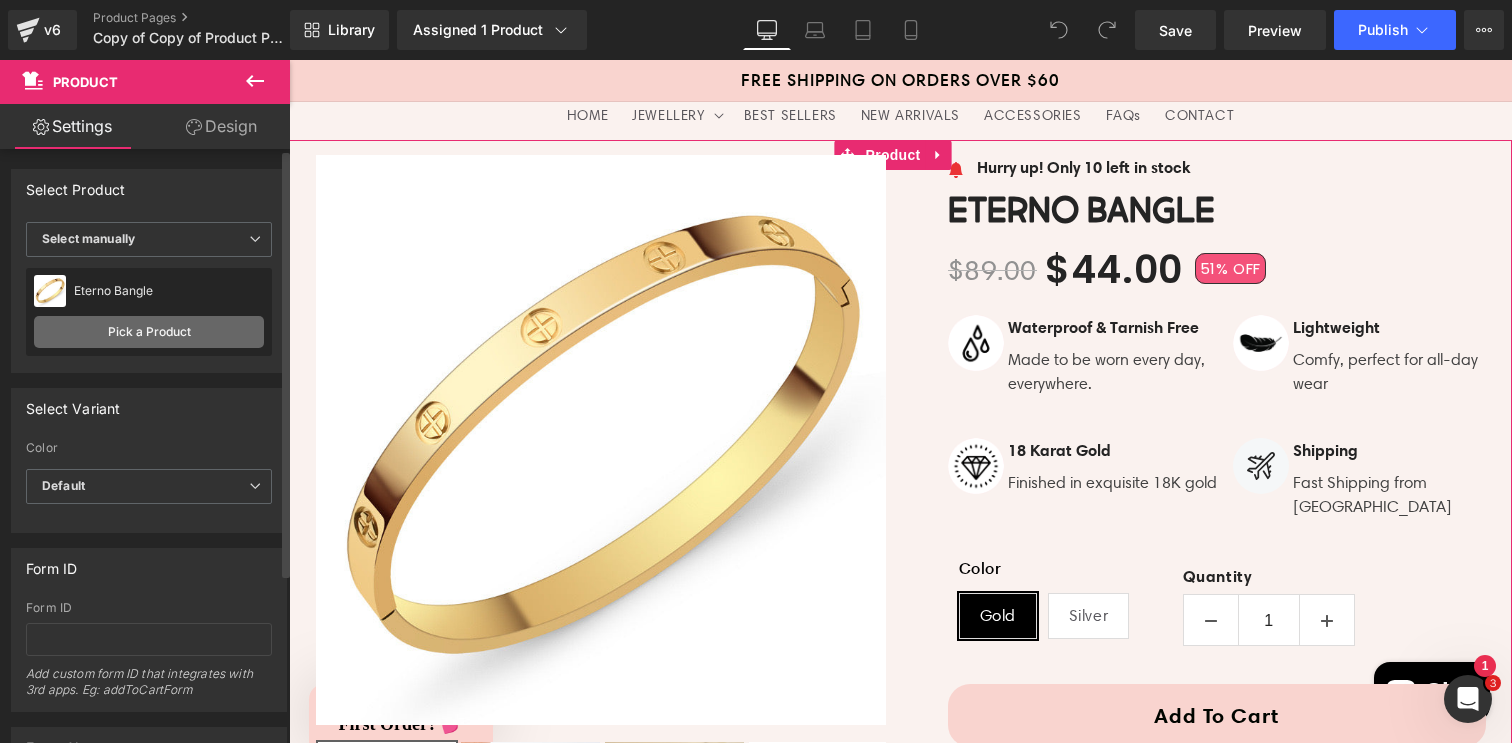 click on "Pick a Product" at bounding box center [149, 332] 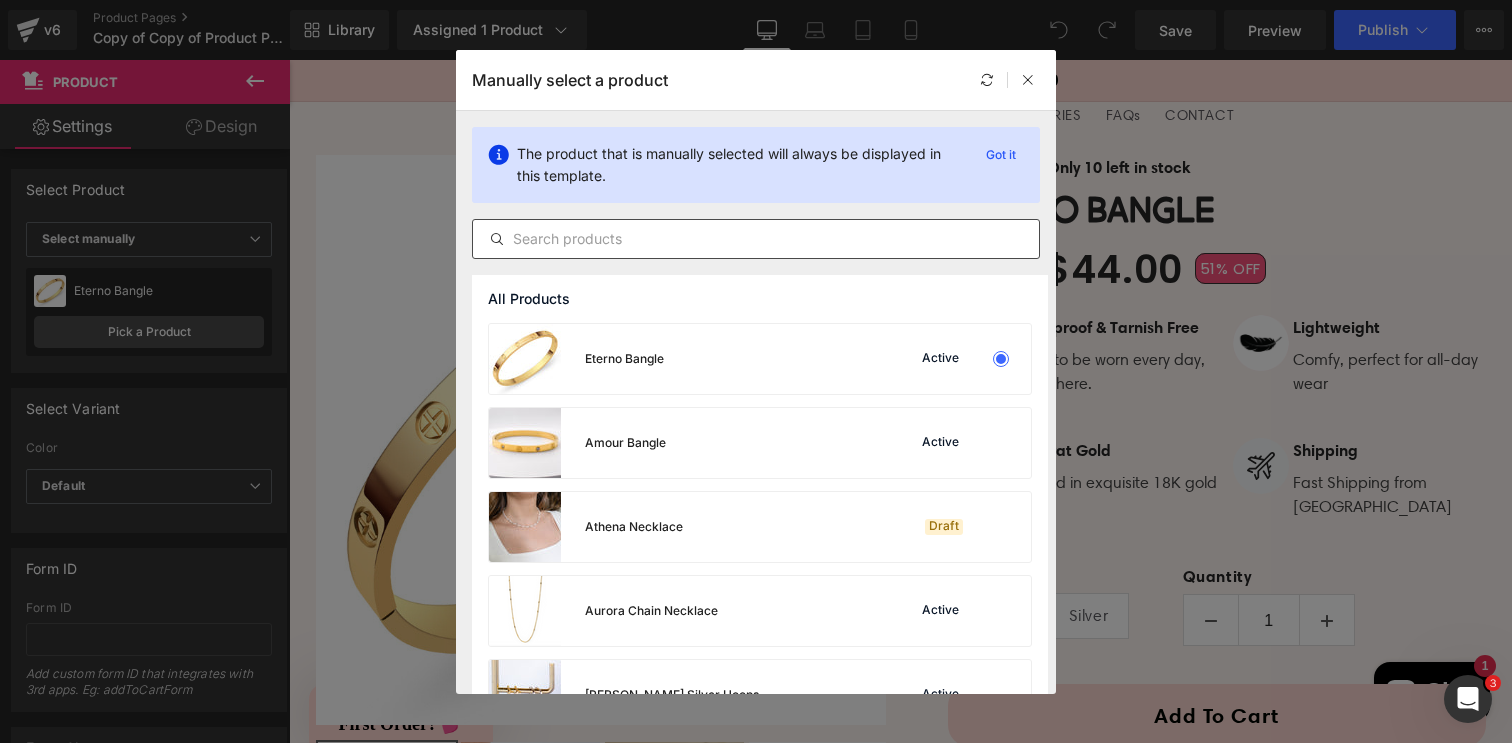 click at bounding box center (756, 239) 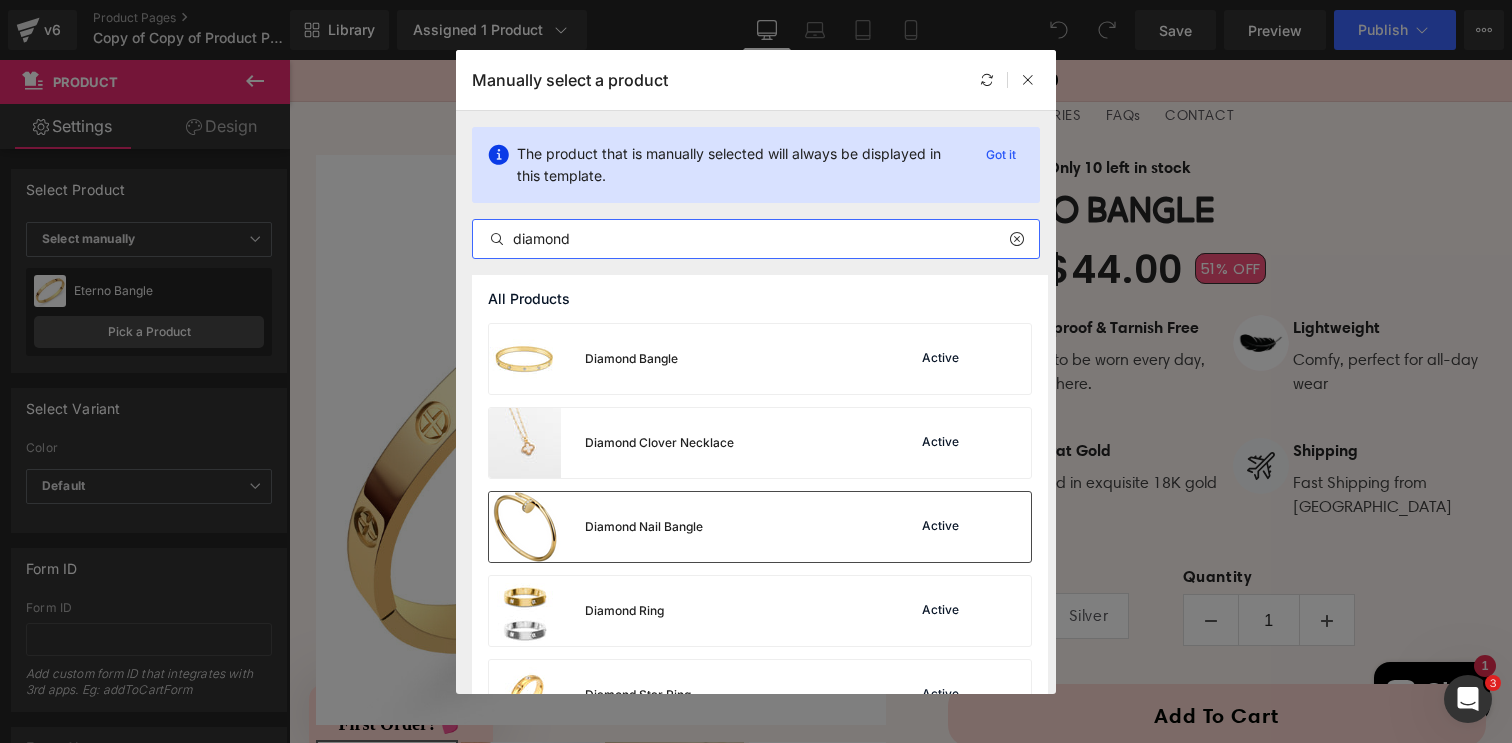 type on "diamond" 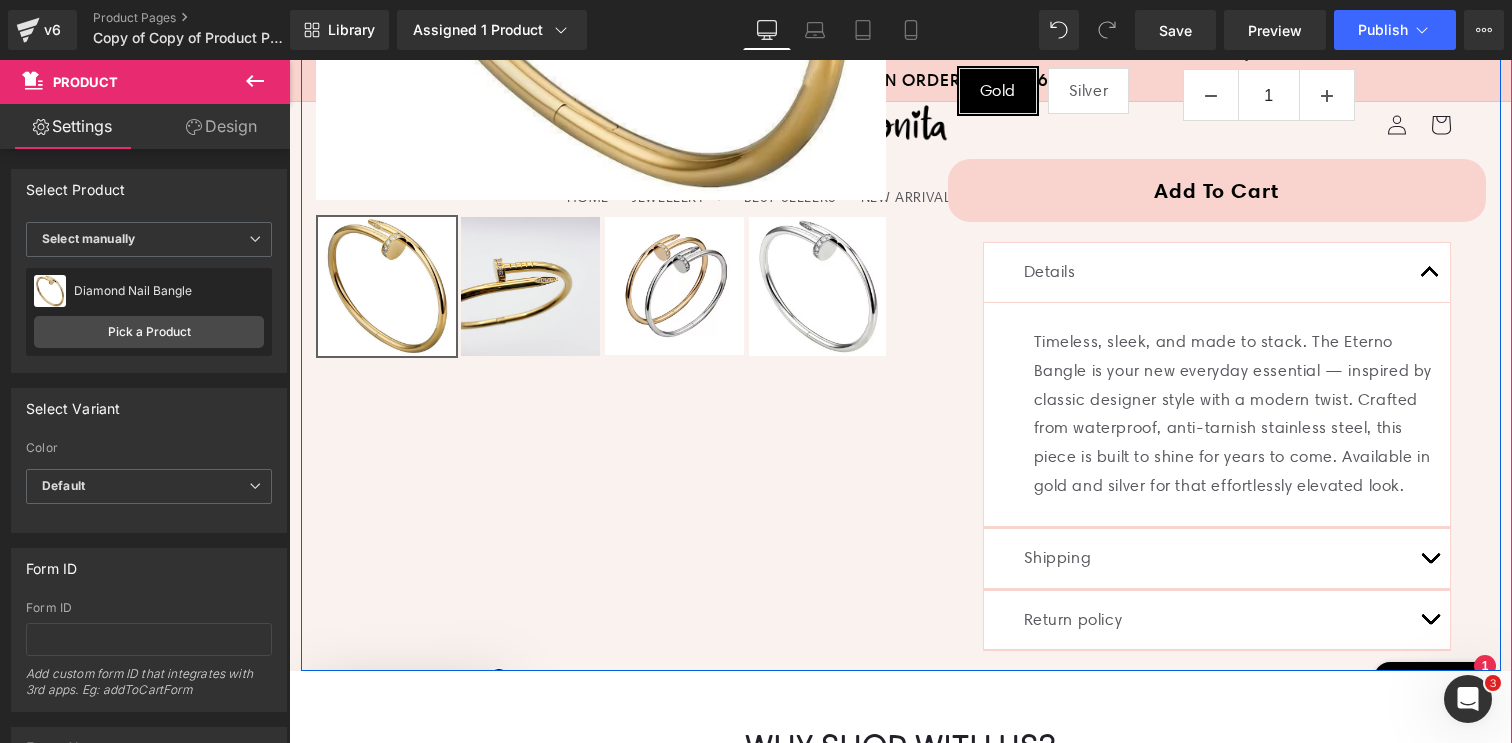 scroll, scrollTop: 686, scrollLeft: 0, axis: vertical 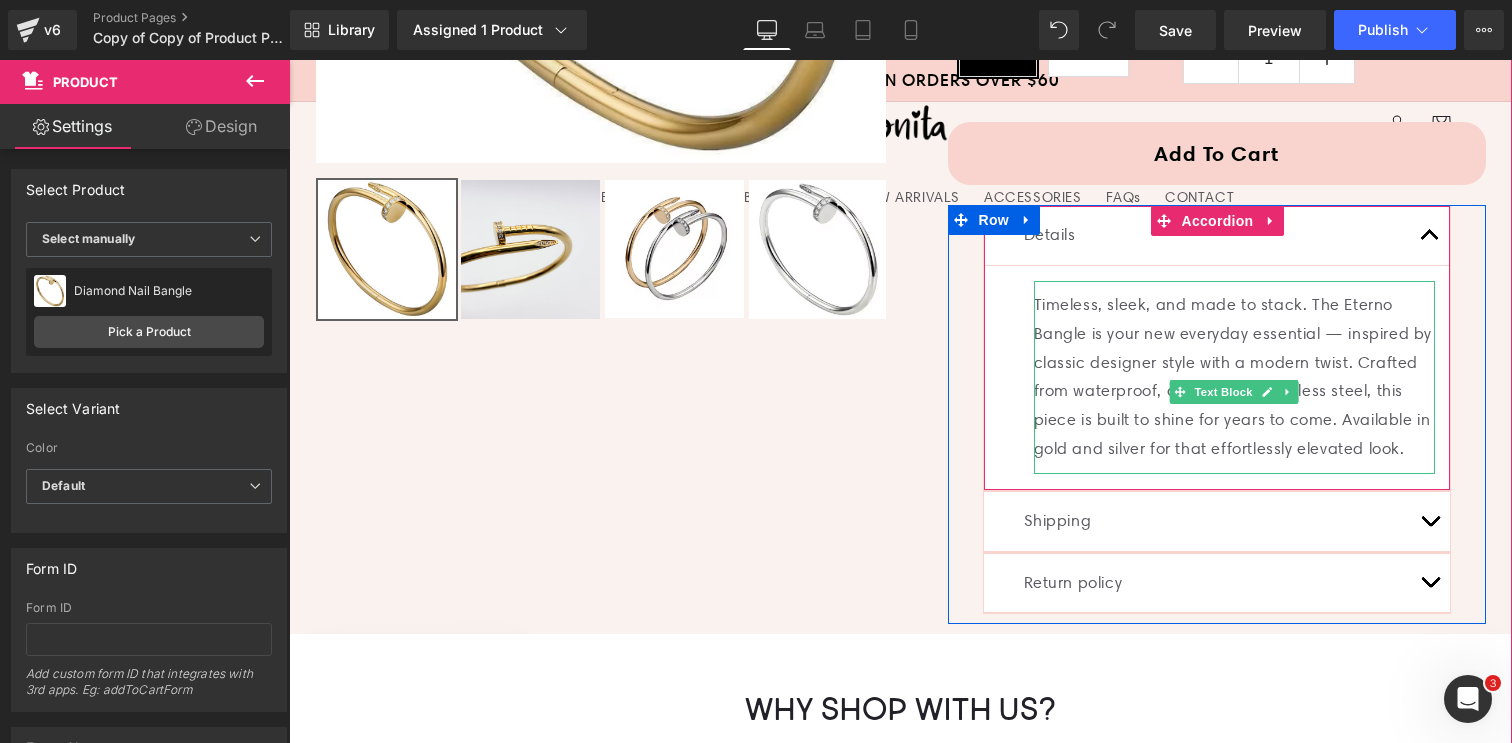 click on "Timeless, sleek, and made to stack. The Eterno Bangle is your new everyday essential — inspired by classic designer style with a modern twist. Crafted from waterproof, anti-tarnish stainless steel, this piece is built to shine for years to come. Available in gold and silver for that effortlessly elevated look." at bounding box center [1234, 377] 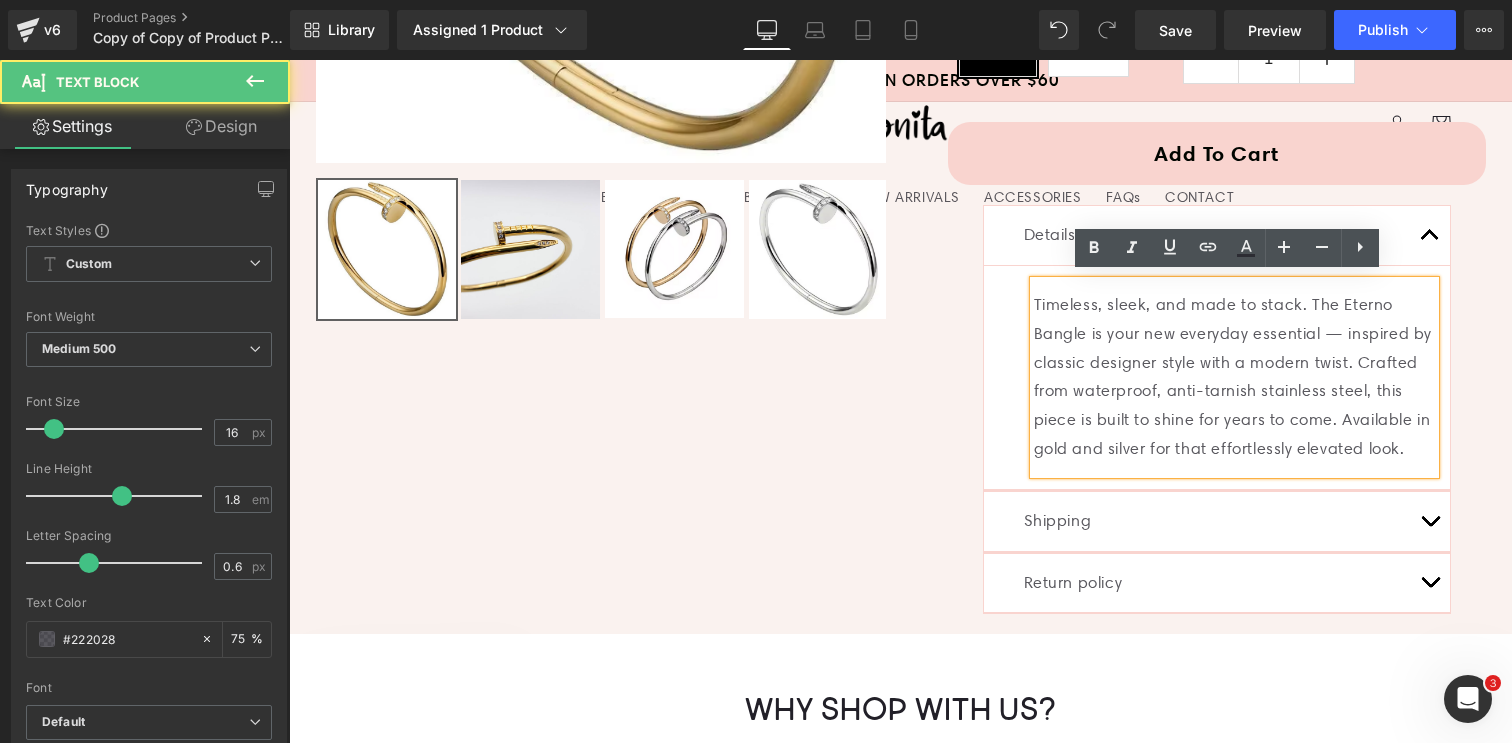 click on "Timeless, sleek, and made to stack. The Eterno Bangle is your new everyday essential — inspired by classic designer style with a modern twist. Crafted from waterproof, anti-tarnish stainless steel, this piece is built to shine for years to come. Available in gold and silver for that effortlessly elevated look." at bounding box center (1234, 377) 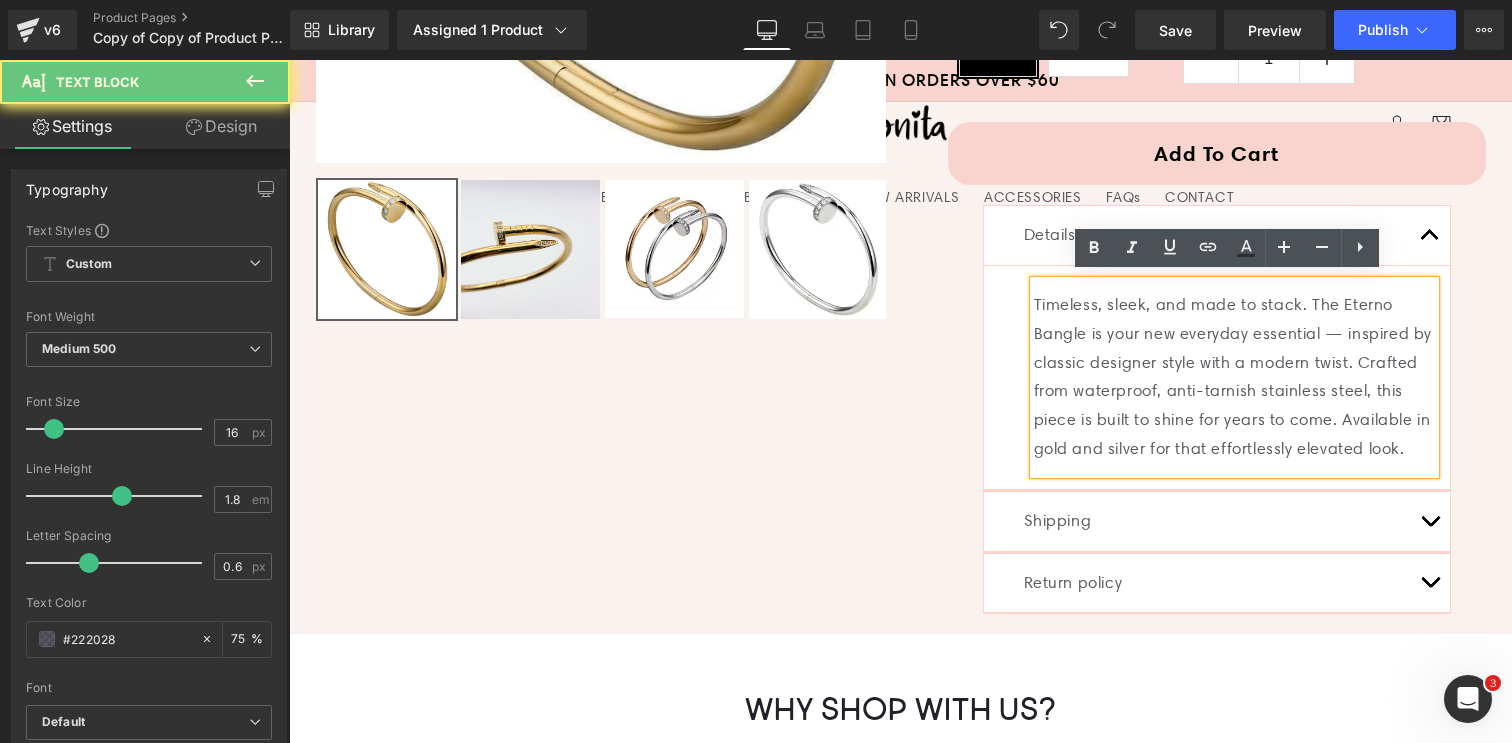 click on "Timeless, sleek, and made to stack. The Eterno Bangle is your new everyday essential — inspired by classic designer style with a modern twist. Crafted from waterproof, anti-tarnish stainless steel, this piece is built to shine for years to come. Available in gold and silver for that effortlessly elevated look." at bounding box center (1234, 377) 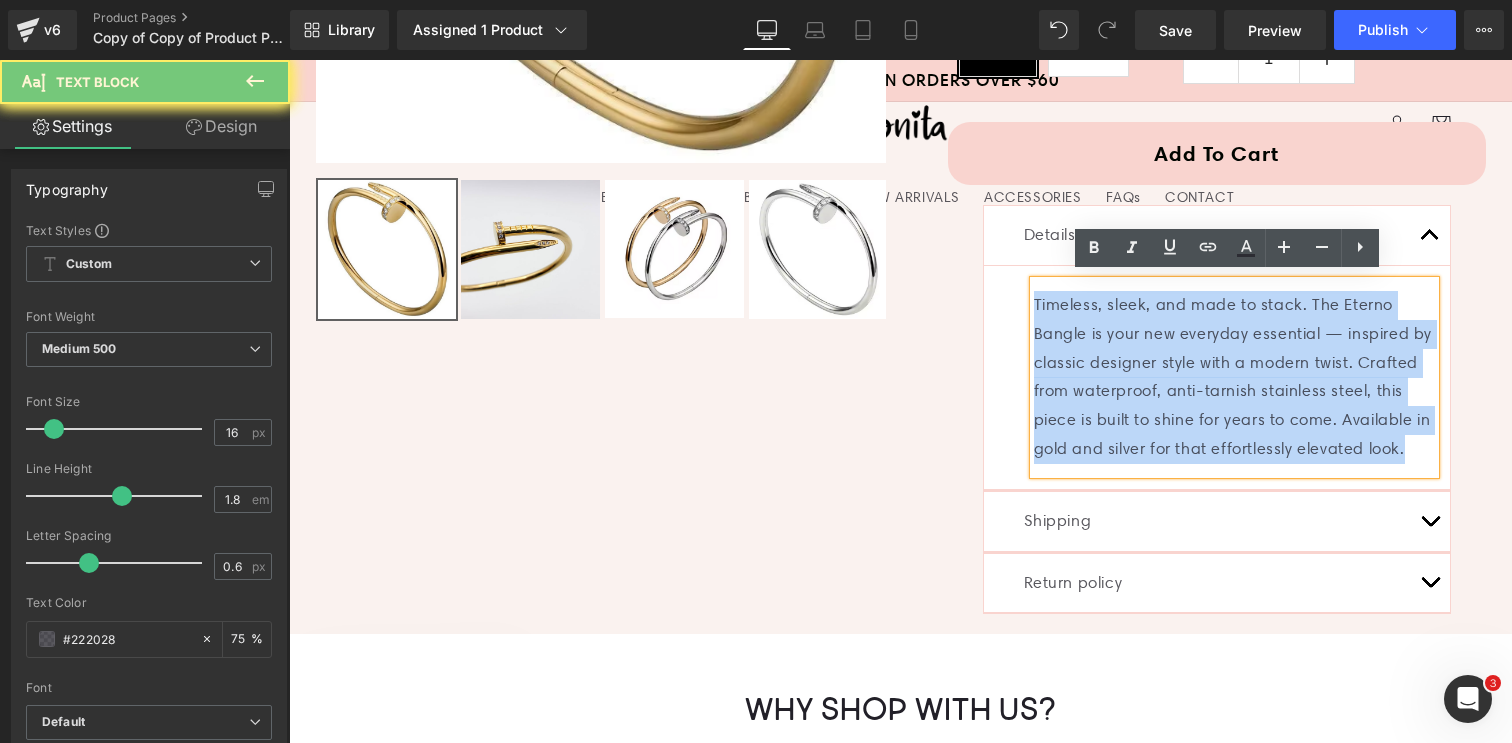 click on "Timeless, sleek, and made to stack. The Eterno Bangle is your new everyday essential — inspired by classic designer style with a modern twist. Crafted from waterproof, anti-tarnish stainless steel, this piece is built to shine for years to come. Available in gold and silver for that effortlessly elevated look." at bounding box center (1234, 377) 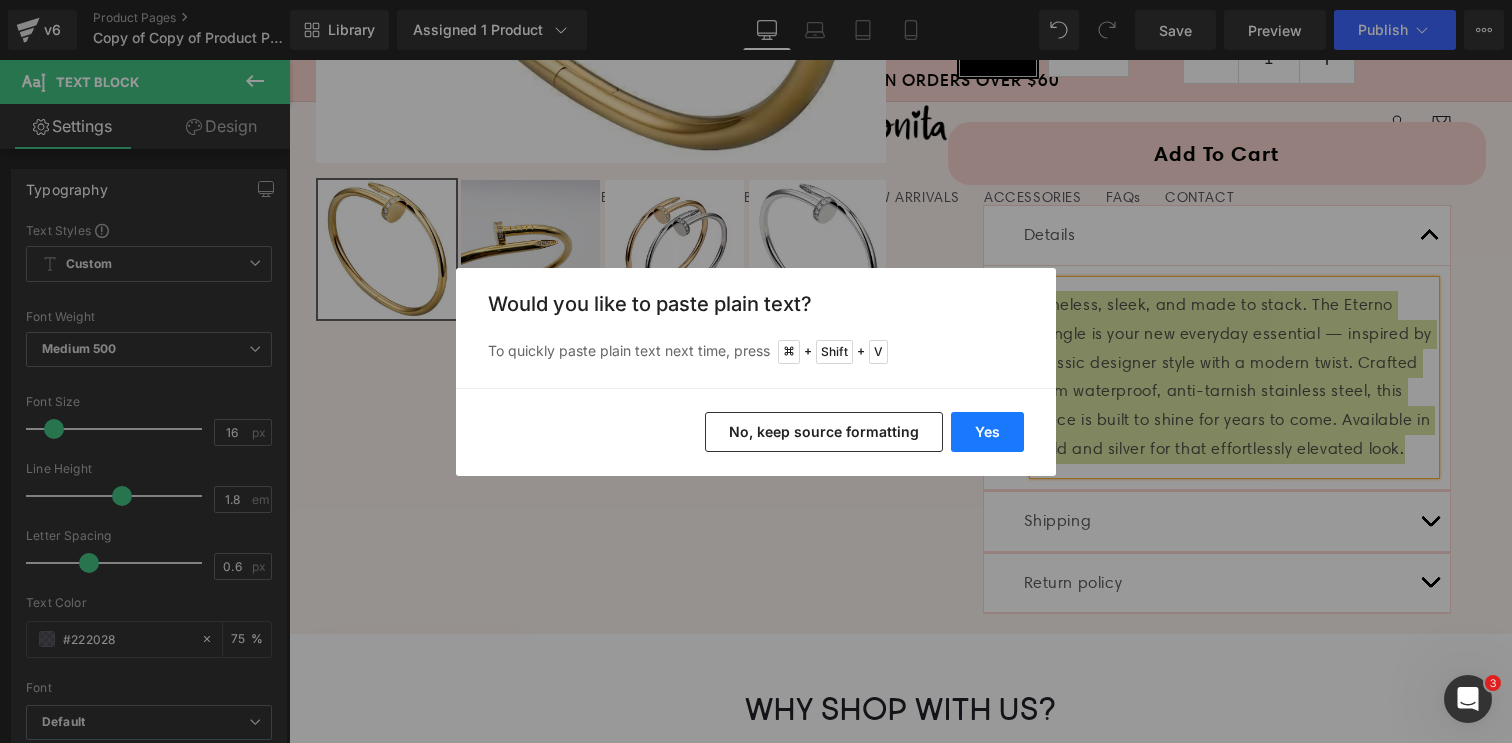 click on "Yes" at bounding box center [987, 432] 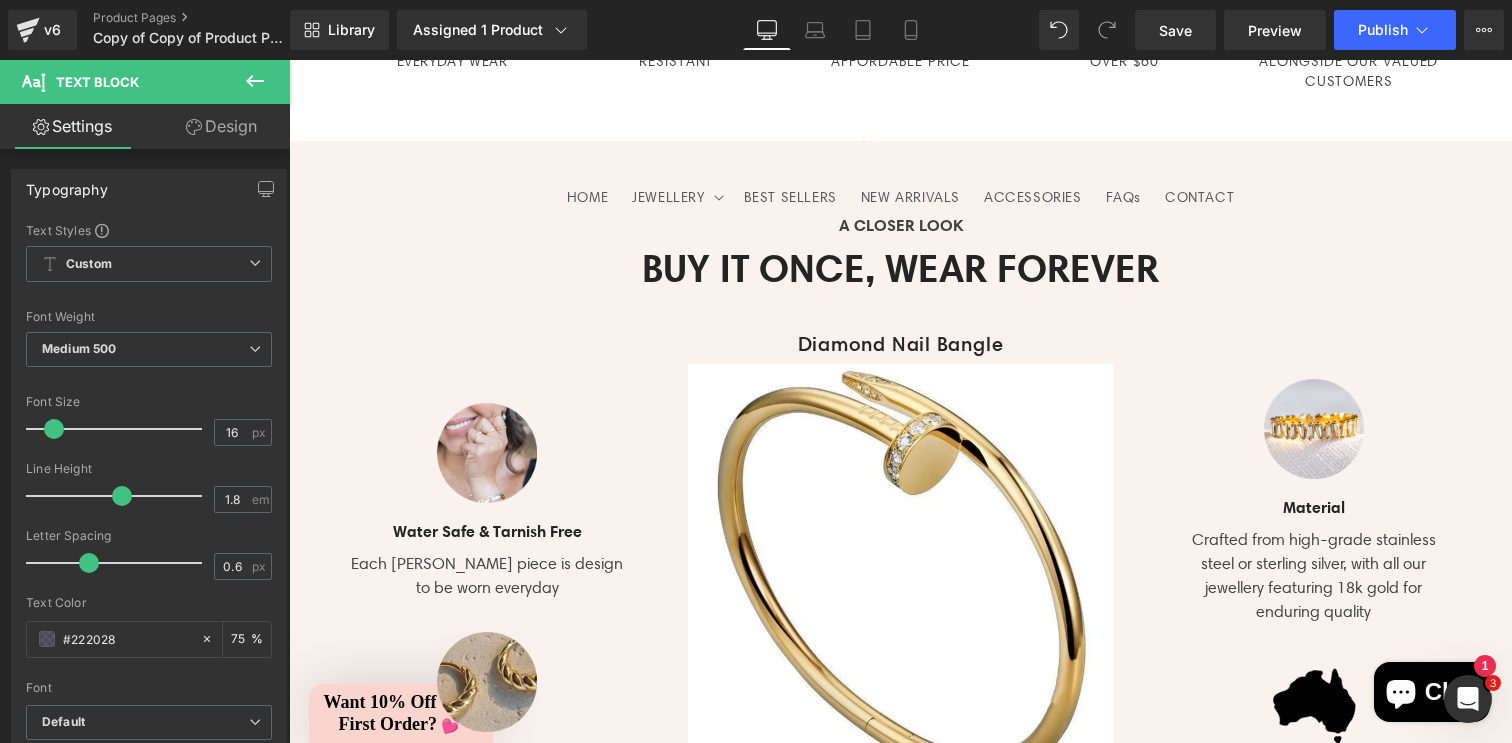 scroll, scrollTop: 1565, scrollLeft: 0, axis: vertical 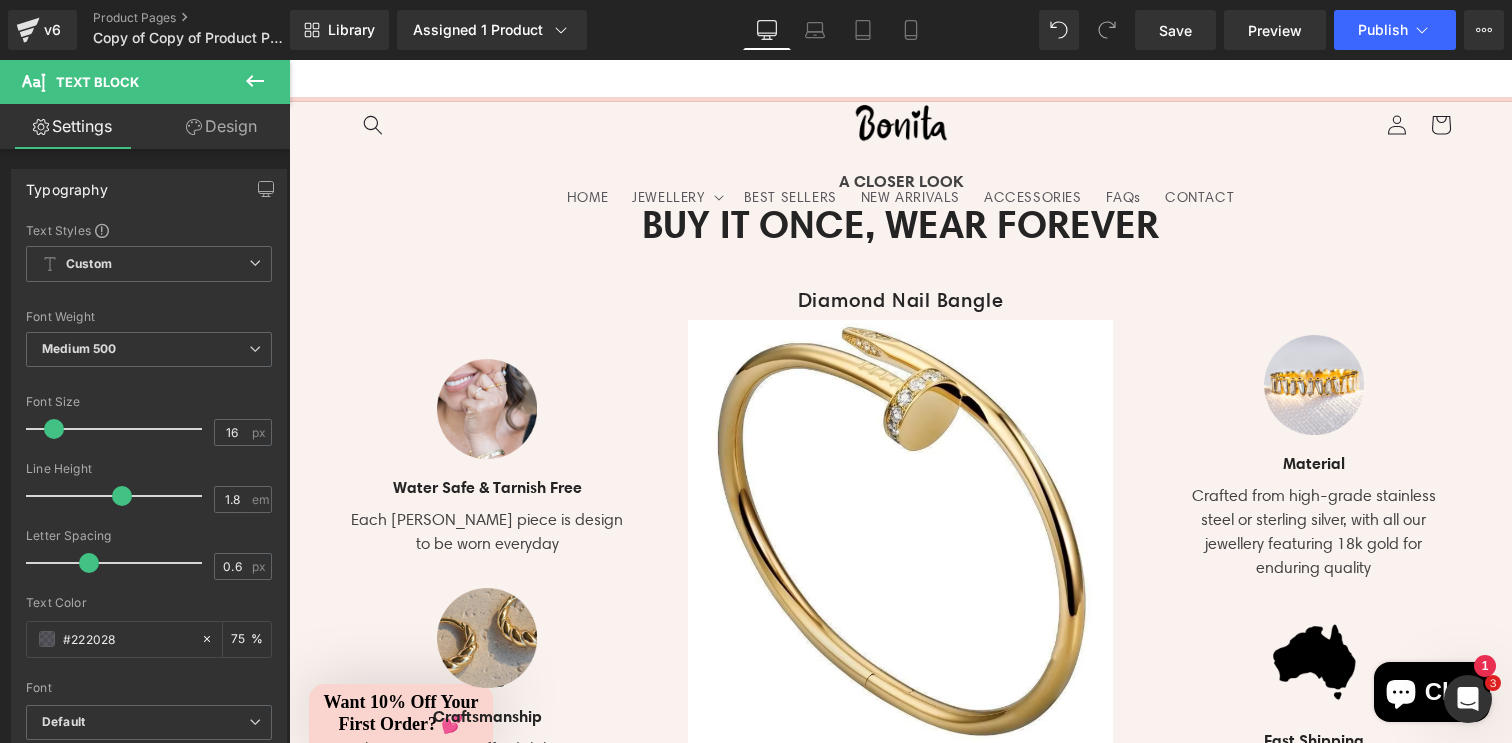 click at bounding box center (900, 532) 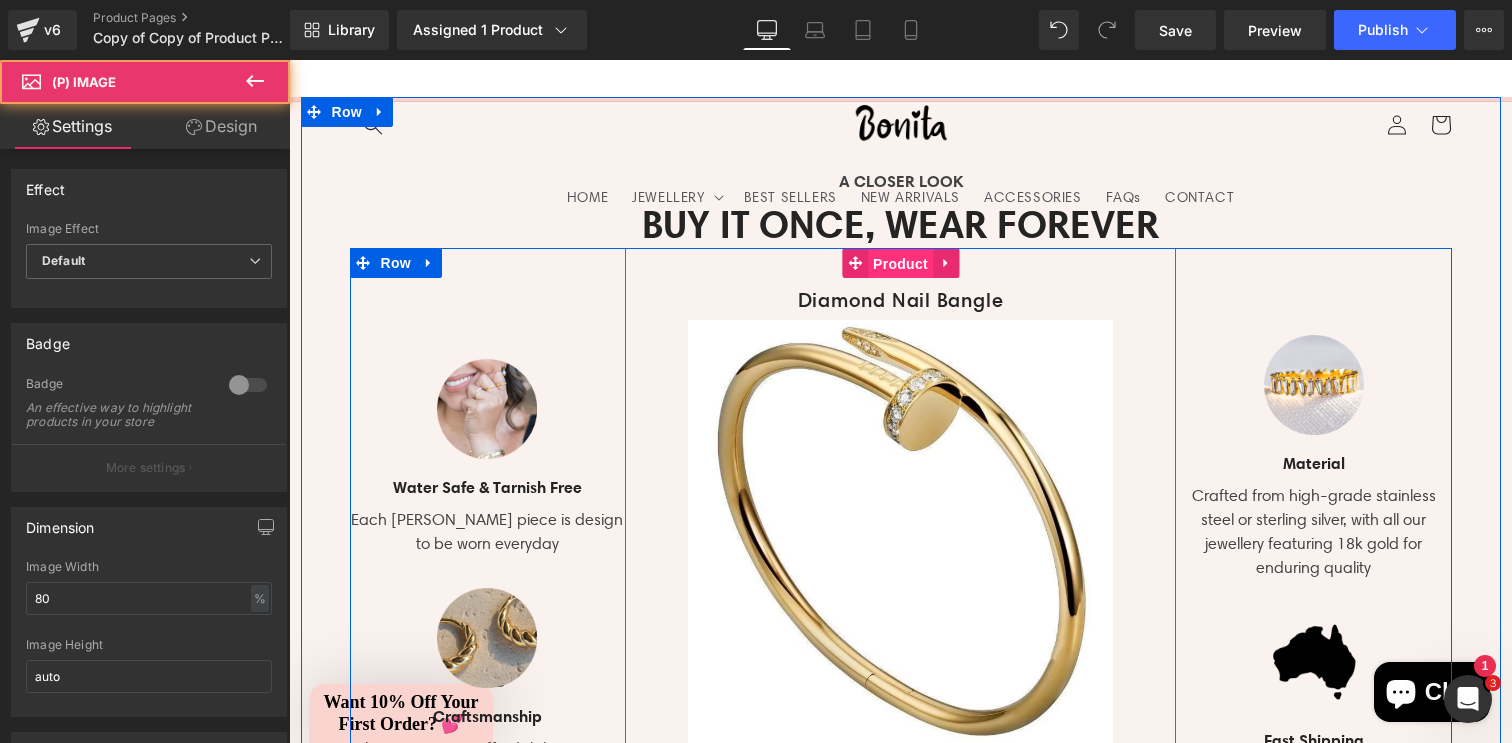 click on "Product" at bounding box center [900, 264] 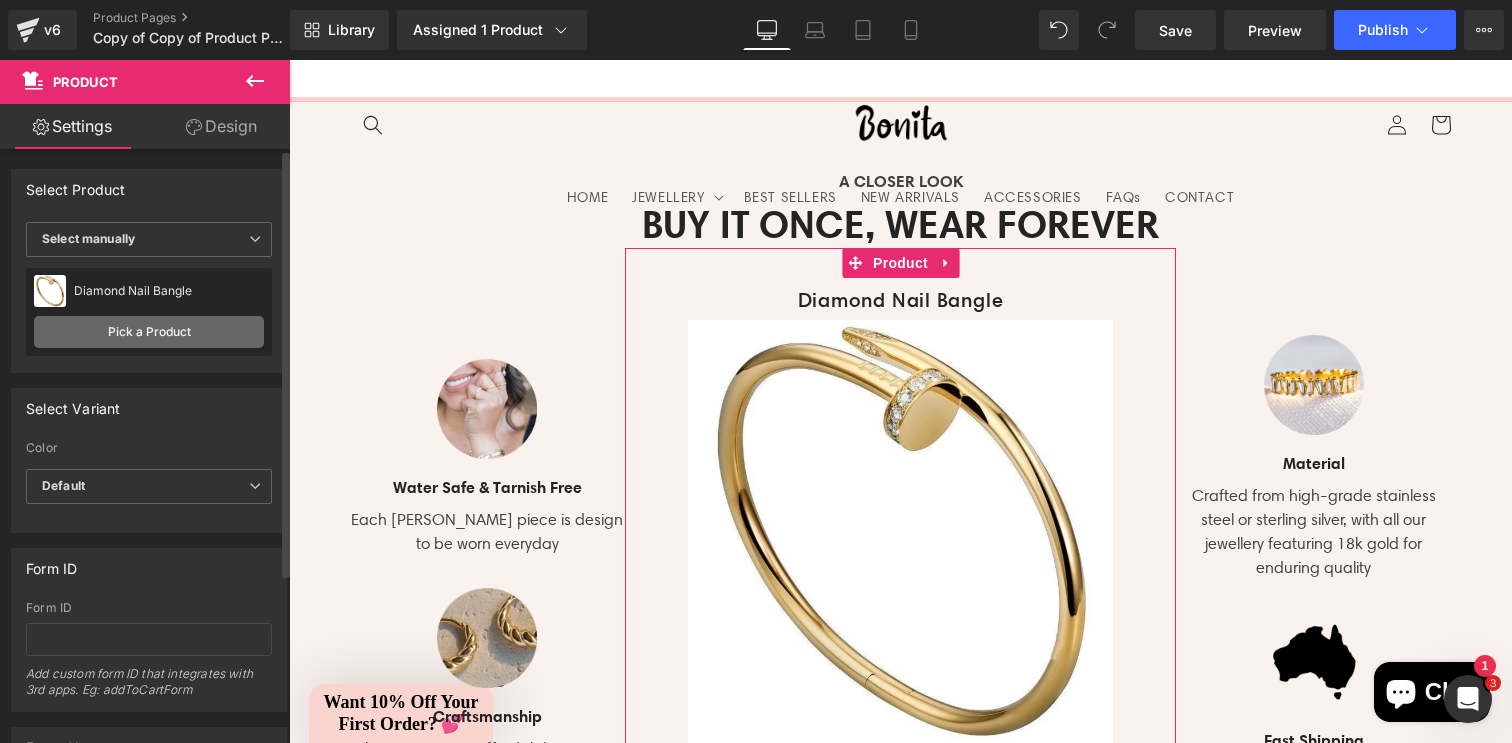 click on "Pick a Product" at bounding box center (149, 332) 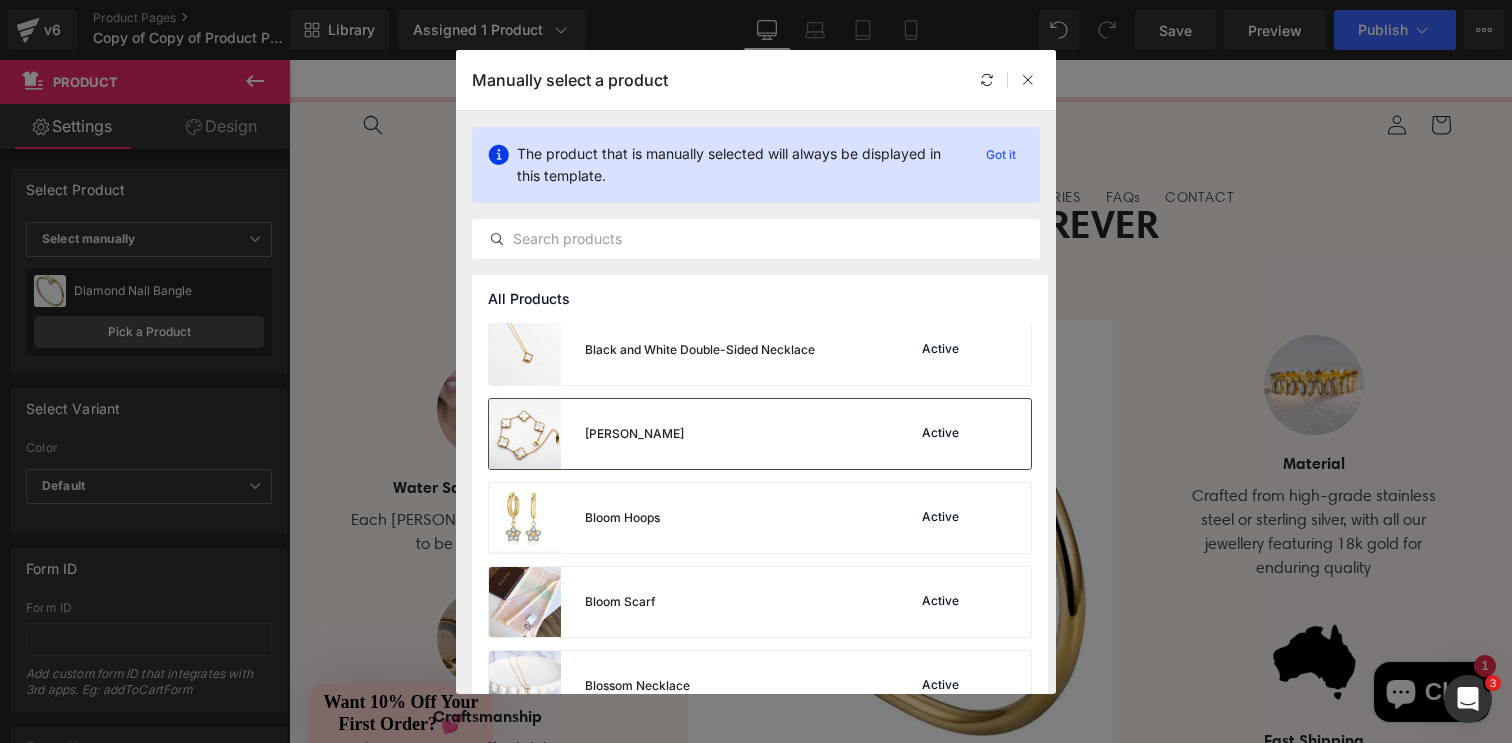 scroll, scrollTop: 516, scrollLeft: 0, axis: vertical 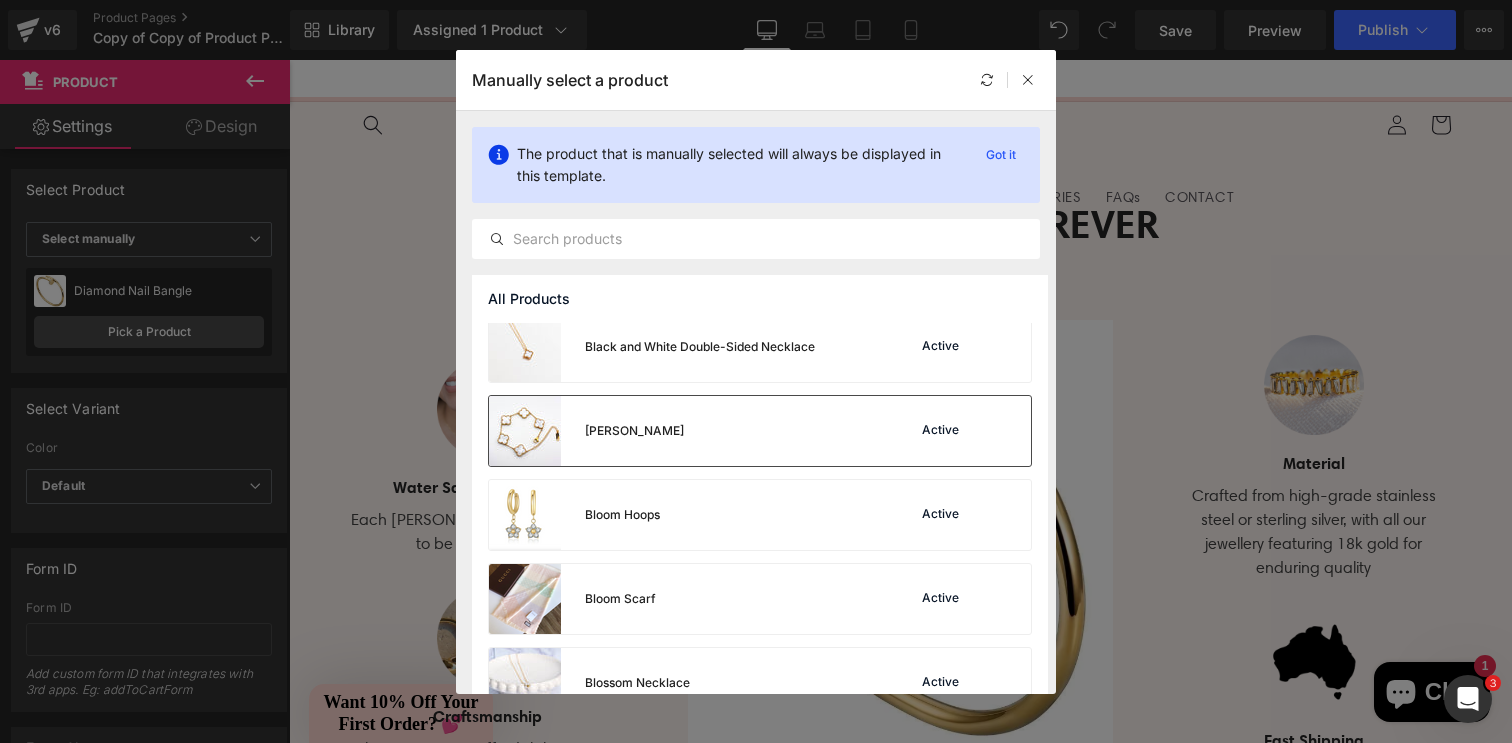 click on "[PERSON_NAME]" at bounding box center [634, 431] 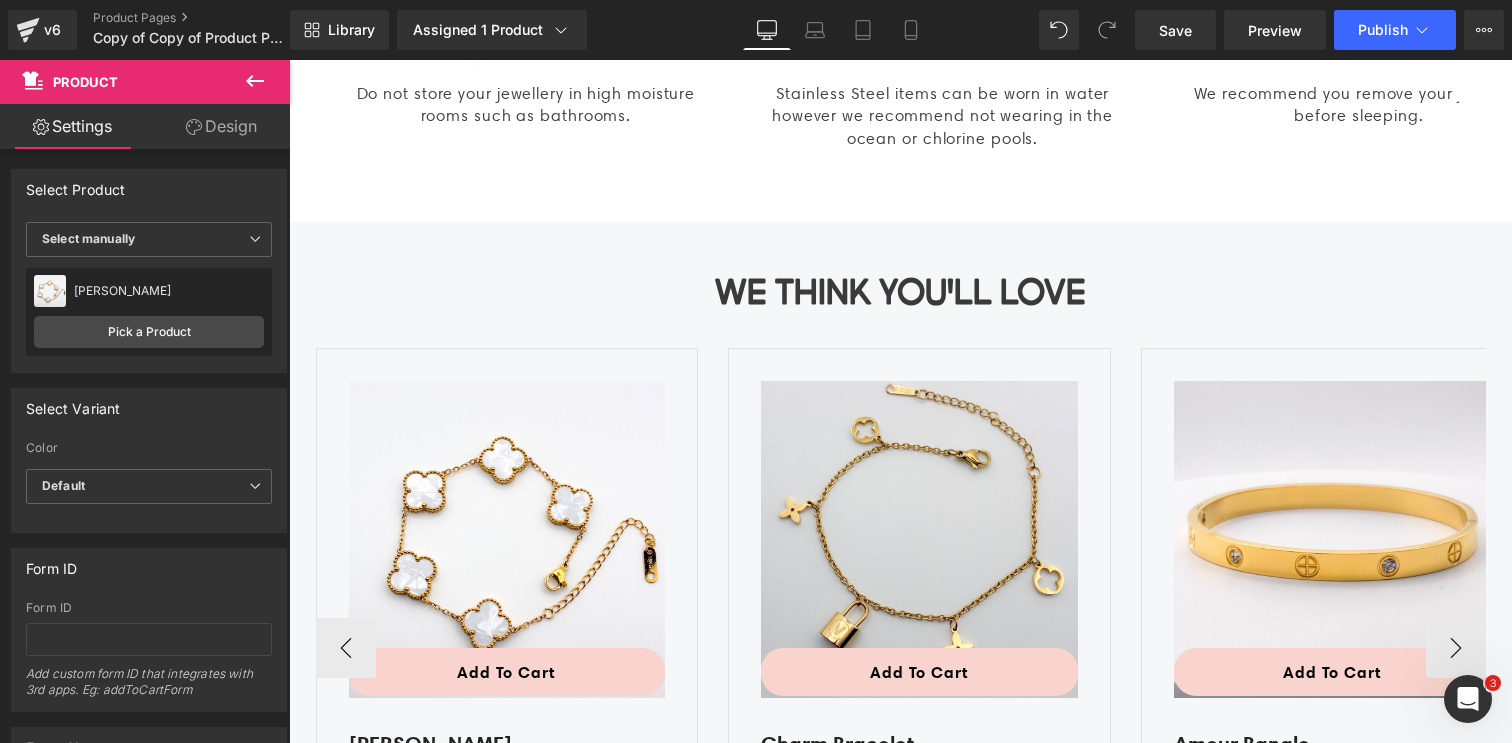 scroll, scrollTop: 2946, scrollLeft: 0, axis: vertical 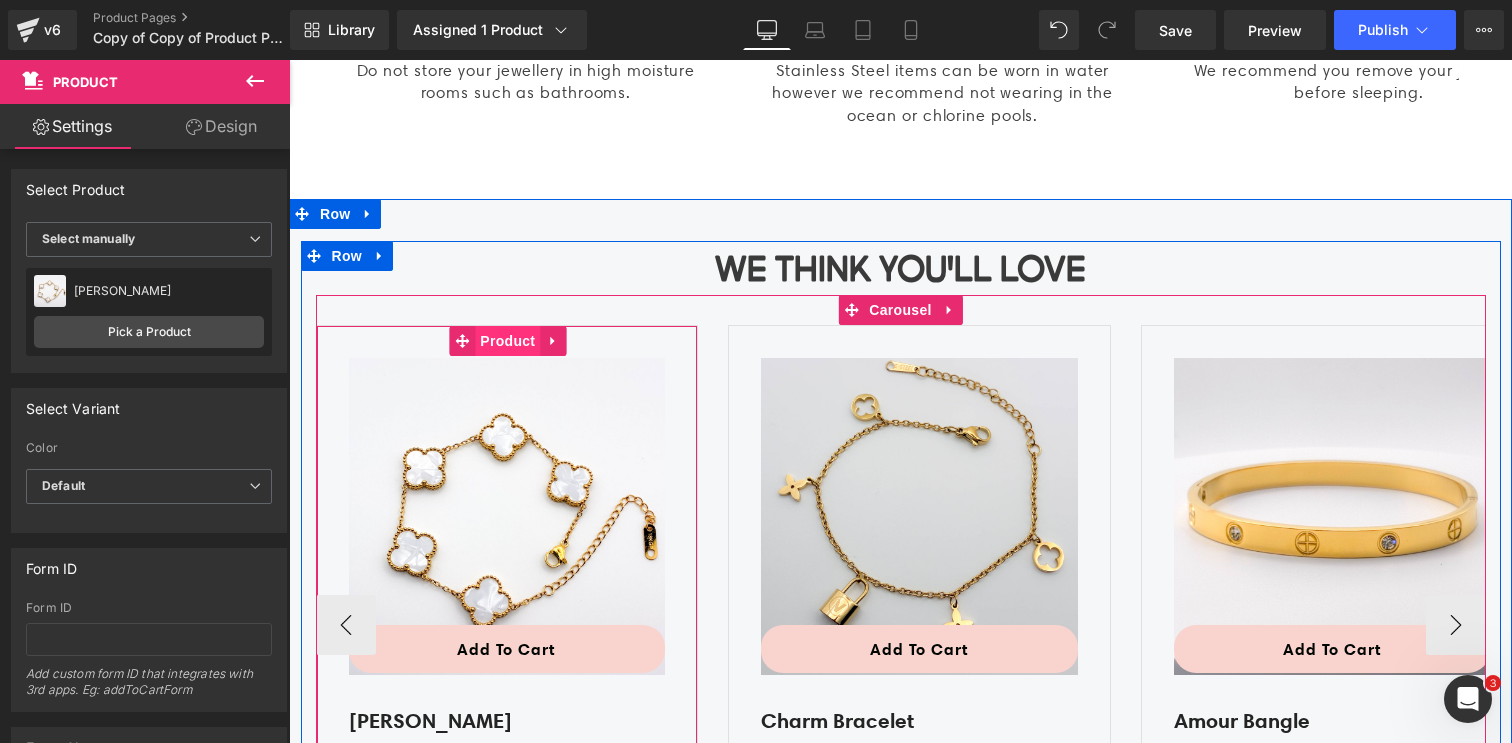 click on "Product" at bounding box center (507, 341) 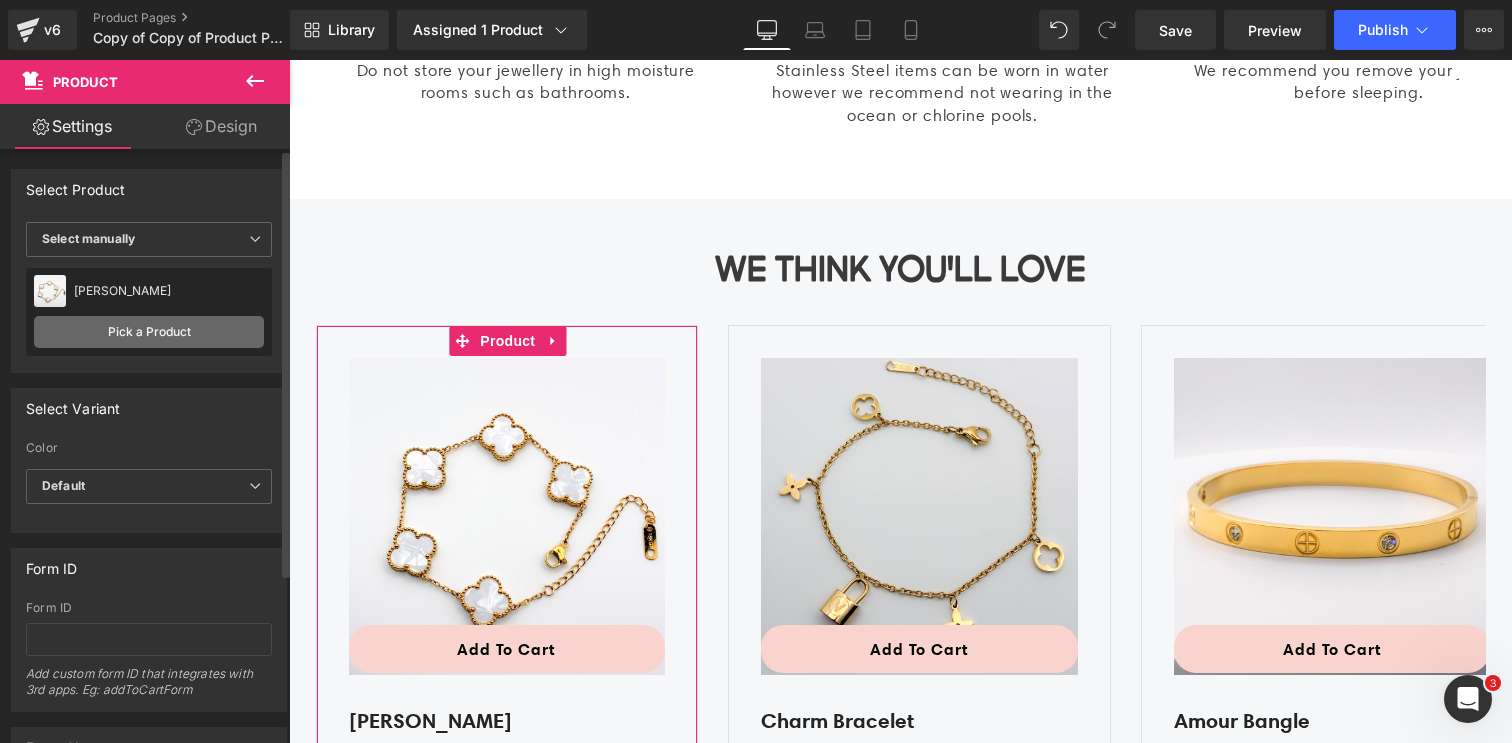 click on "Pick a Product" at bounding box center (149, 332) 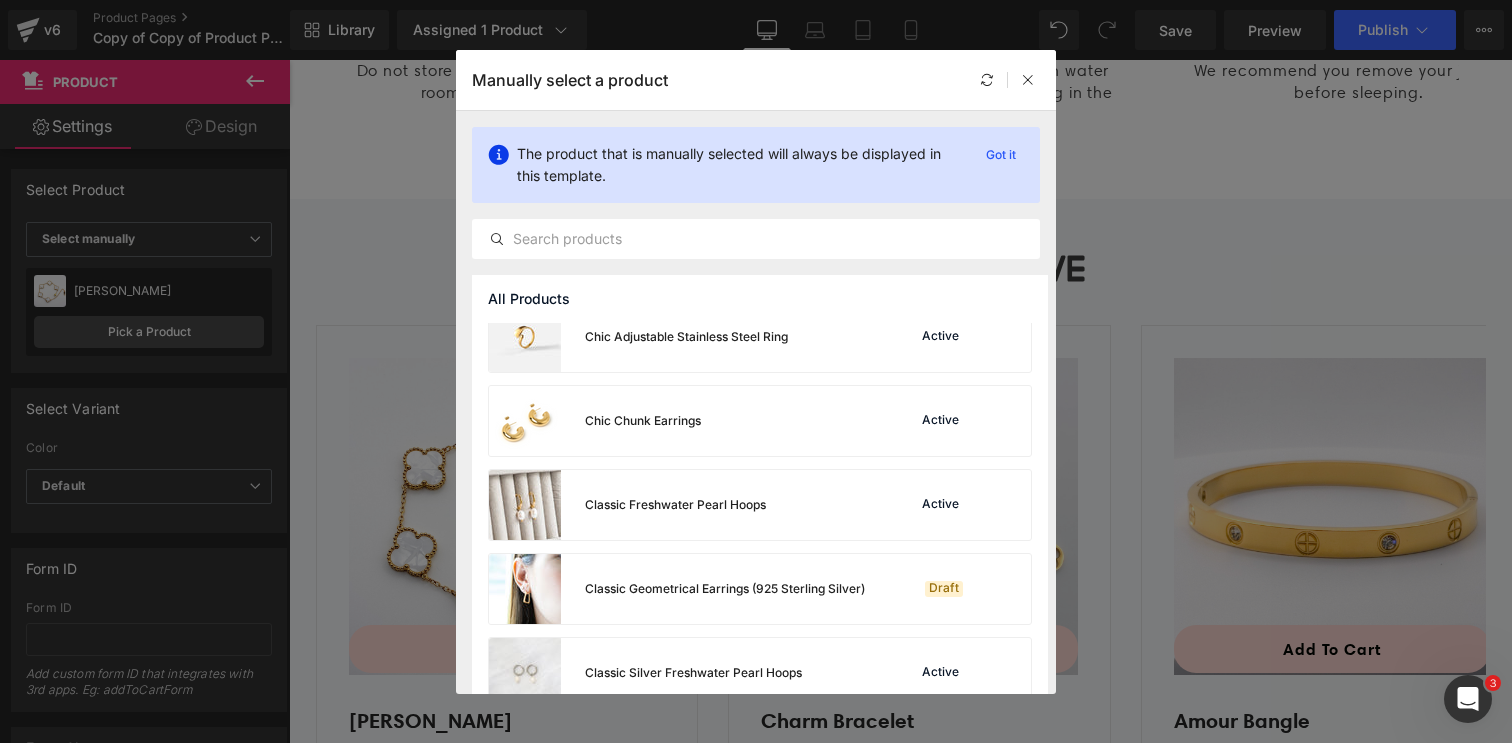 scroll, scrollTop: 1283, scrollLeft: 0, axis: vertical 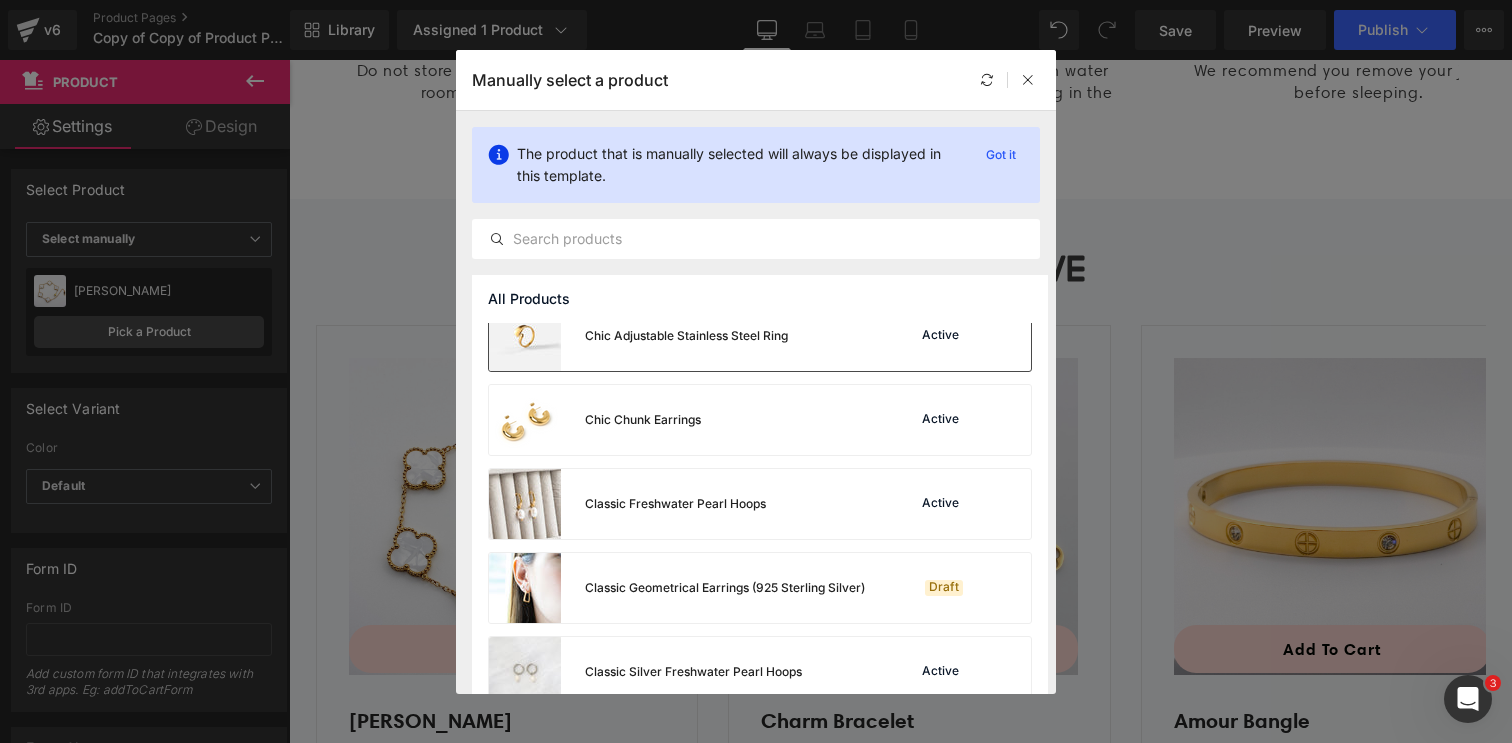 click on "Chic Adjustable Stainless Steel Ring" at bounding box center [638, 336] 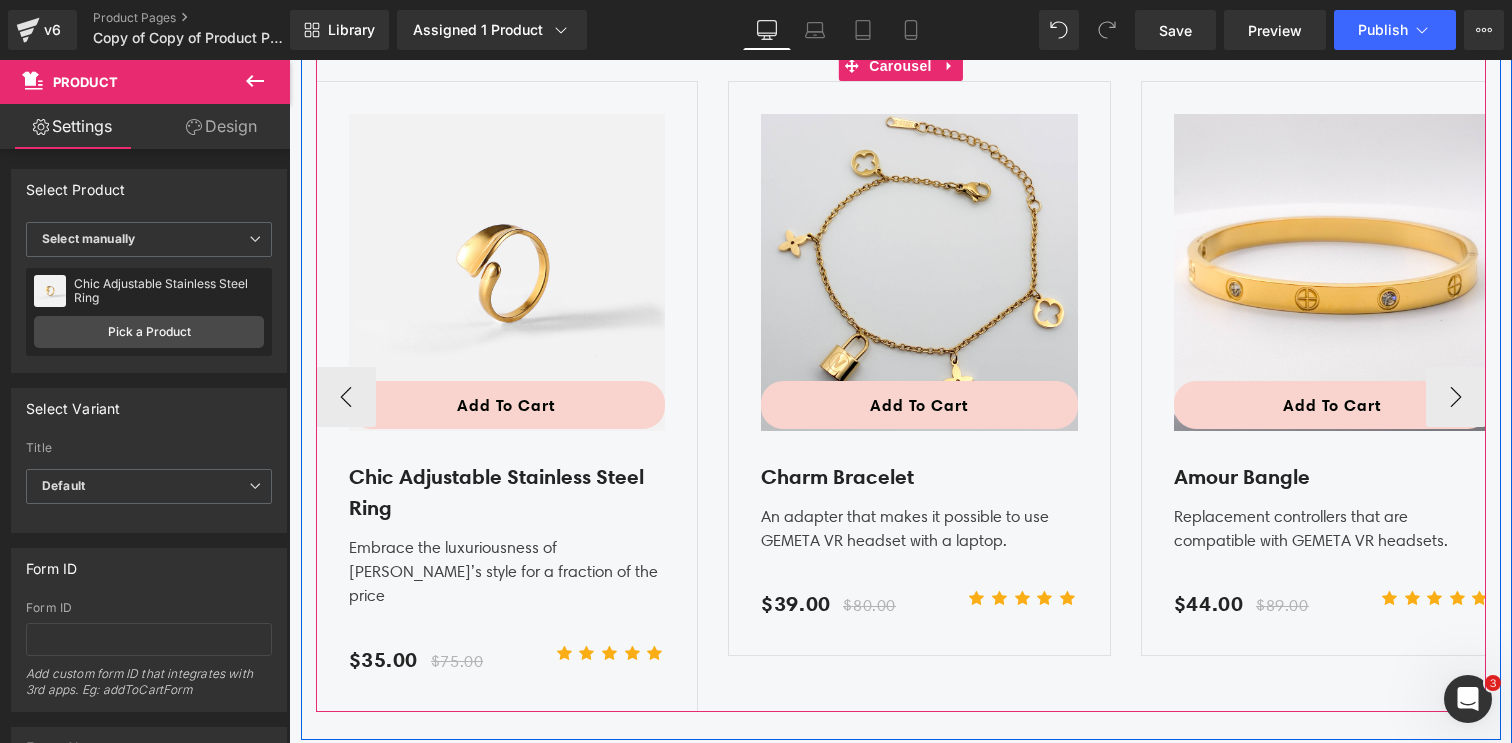 scroll, scrollTop: 3246, scrollLeft: 0, axis: vertical 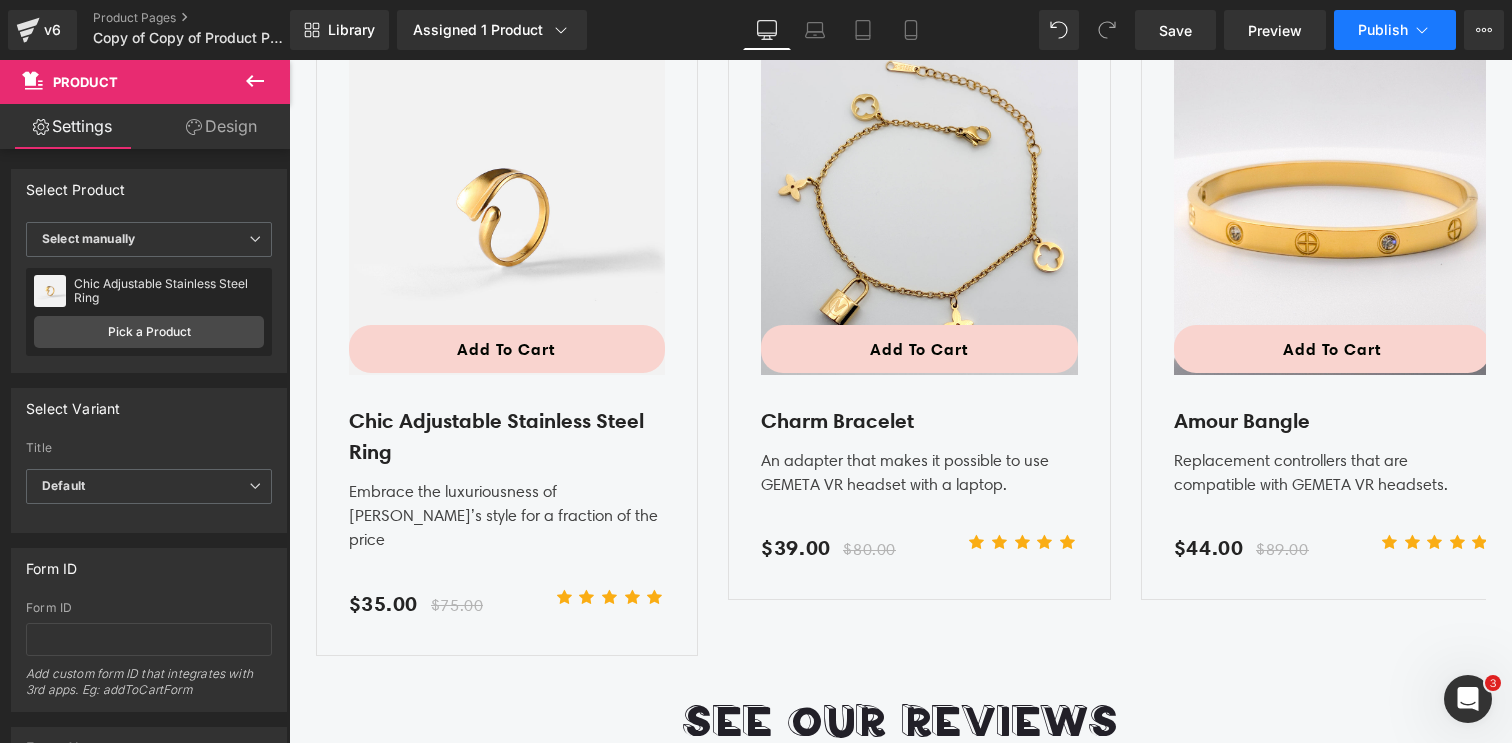 click on "Publish" at bounding box center (1395, 30) 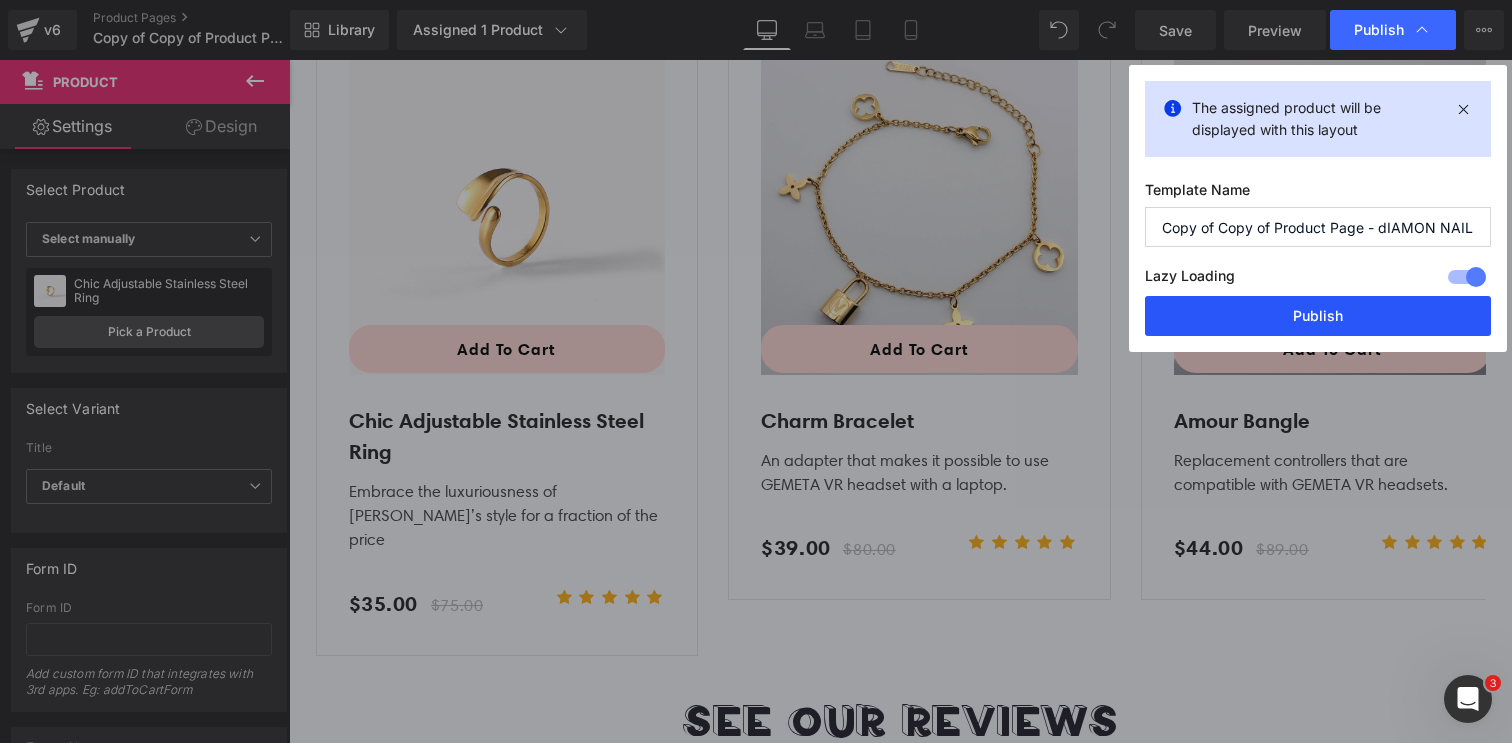 click on "Publish" at bounding box center (1318, 316) 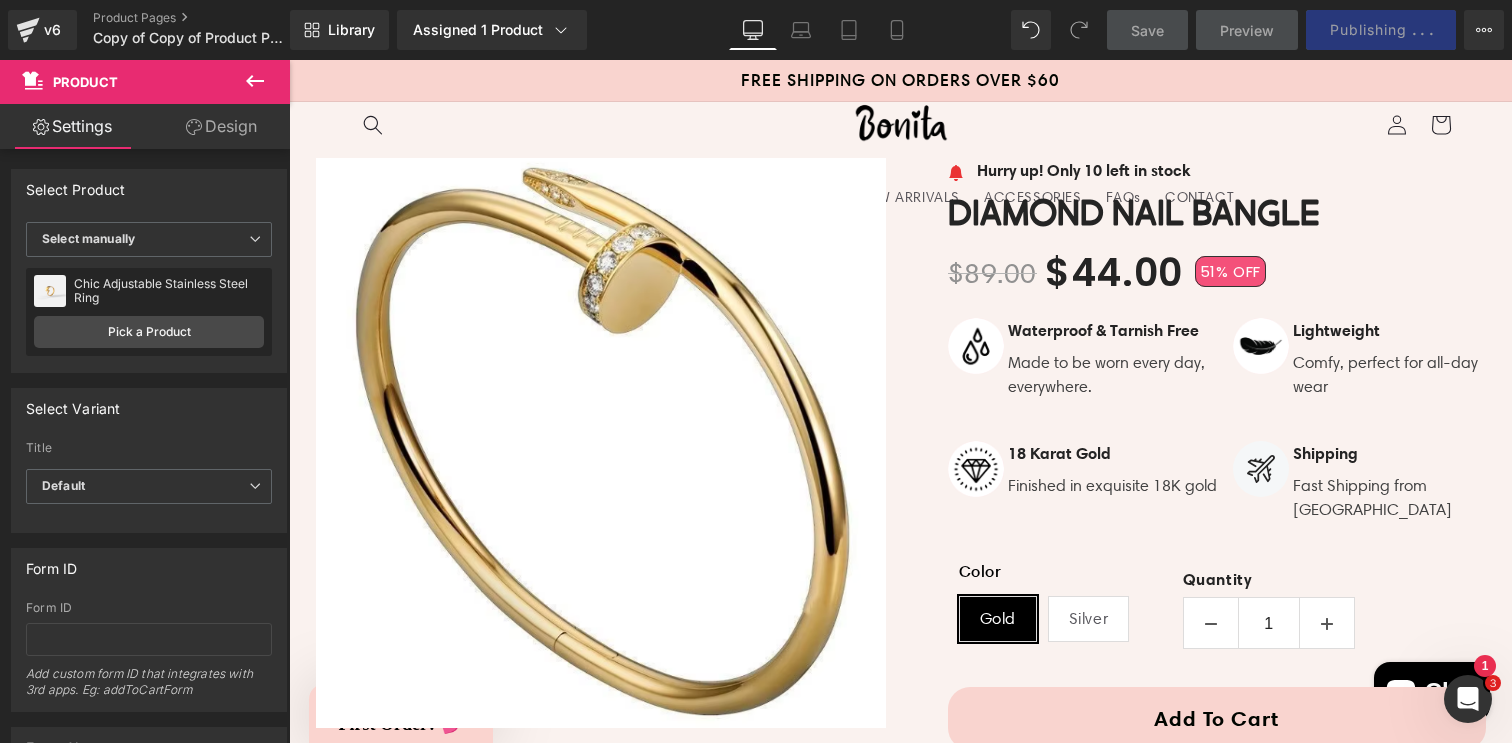 scroll, scrollTop: 23, scrollLeft: 0, axis: vertical 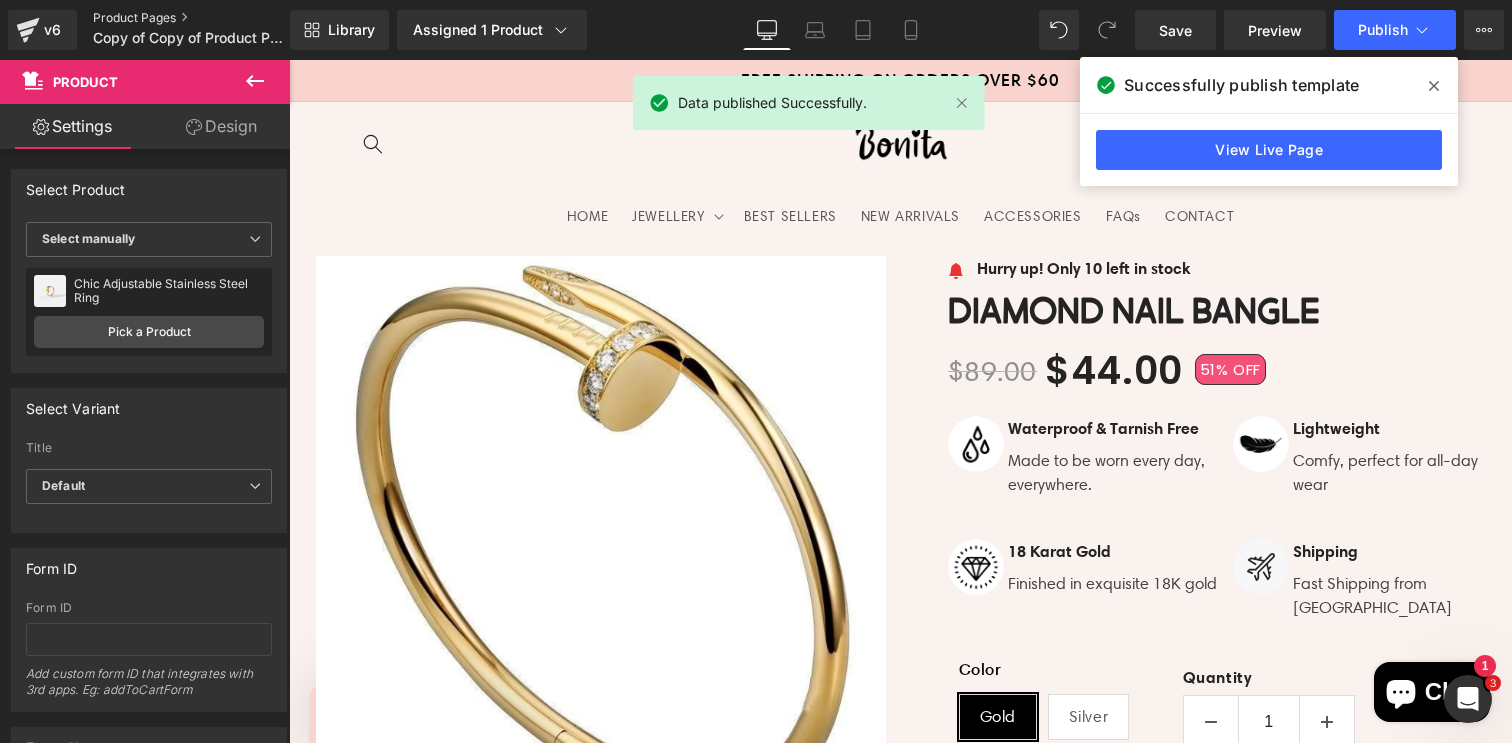click on "Product Pages" at bounding box center (208, 18) 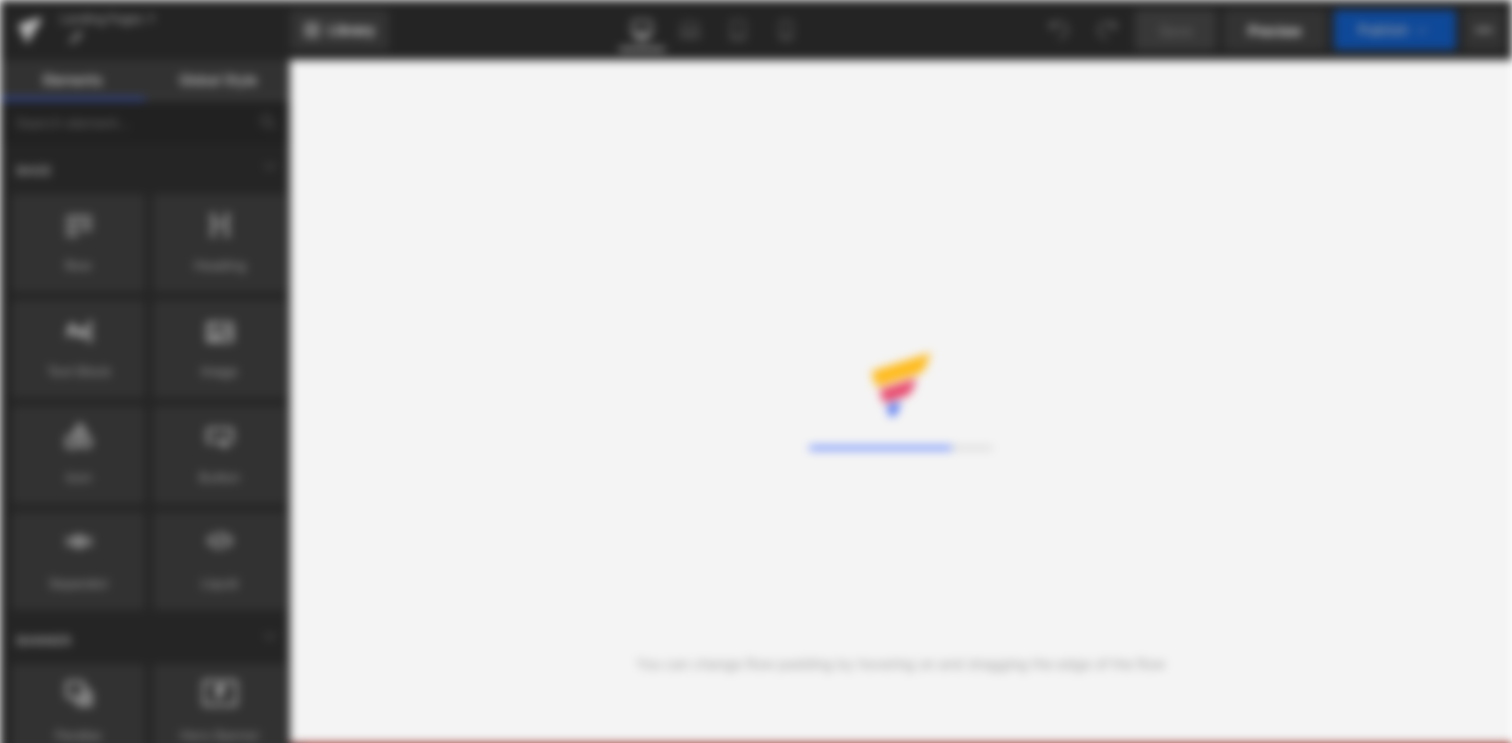 scroll, scrollTop: 0, scrollLeft: 0, axis: both 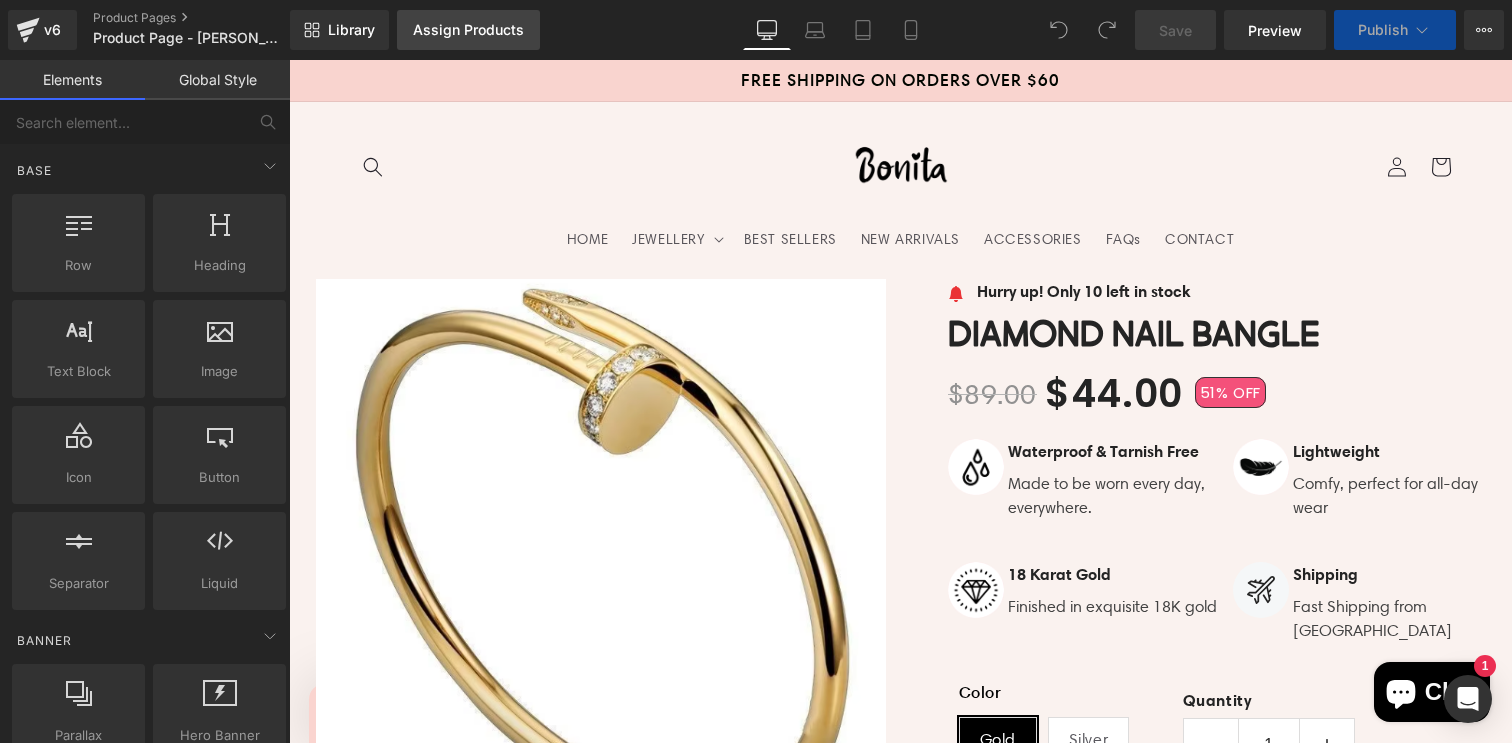 click on "Assign Products" at bounding box center [468, 30] 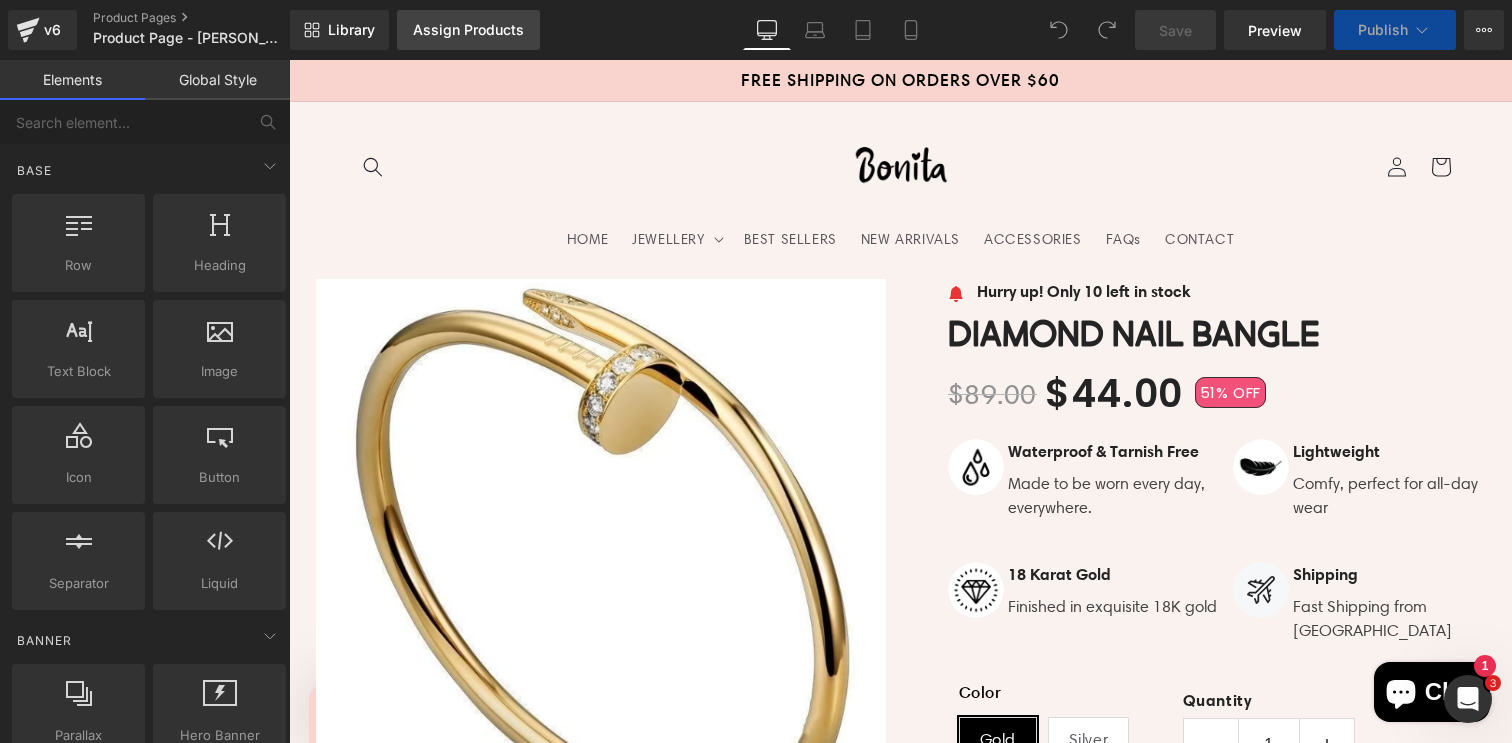 scroll, scrollTop: 0, scrollLeft: 0, axis: both 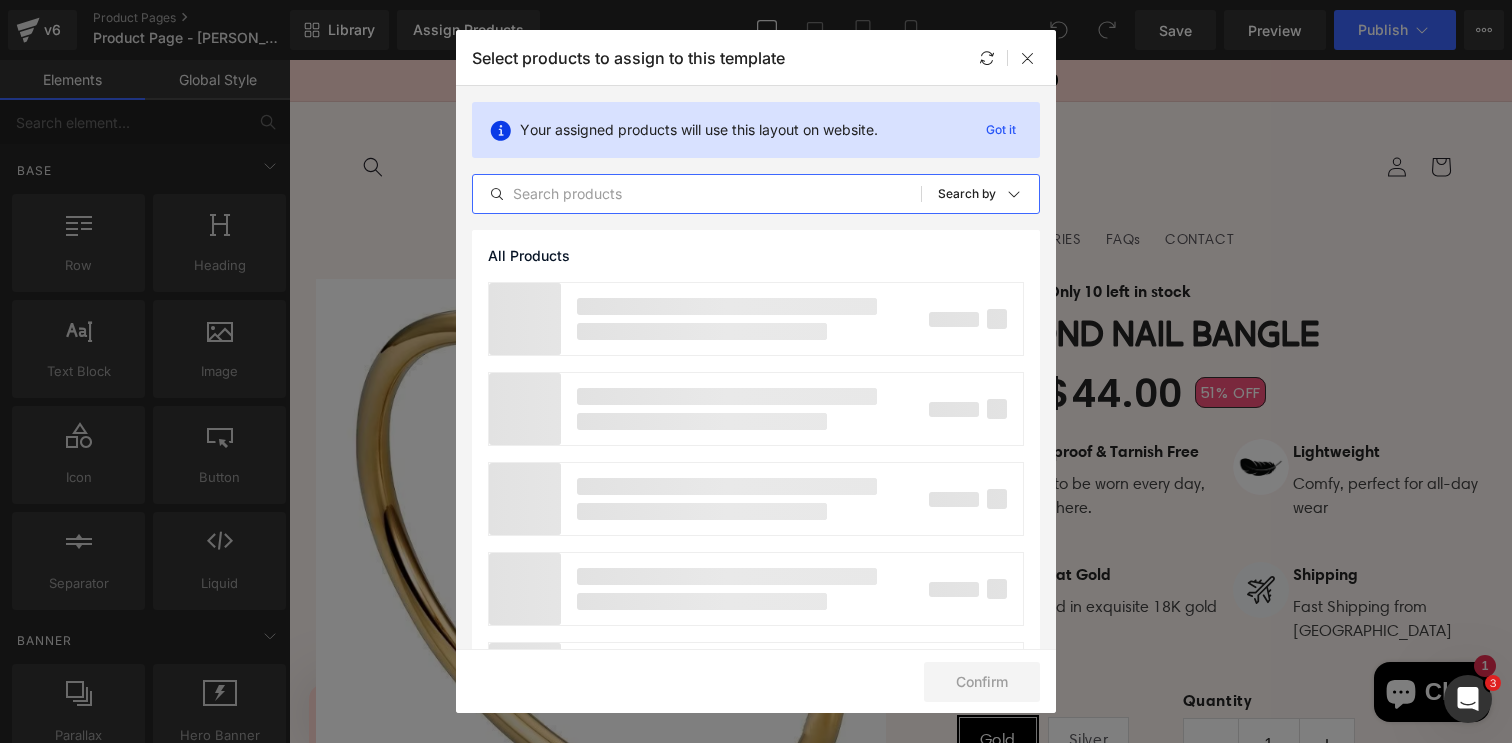 click at bounding box center (697, 194) 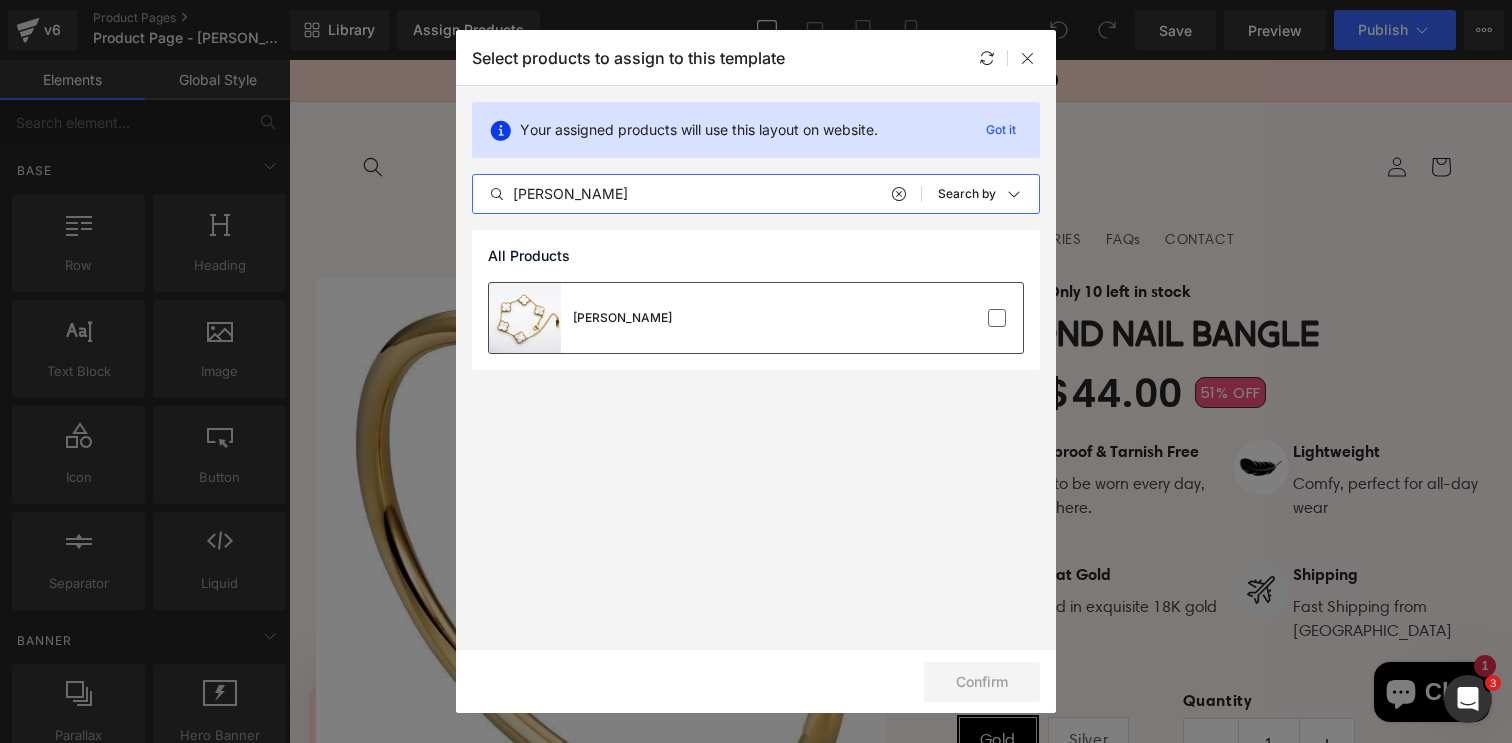 type on "[PERSON_NAME]" 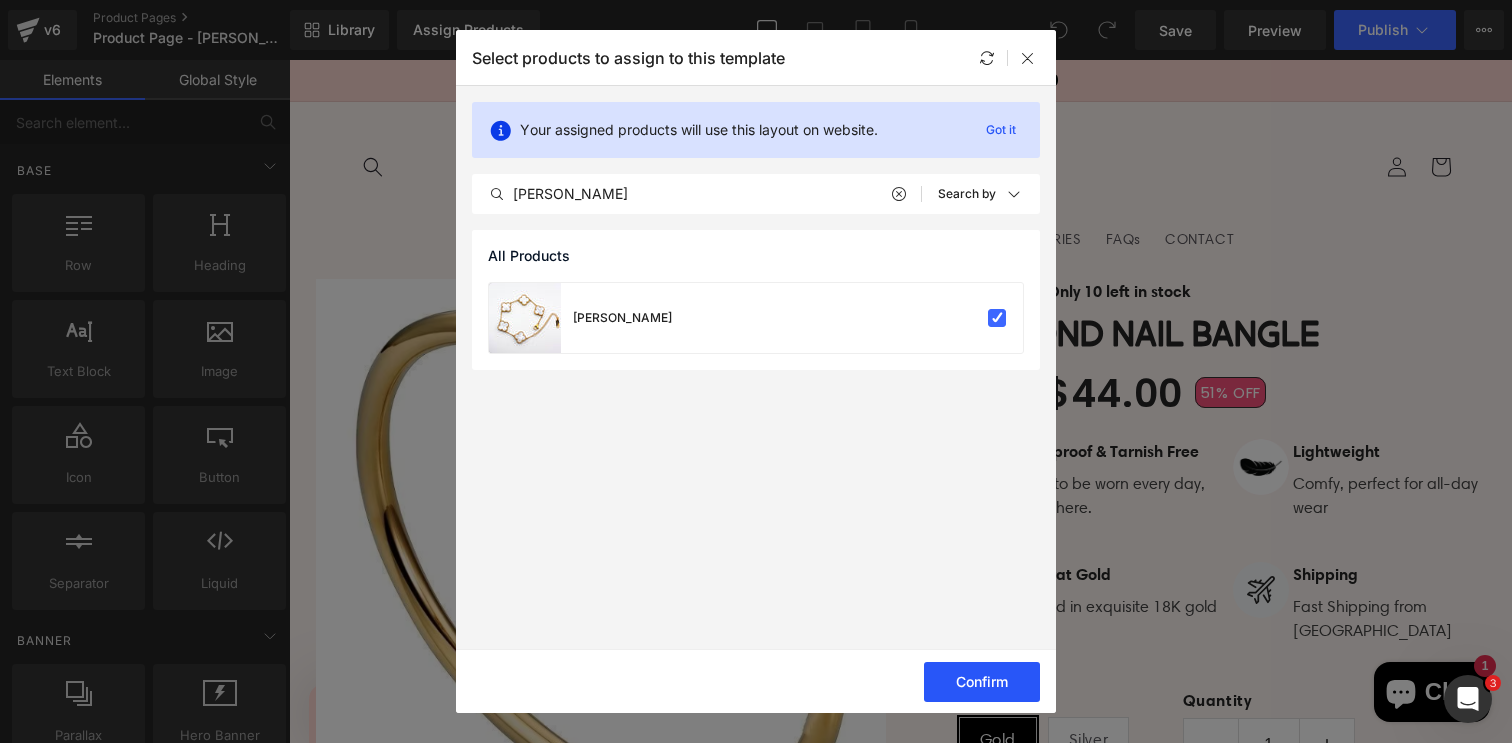 click on "Confirm" at bounding box center (982, 682) 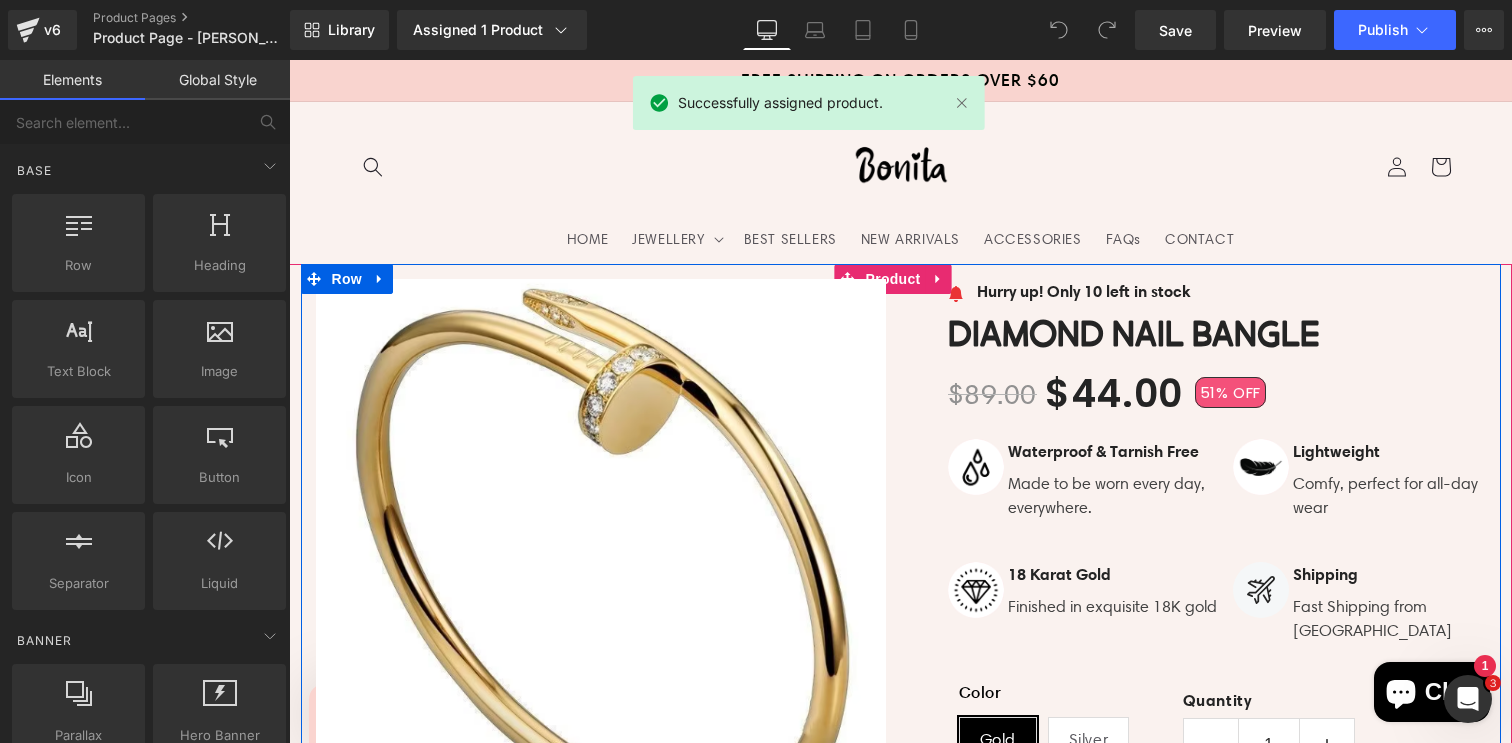 click on "Image
Hurry up! Only 10 left in stock
Text Block
Icon List
Diamond Nail Bangle
(P) Title
$89.00
$44.00
51%
OFF
(P) Price
Image" at bounding box center [1201, 794] 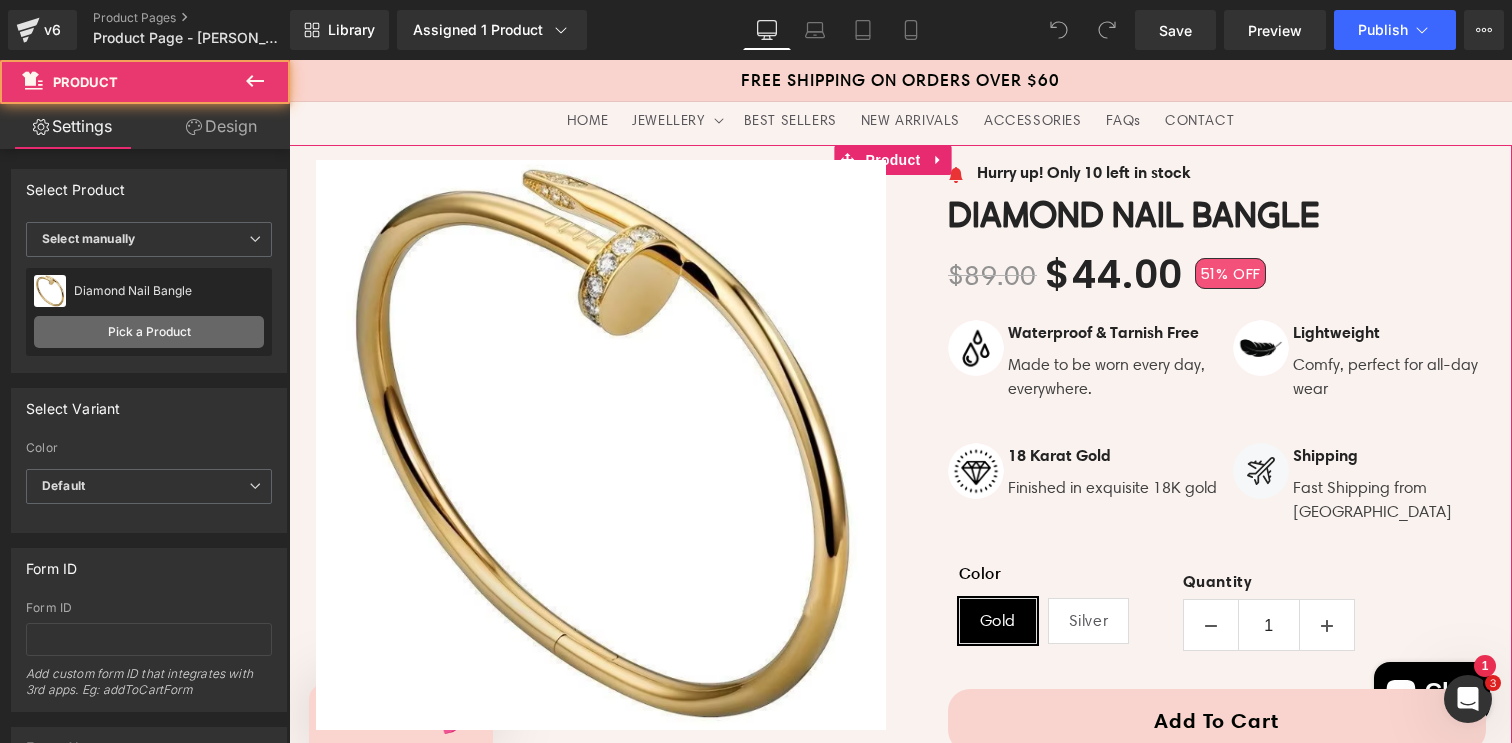 scroll, scrollTop: 124, scrollLeft: 0, axis: vertical 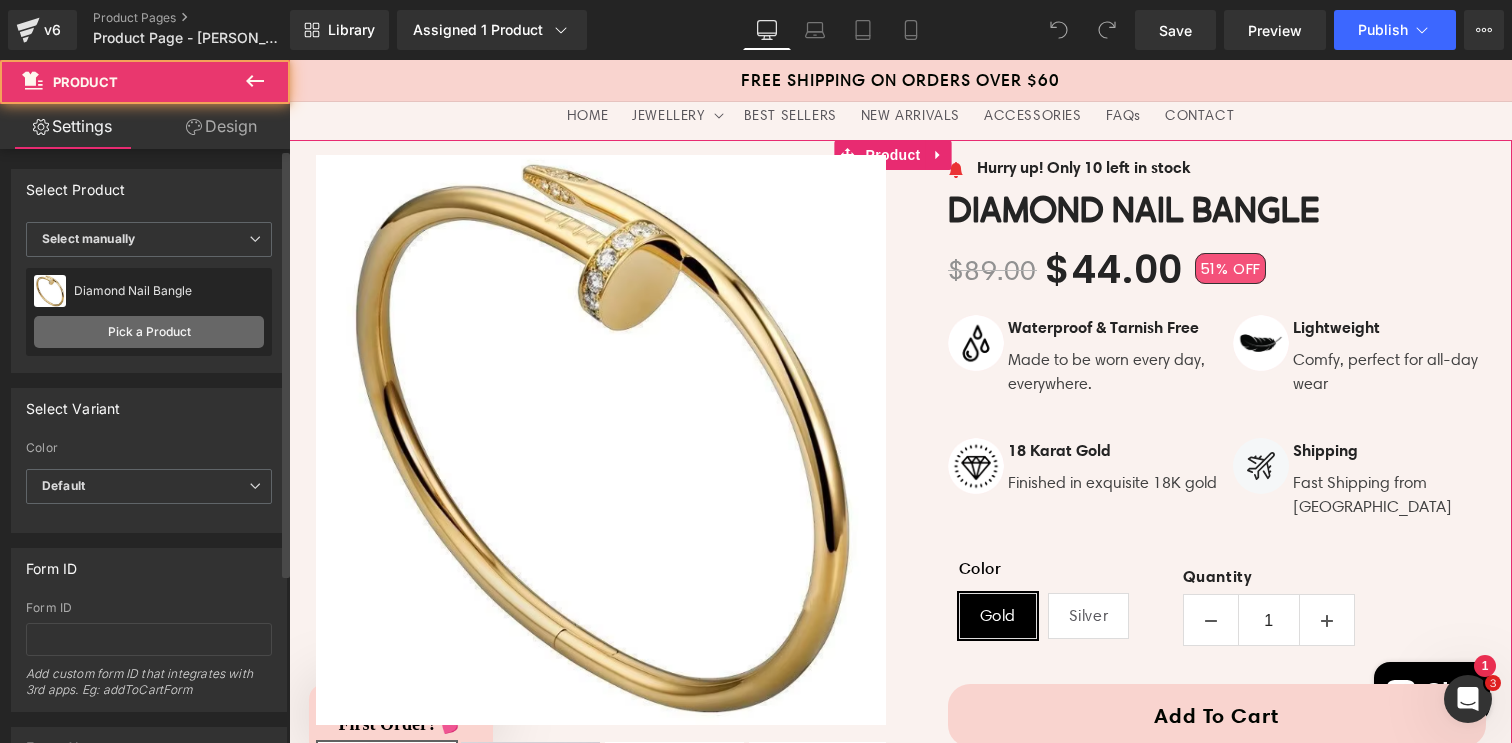 click on "Pick a Product" at bounding box center (149, 332) 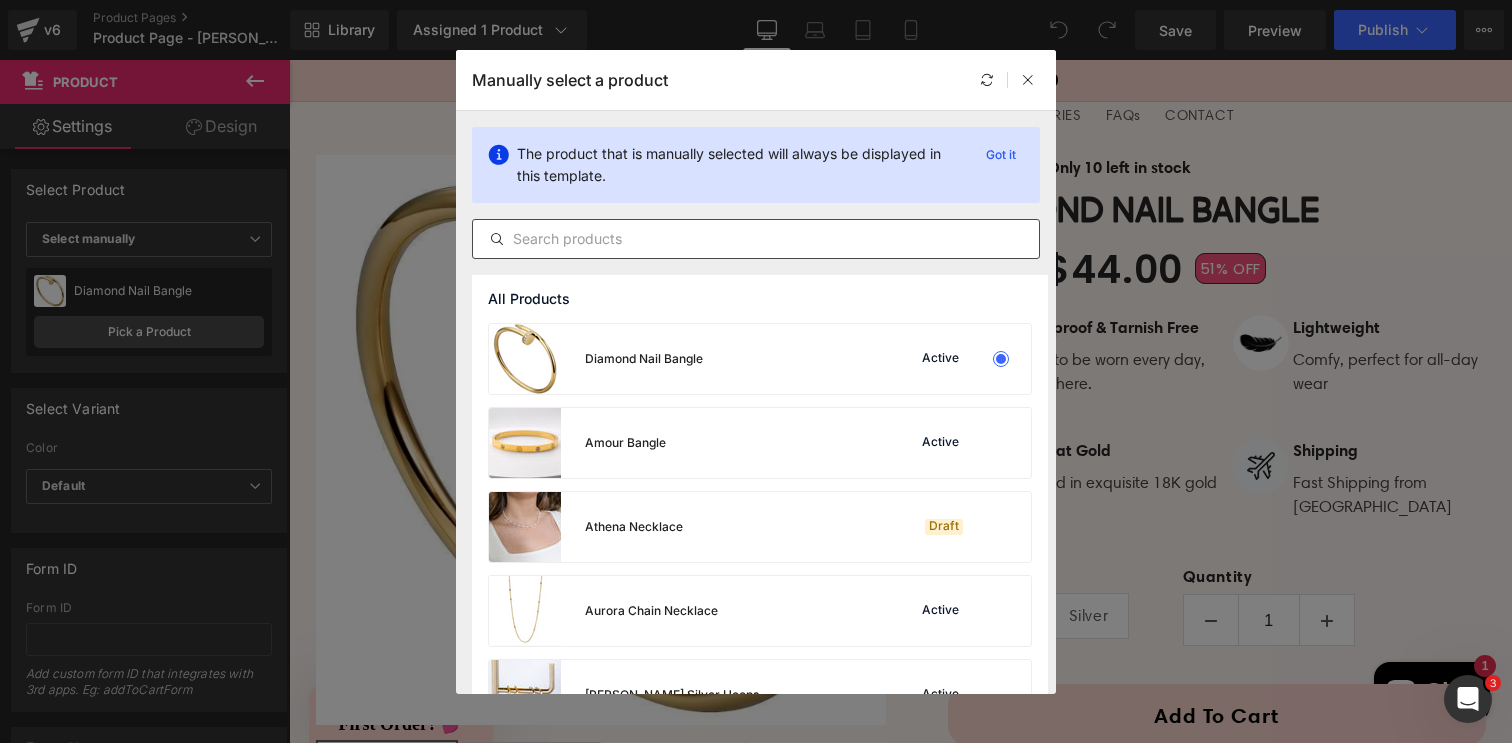 click at bounding box center (756, 239) 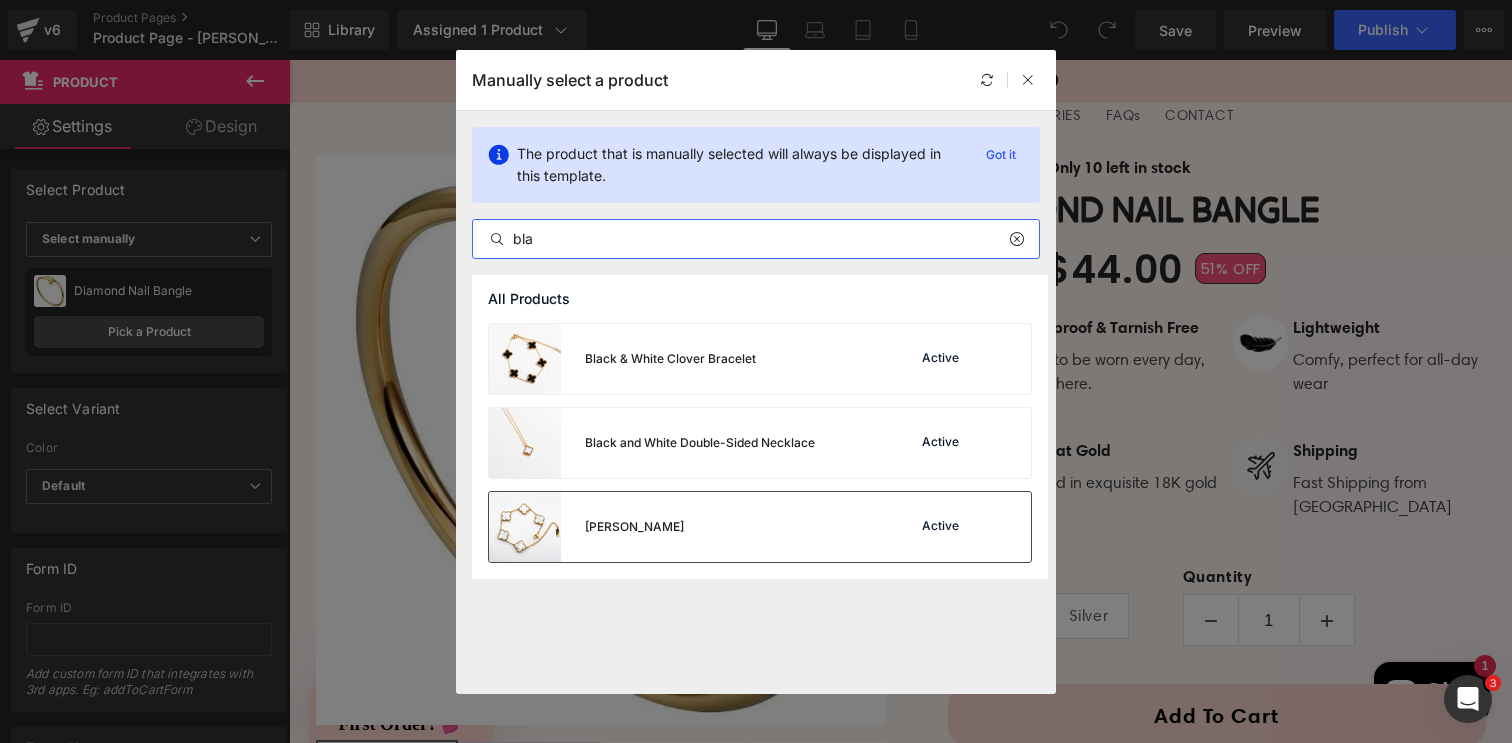type on "bla" 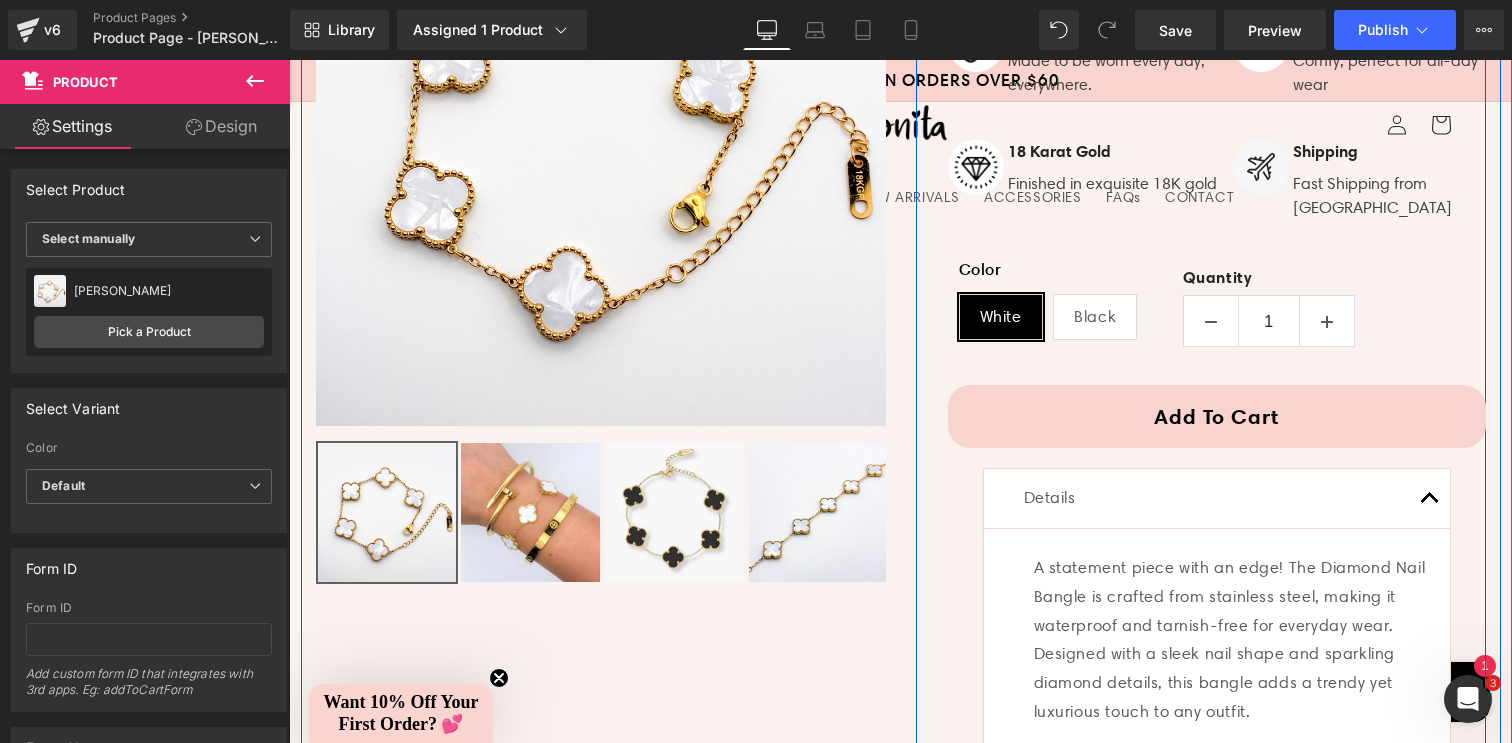 scroll, scrollTop: 571, scrollLeft: 0, axis: vertical 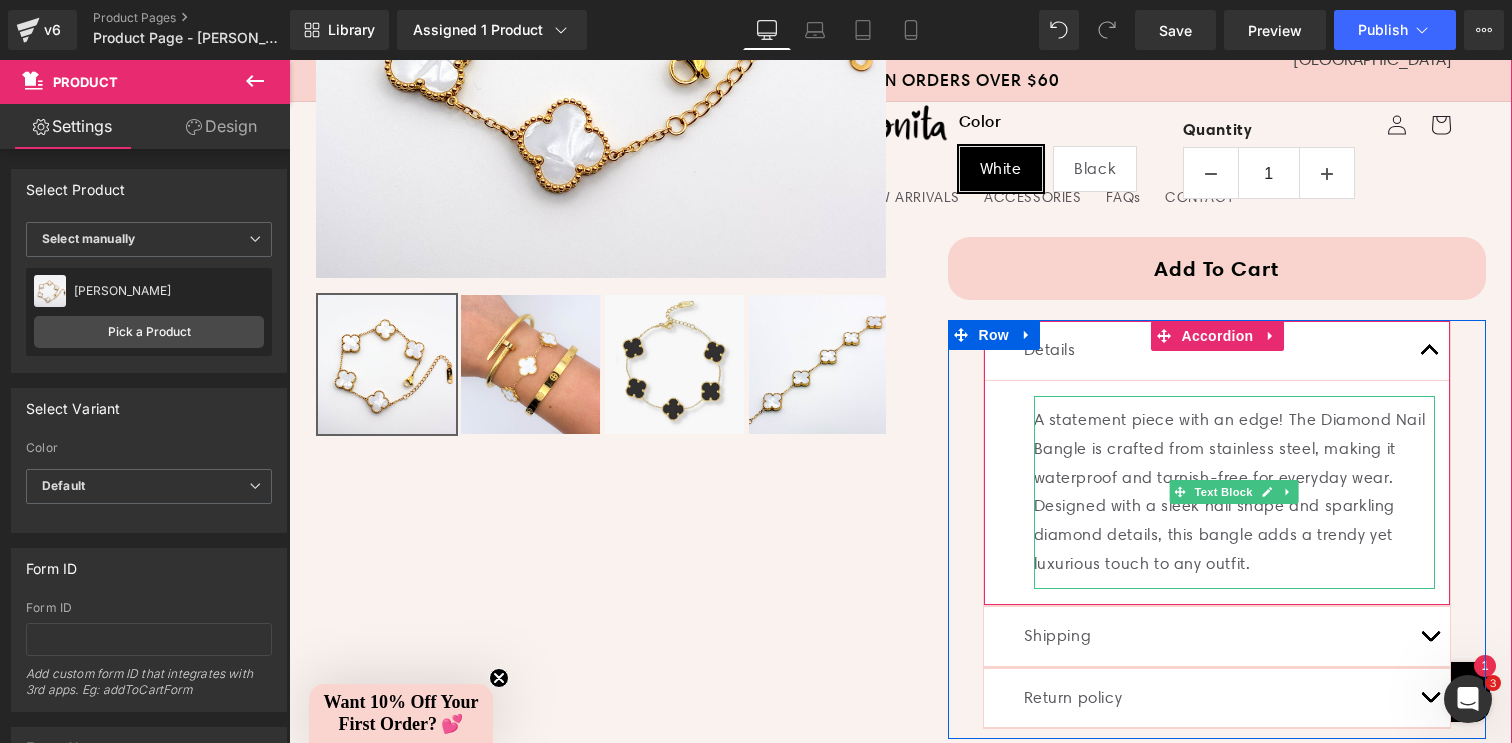 click on "A statement piece with an edge! The Diamond Nail Bangle is crafted from stainless steel, making it waterproof and tarnish-free for everyday wear. Designed with a sleek nail shape and sparkling diamond details, this bangle adds a trendy yet luxurious touch to any outfit." at bounding box center [1234, 492] 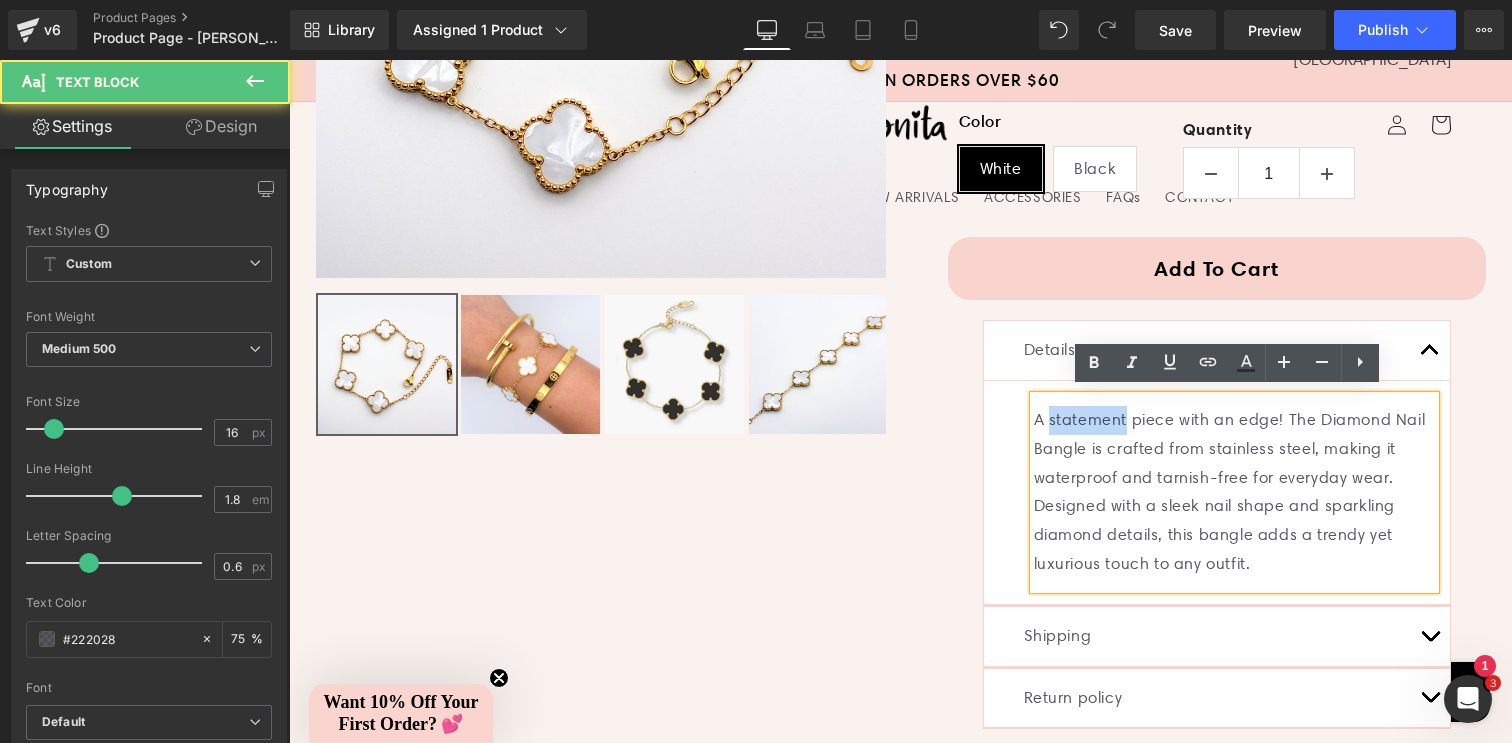 click on "A statement piece with an edge! The Diamond Nail Bangle is crafted from stainless steel, making it waterproof and tarnish-free for everyday wear. Designed with a sleek nail shape and sparkling diamond details, this bangle adds a trendy yet luxurious touch to any outfit." at bounding box center [1234, 492] 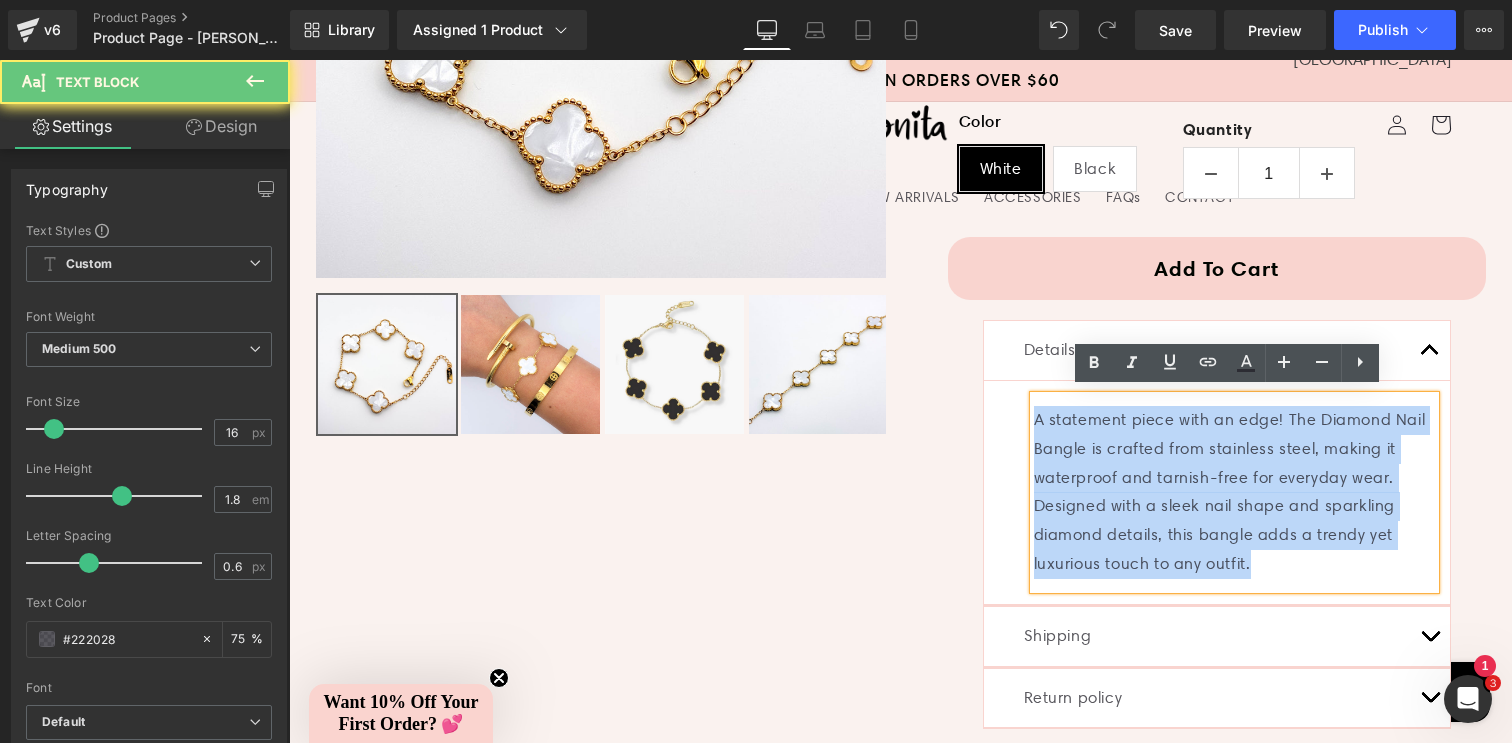 click on "A statement piece with an edge! The Diamond Nail Bangle is crafted from stainless steel, making it waterproof and tarnish-free for everyday wear. Designed with a sleek nail shape and sparkling diamond details, this bangle adds a trendy yet luxurious touch to any outfit." at bounding box center (1234, 492) 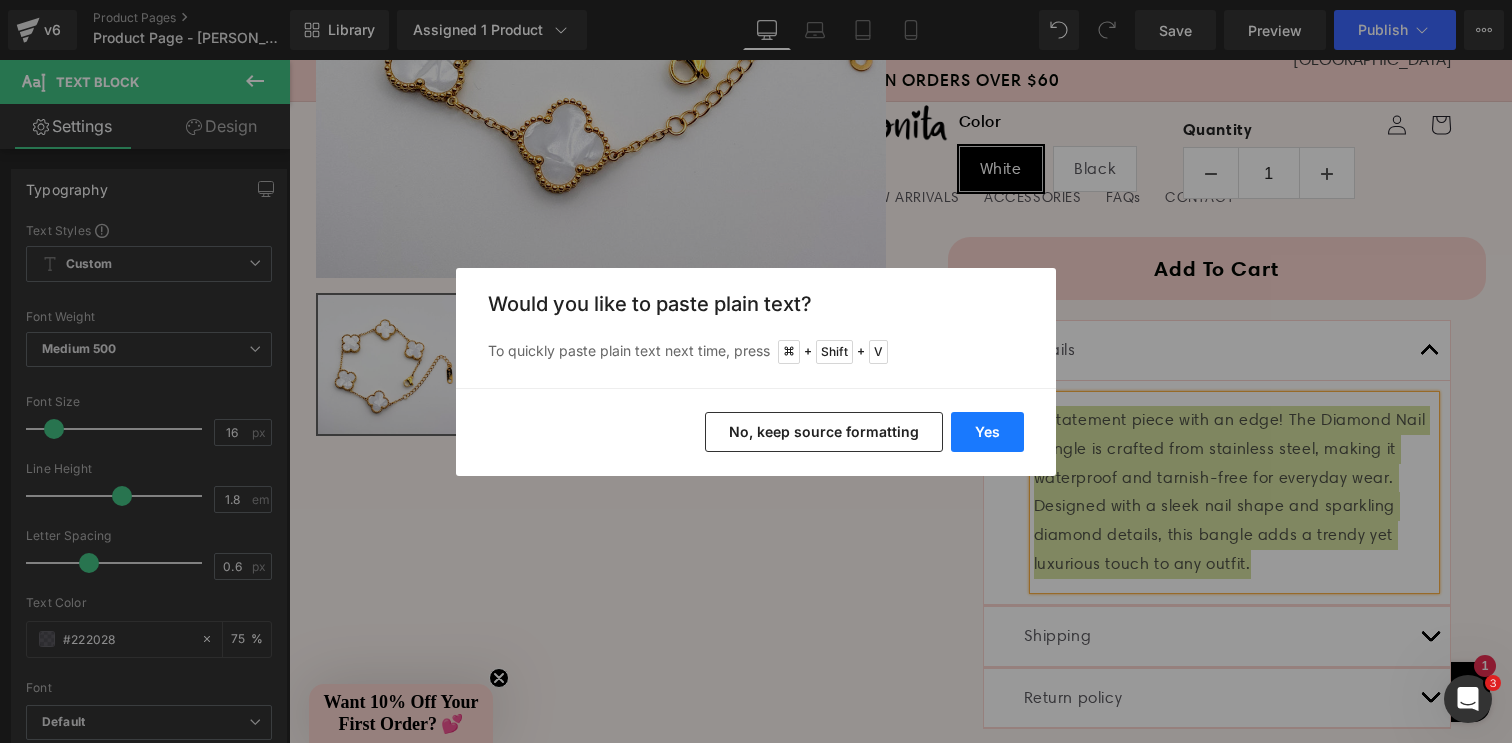 click on "Yes" at bounding box center [987, 432] 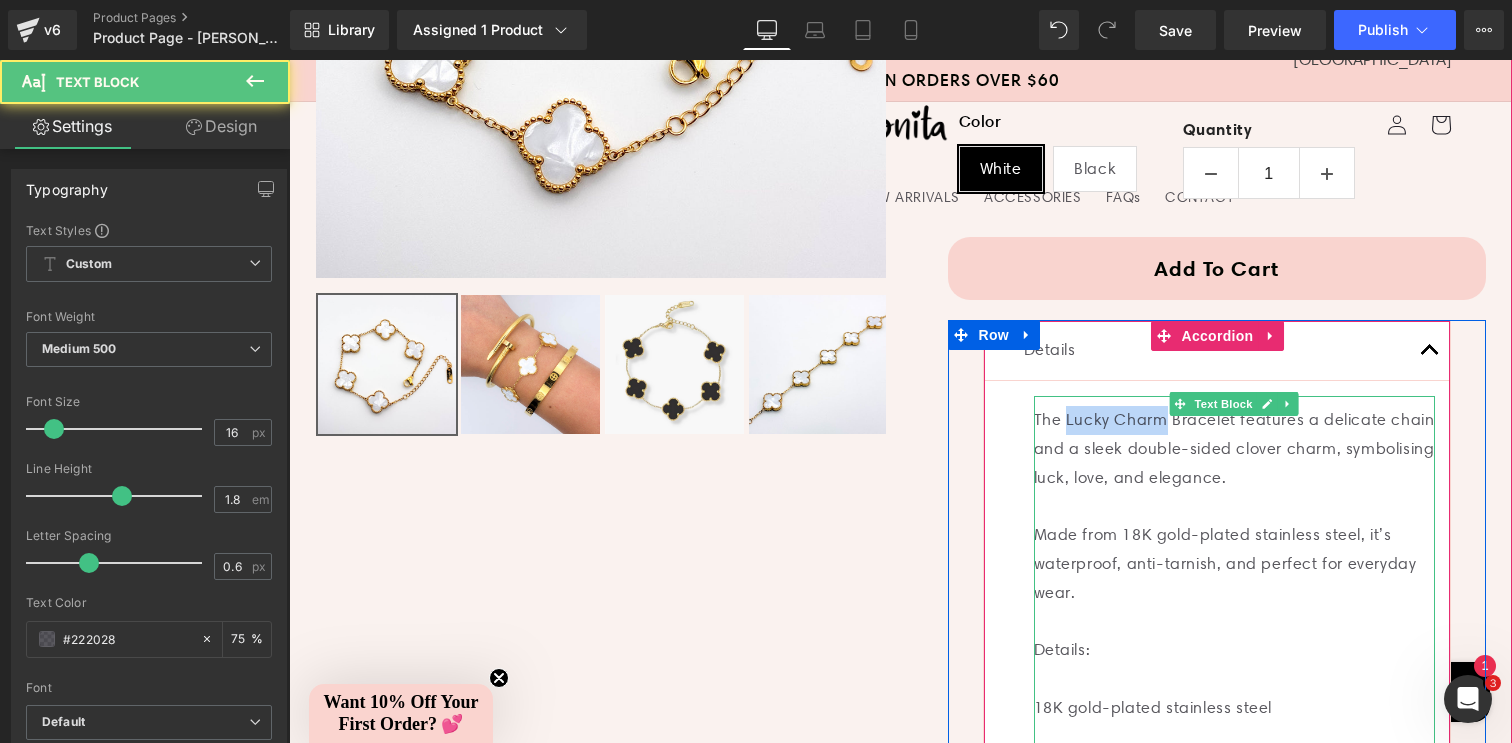 drag, startPoint x: 1159, startPoint y: 420, endPoint x: 1062, endPoint y: 412, distance: 97.32934 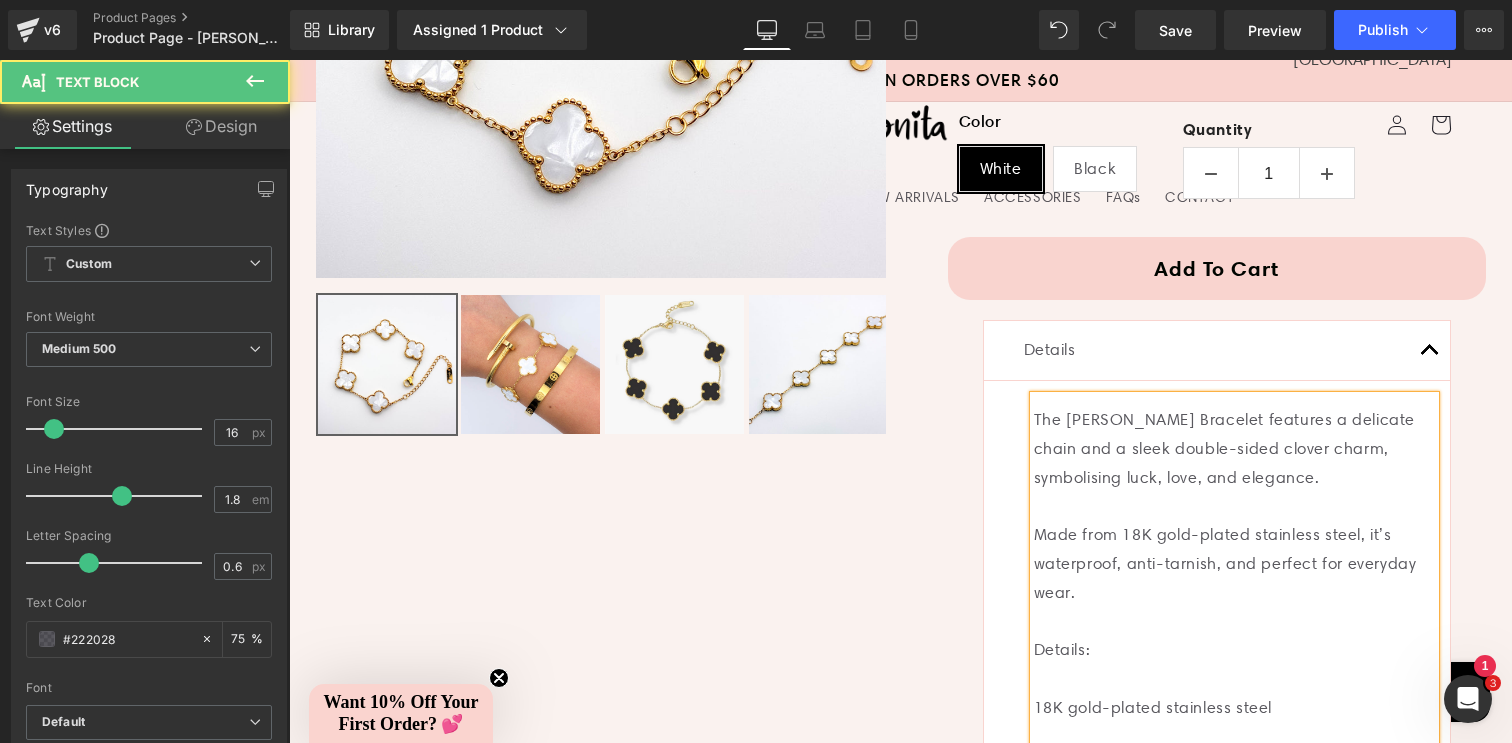 click on "The [PERSON_NAME] Bracelet features a delicate chain and a sleek double-sided clover charm, symbolising luck, love, and elegance." at bounding box center [1234, 449] 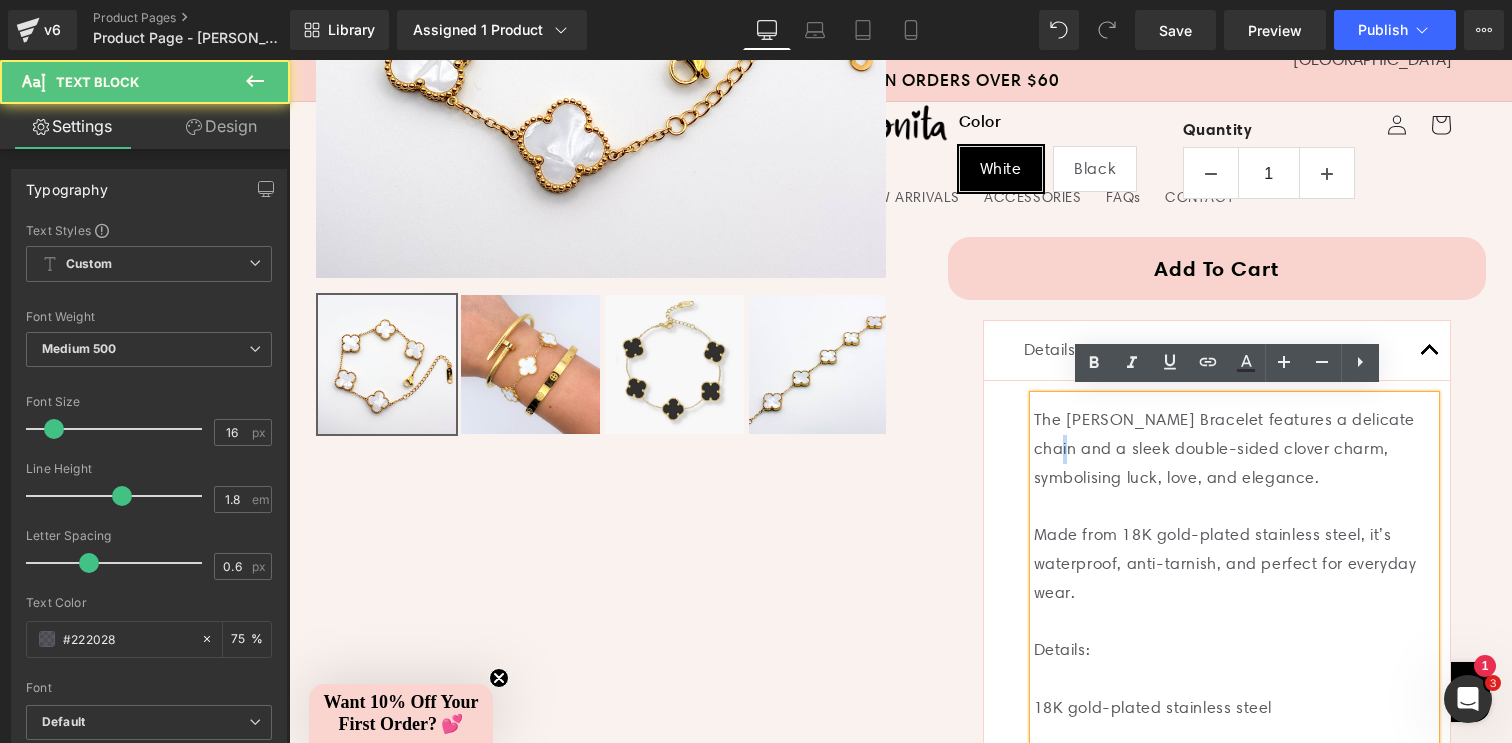 click on "The [PERSON_NAME] Bracelet features a delicate chain and a sleek double-sided clover charm, symbolising luck, love, and elegance." at bounding box center (1234, 449) 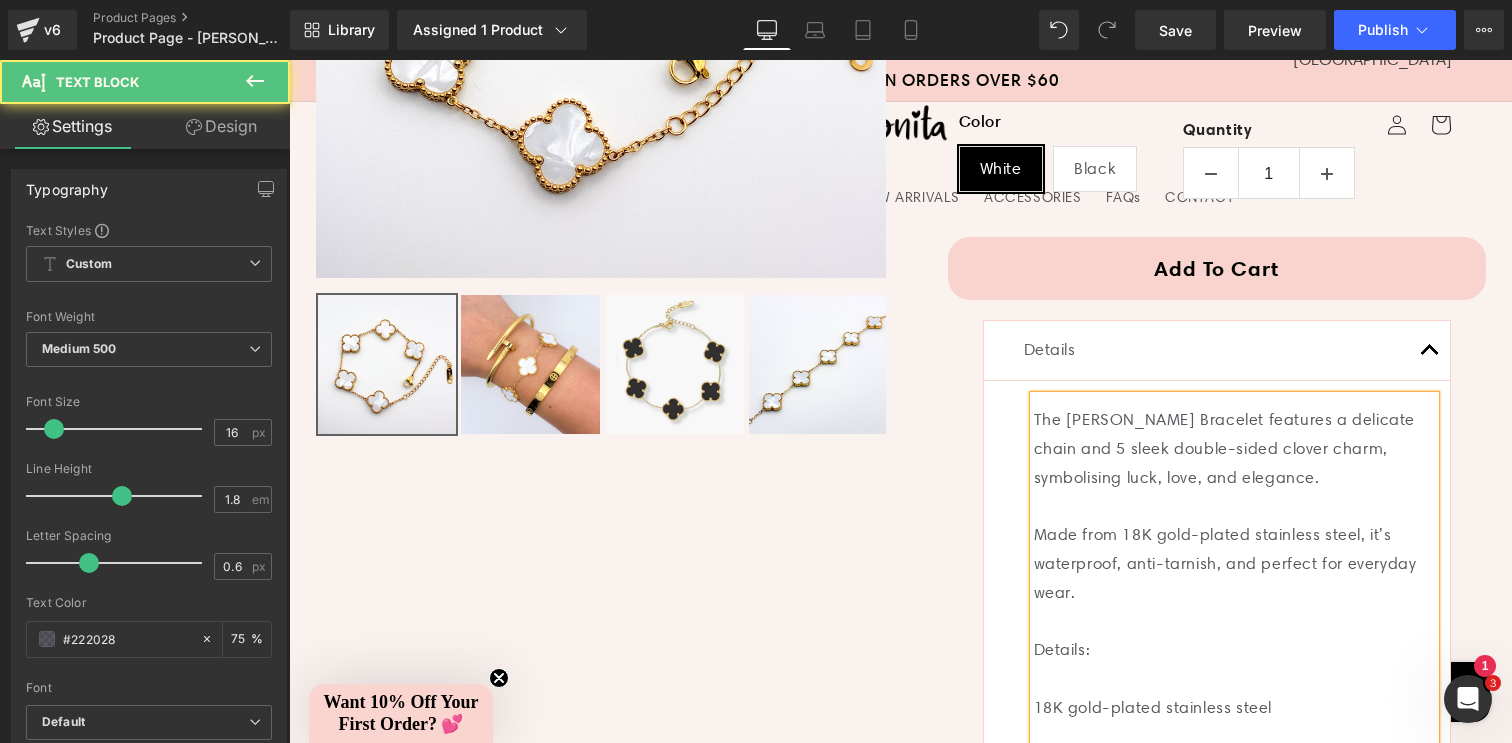 click on "The [PERSON_NAME] Bracelet features a delicate chain and 5 sleek double-sided clover charm, symbolising luck, love, and elegance." at bounding box center (1234, 449) 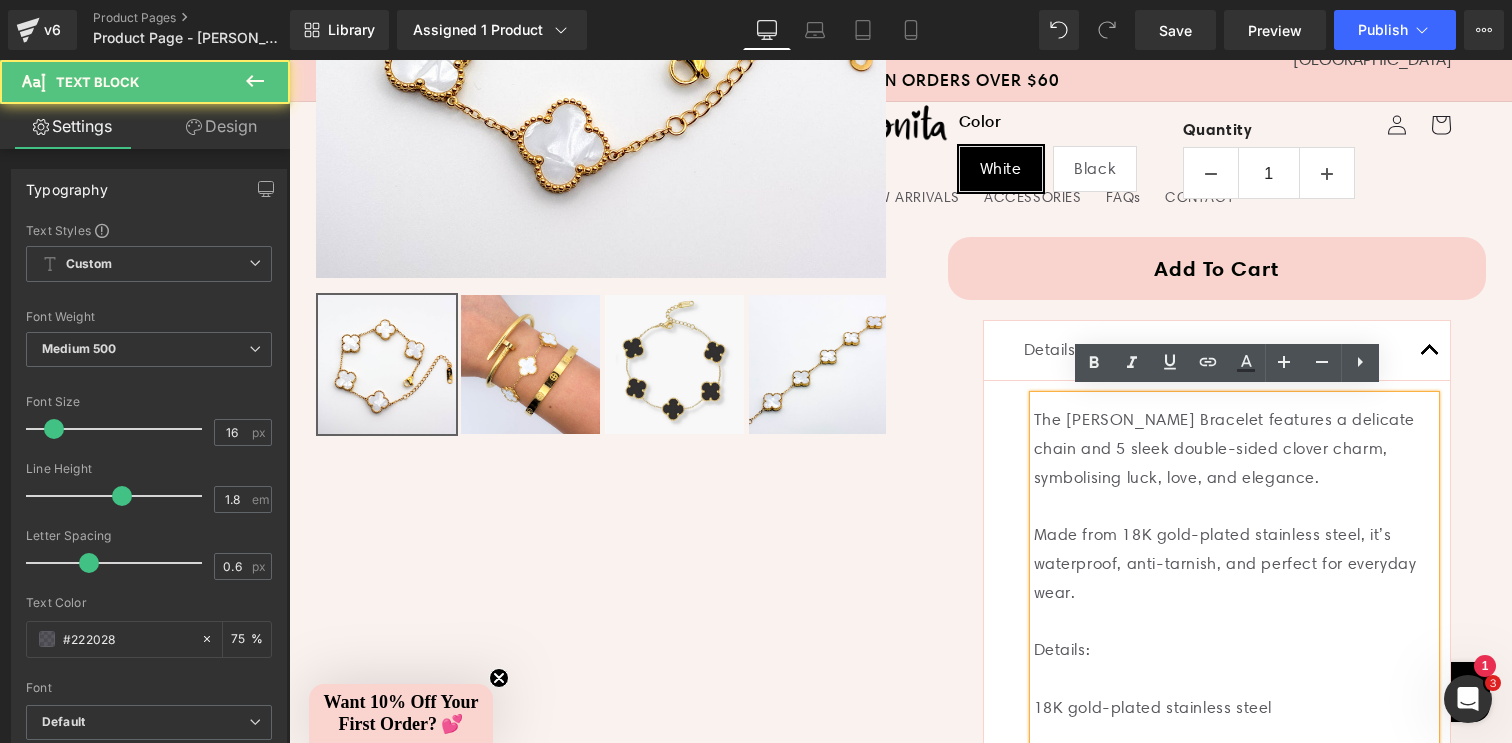 click on "The [PERSON_NAME] Bracelet features a delicate chain and 5 sleek double-sided clover charm, symbolising luck, love, and elegance." at bounding box center [1234, 449] 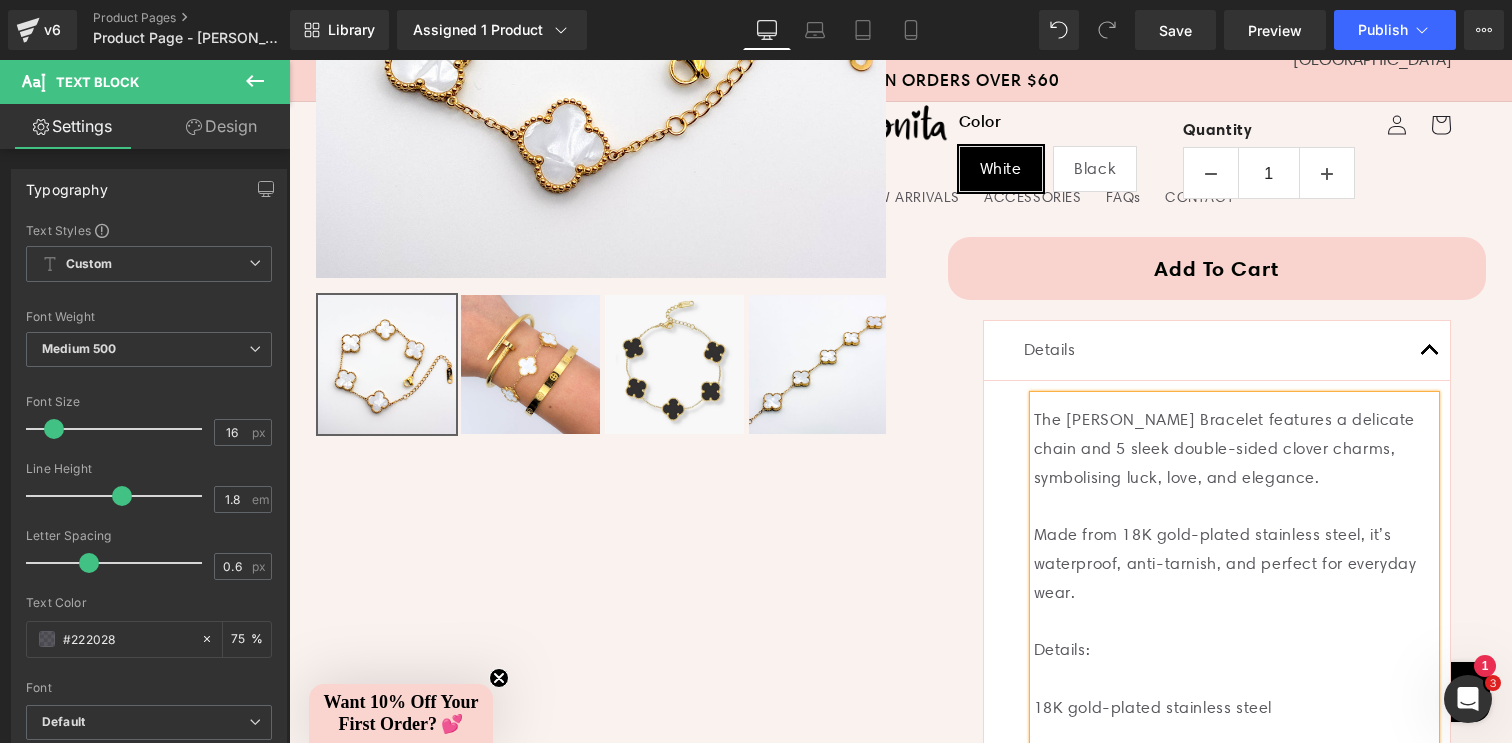 click on "The [PERSON_NAME] Bracelet features a delicate chain and 5 sleek double-sided clover charms, symbolising luck, love, and elegance." at bounding box center (1234, 449) 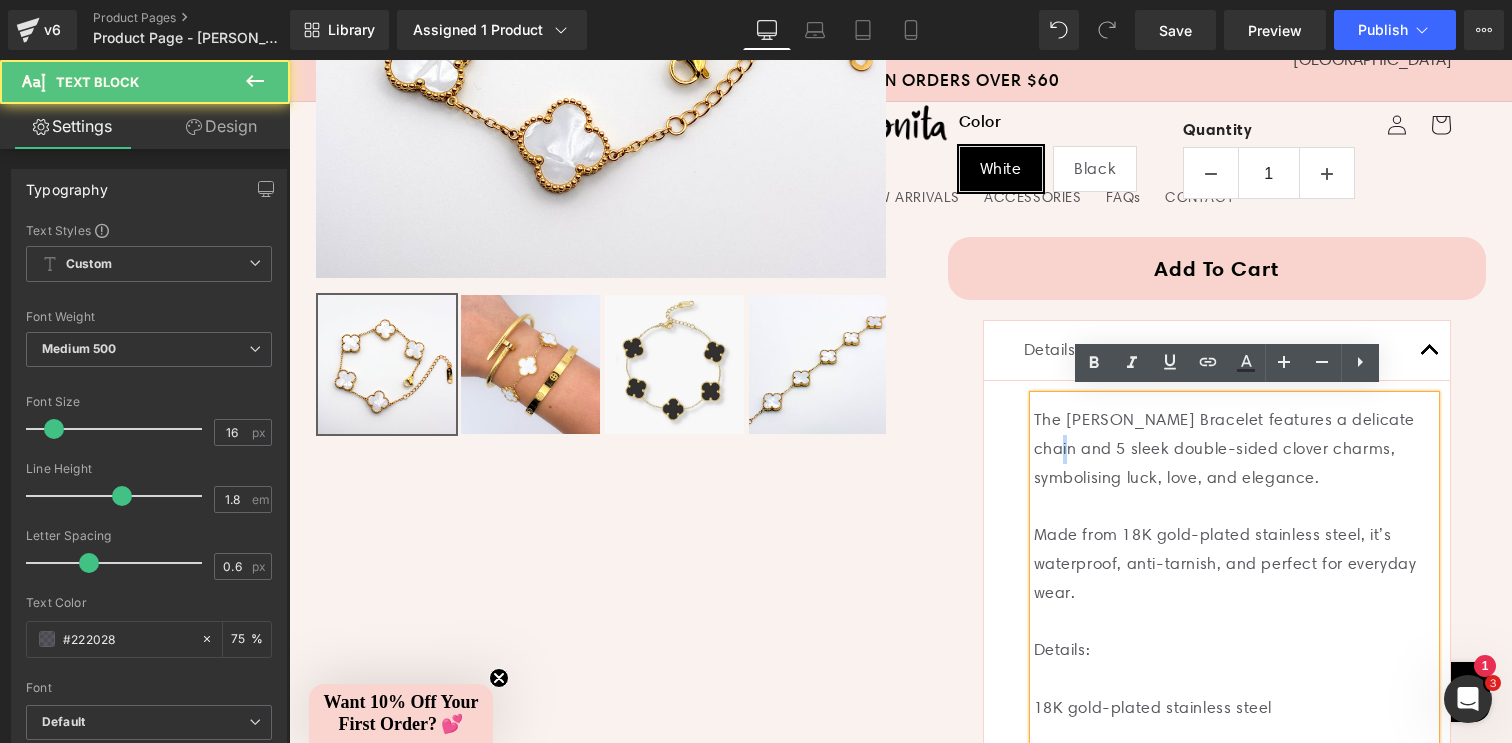click on "The [PERSON_NAME] Bracelet features a delicate chain and 5 sleek double-sided clover charms, symbolising luck, love, and elegance." at bounding box center [1234, 449] 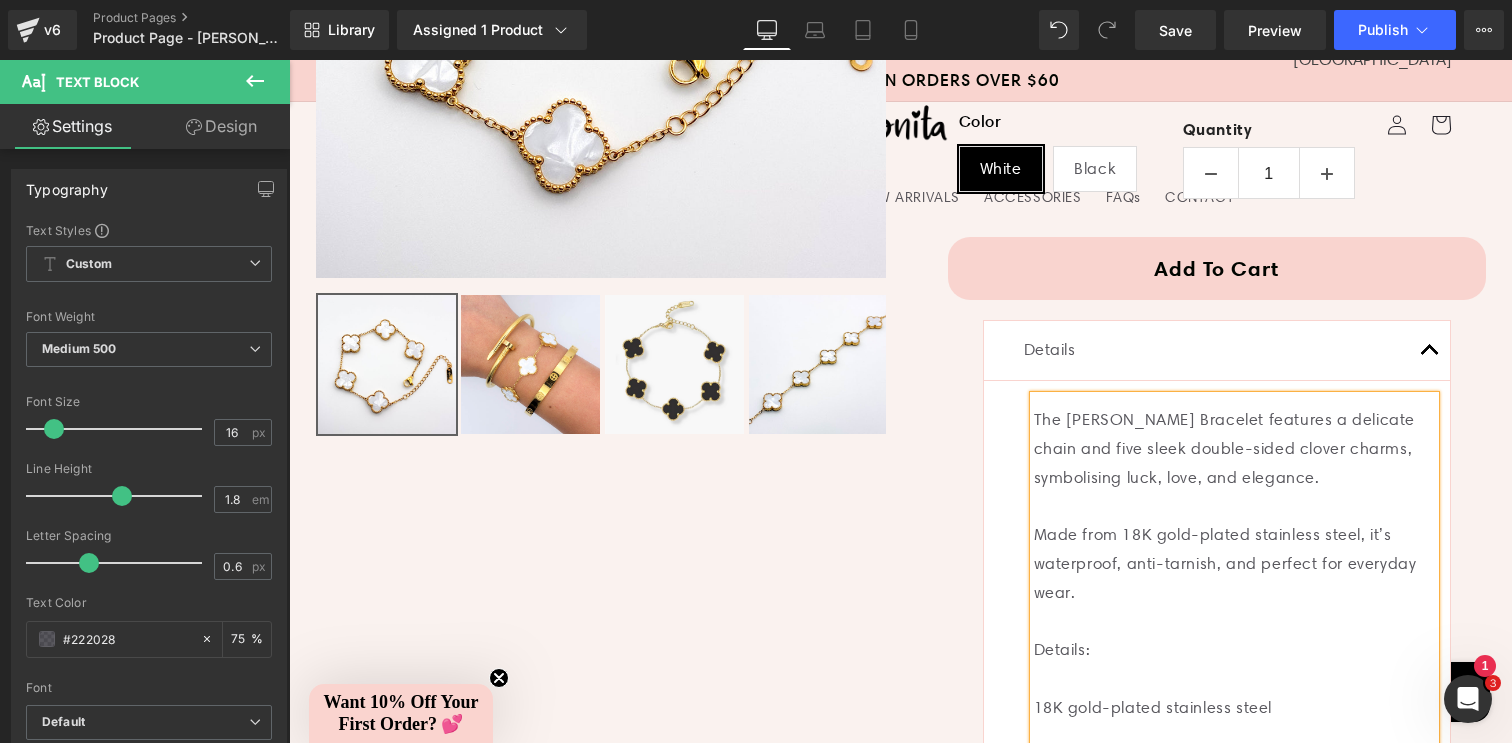 click on "The [PERSON_NAME] Bracelet features a delicate chain and five sleek double-sided clover charms, symbolising luck, love, and elegance." at bounding box center (1234, 449) 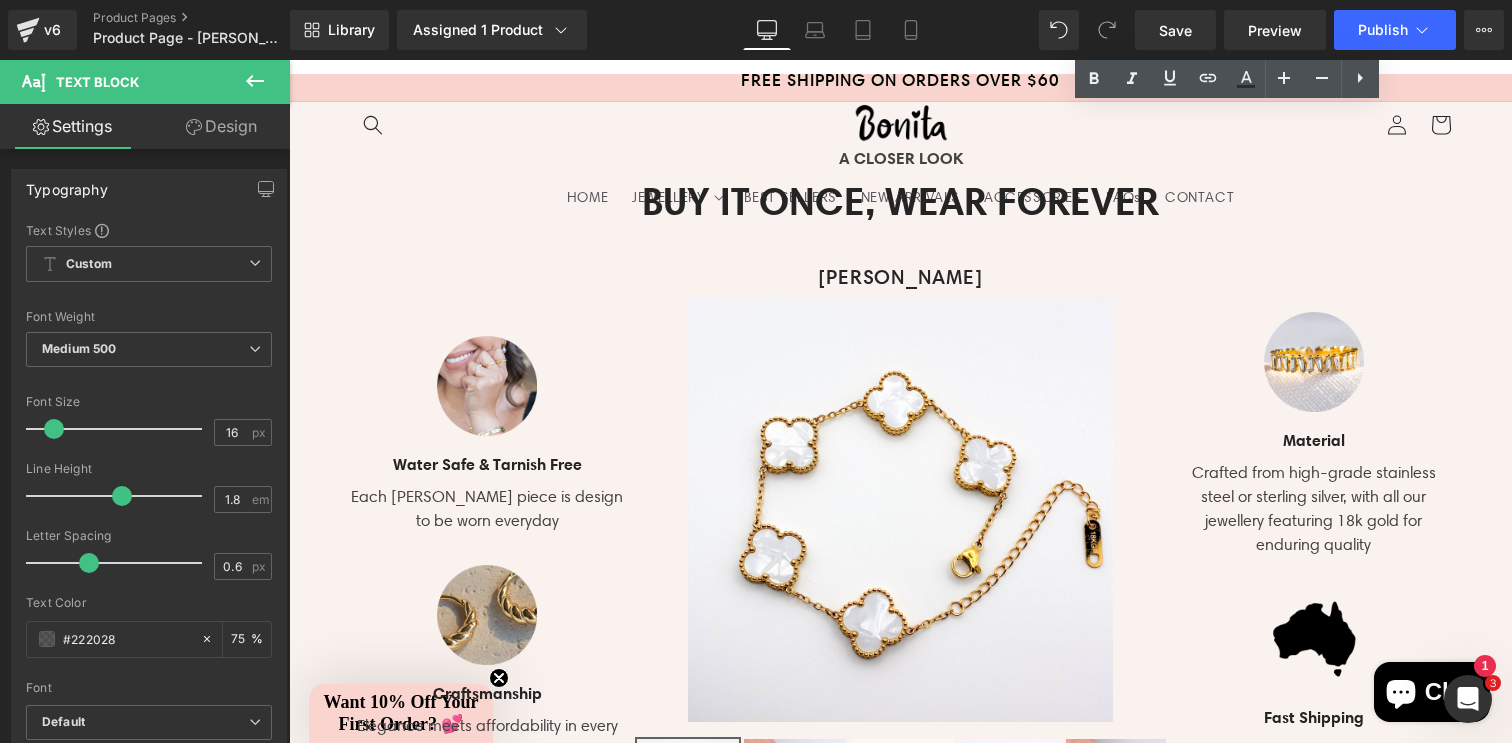 scroll, scrollTop: 2055, scrollLeft: 0, axis: vertical 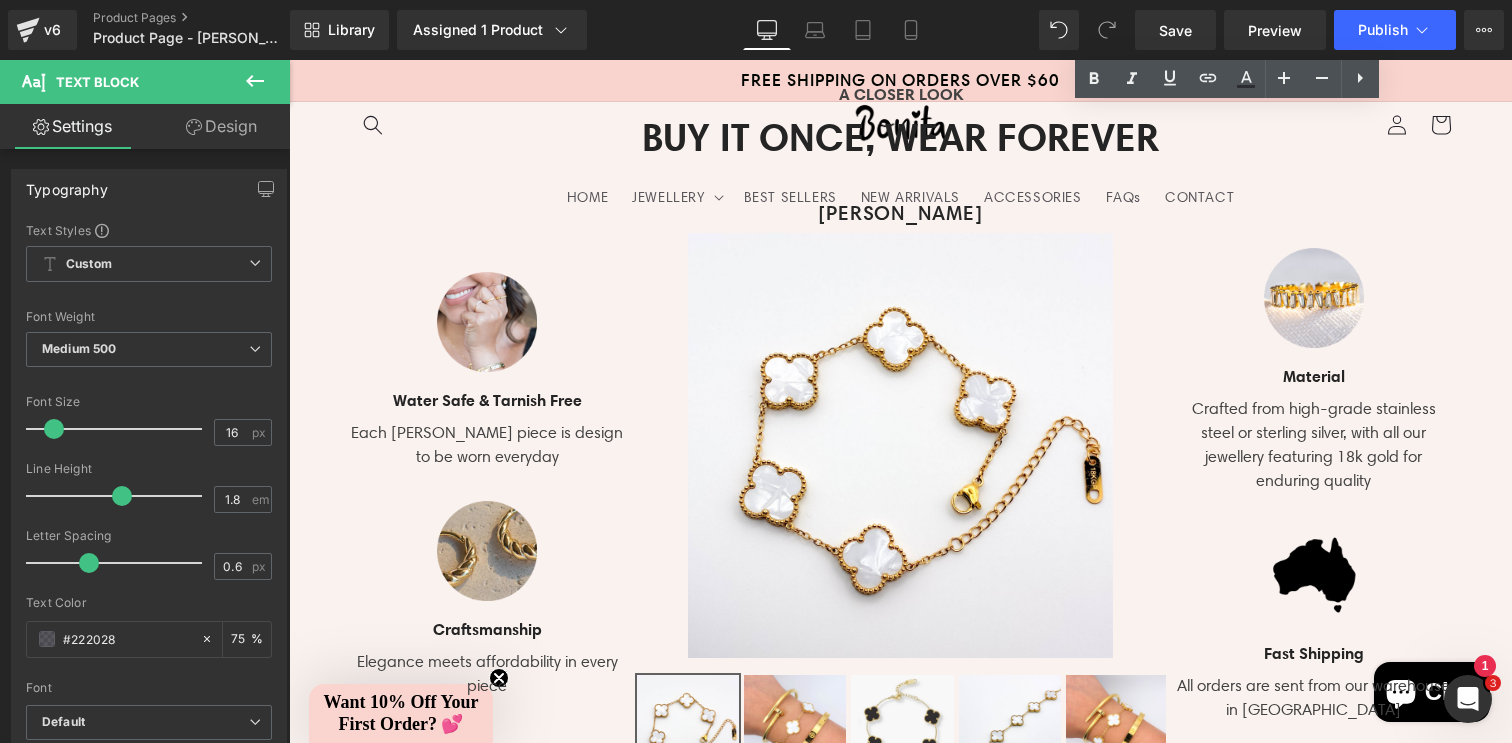 click at bounding box center [900, 445] 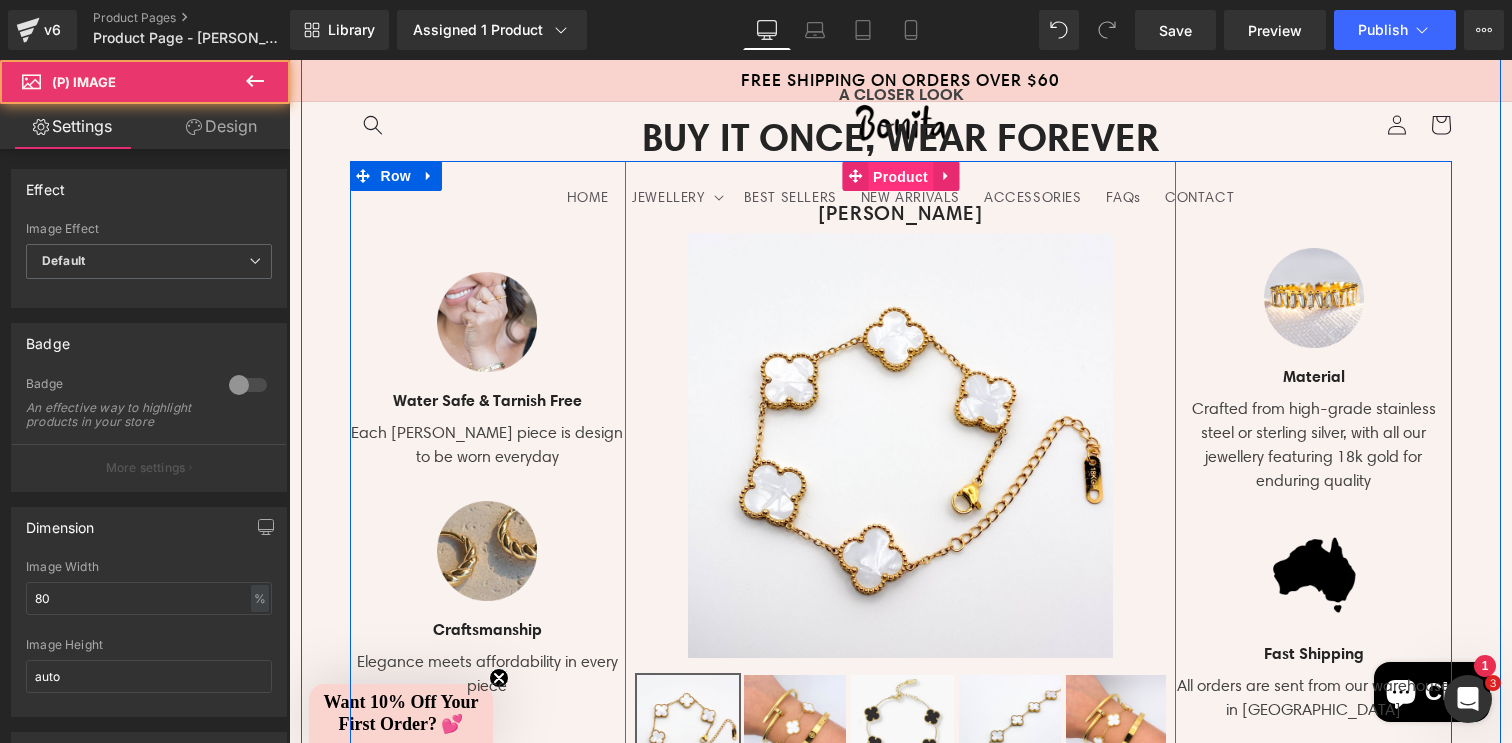 click on "Product" at bounding box center (900, 177) 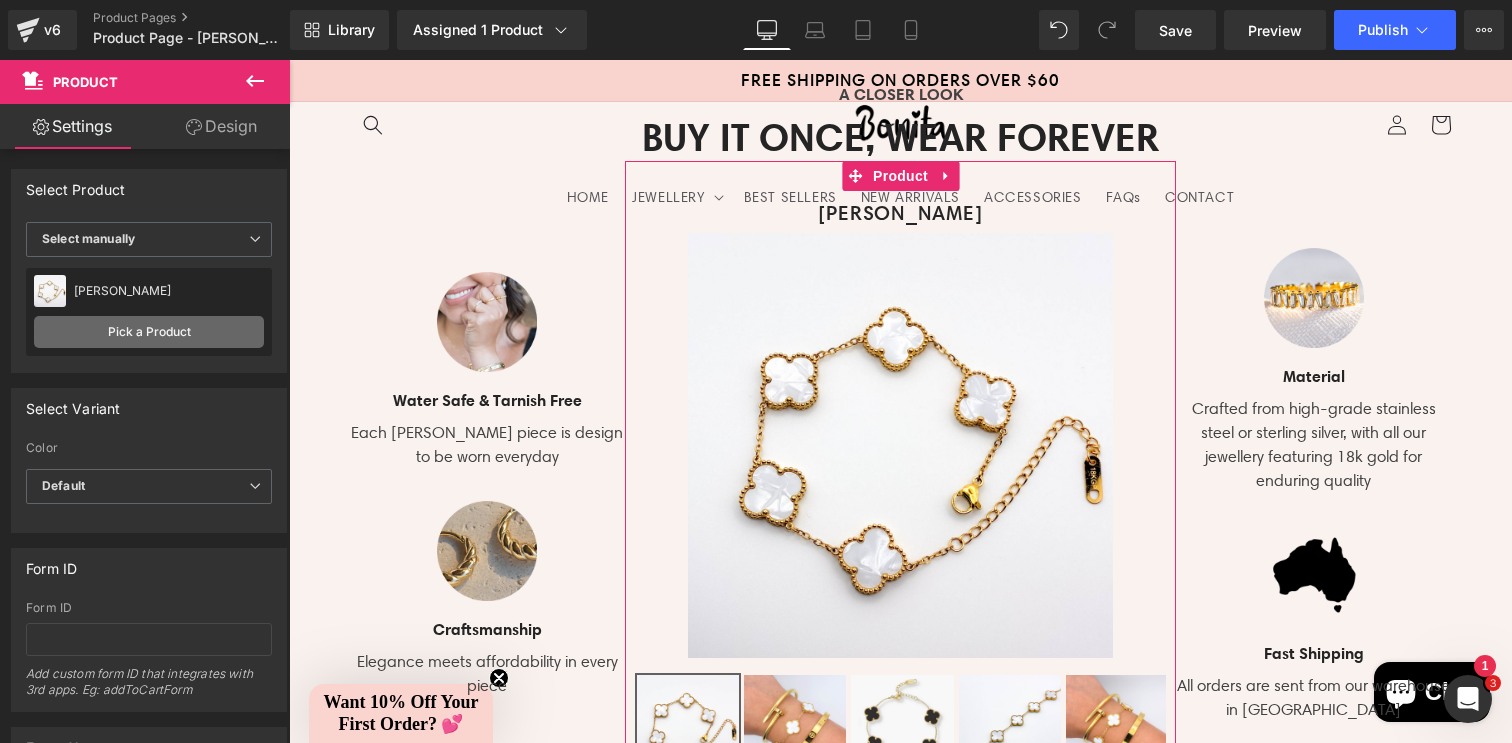 click on "Pick a Product" at bounding box center (149, 332) 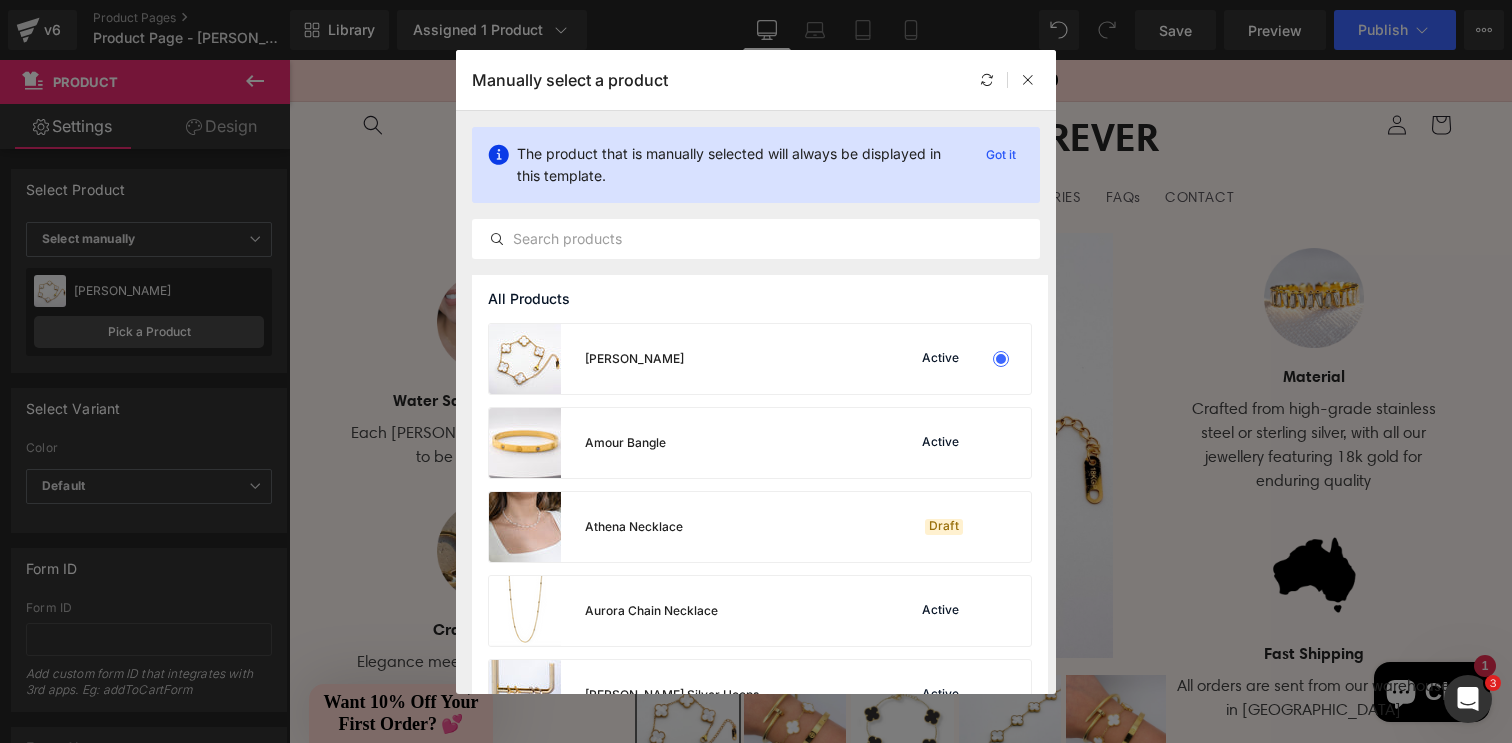 click on "Amour Bangle Active" at bounding box center (760, 443) 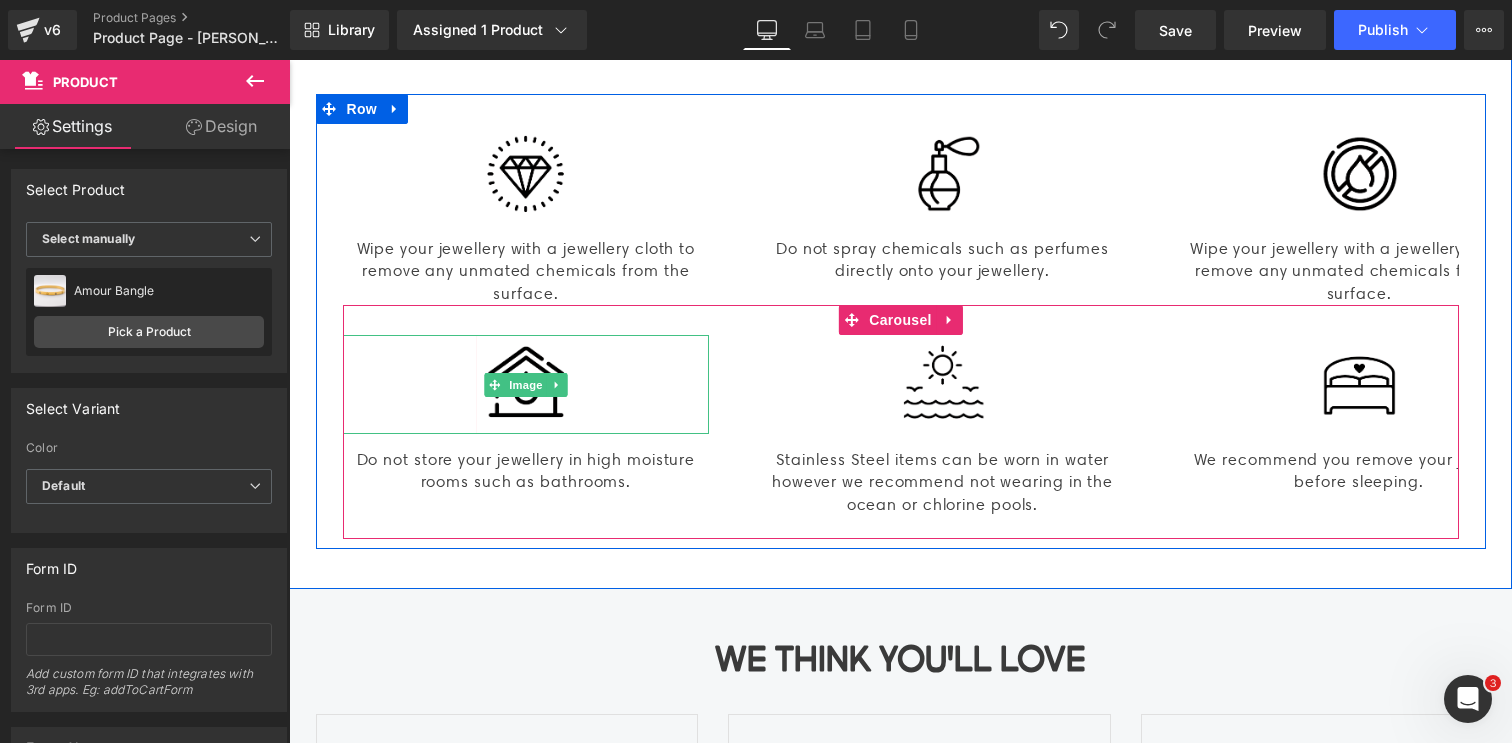 scroll, scrollTop: 2985, scrollLeft: 0, axis: vertical 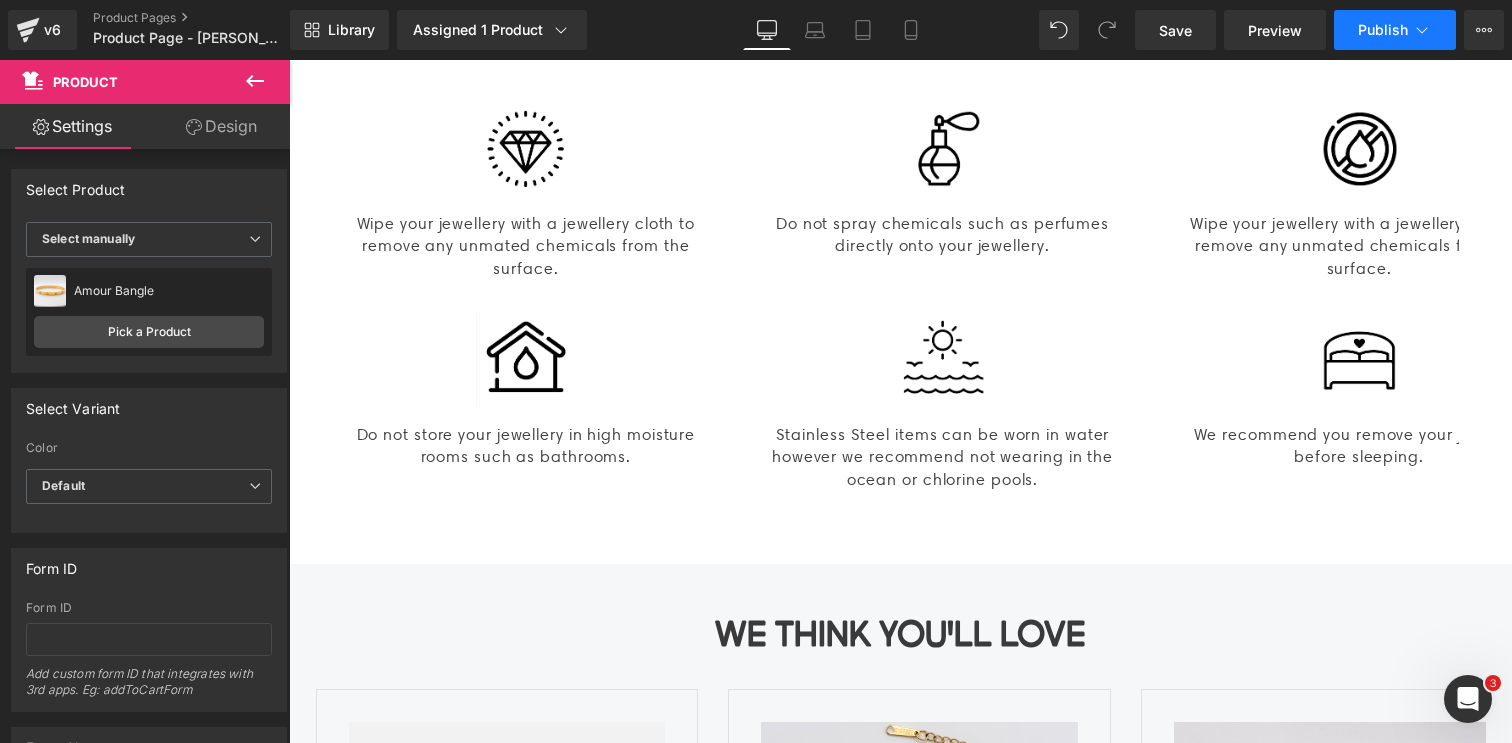 click on "Publish" at bounding box center [1383, 30] 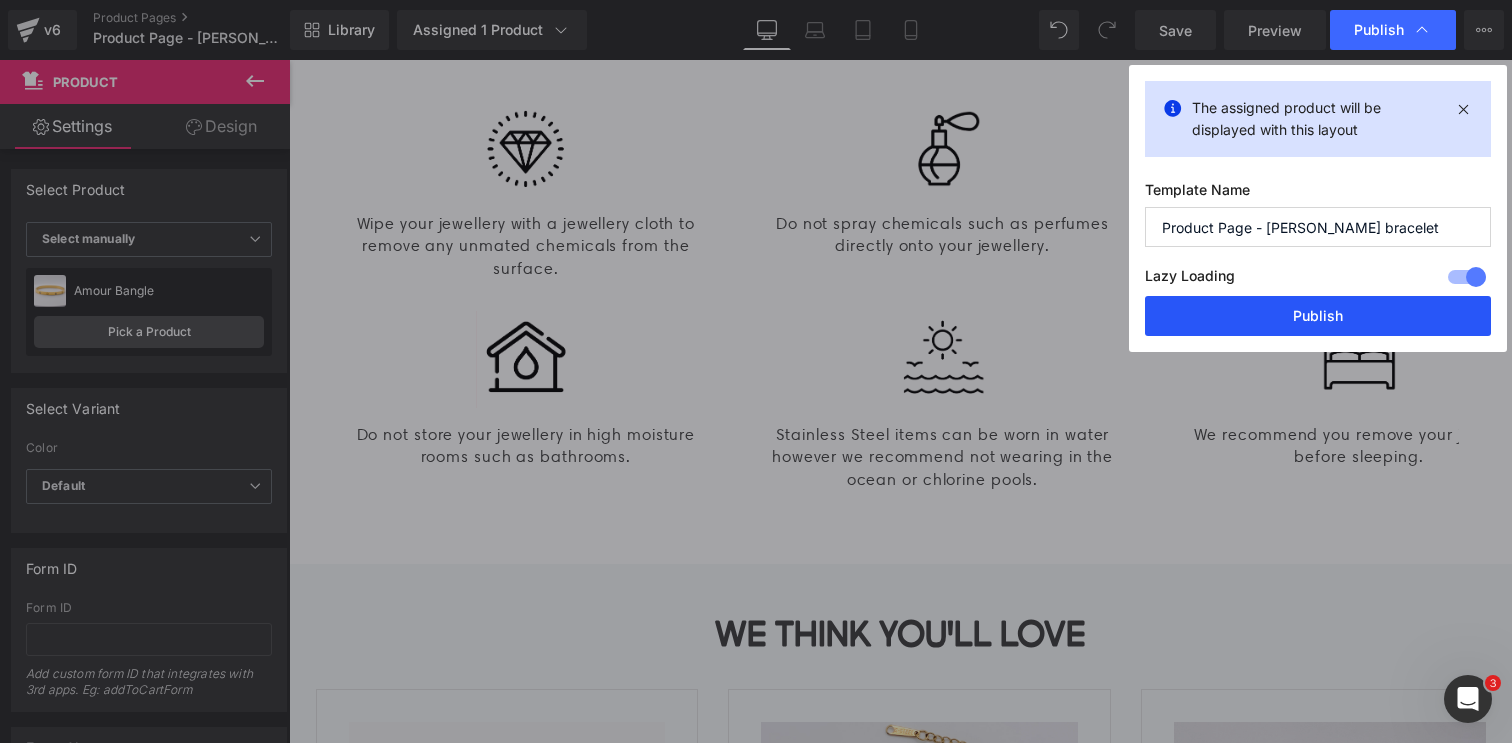 click on "Publish" at bounding box center (1318, 316) 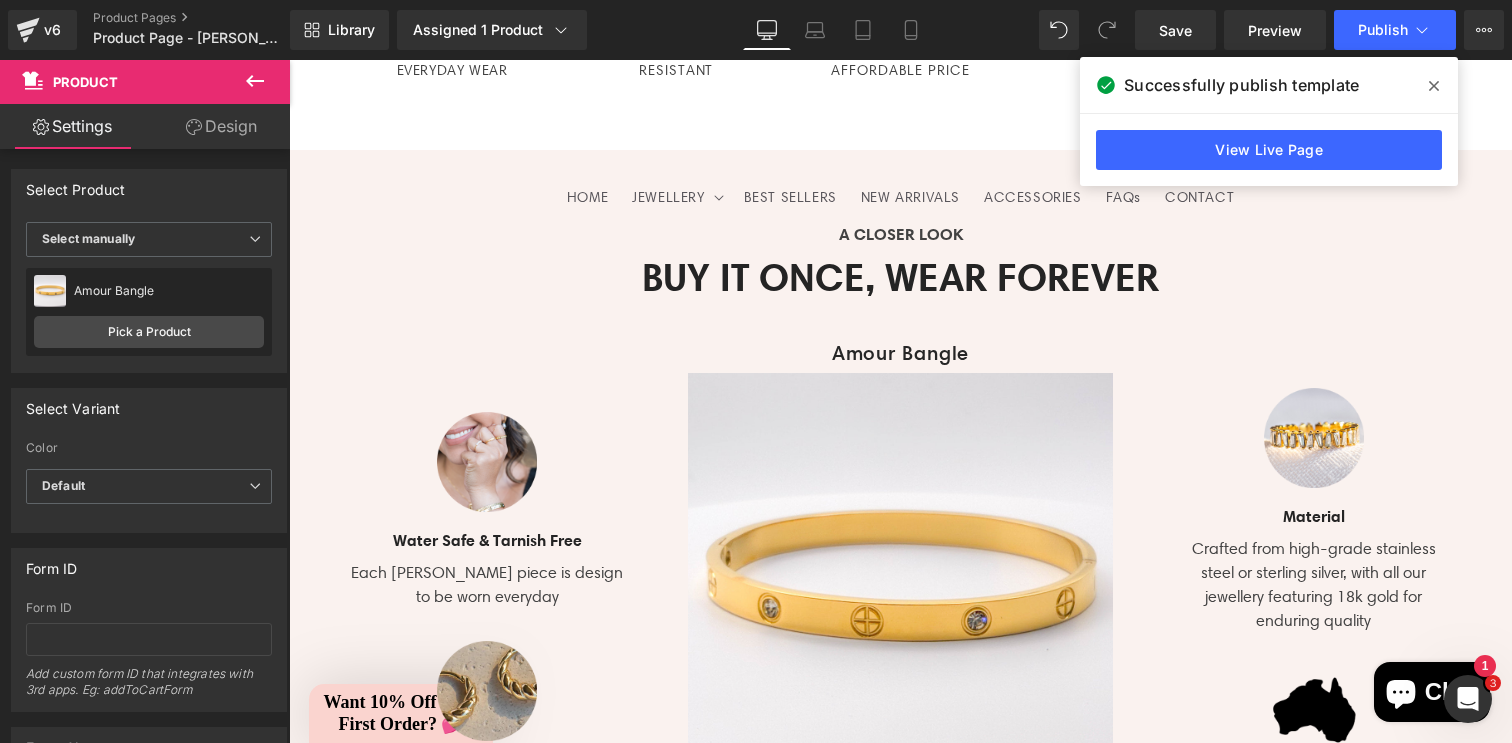scroll, scrollTop: 1880, scrollLeft: 0, axis: vertical 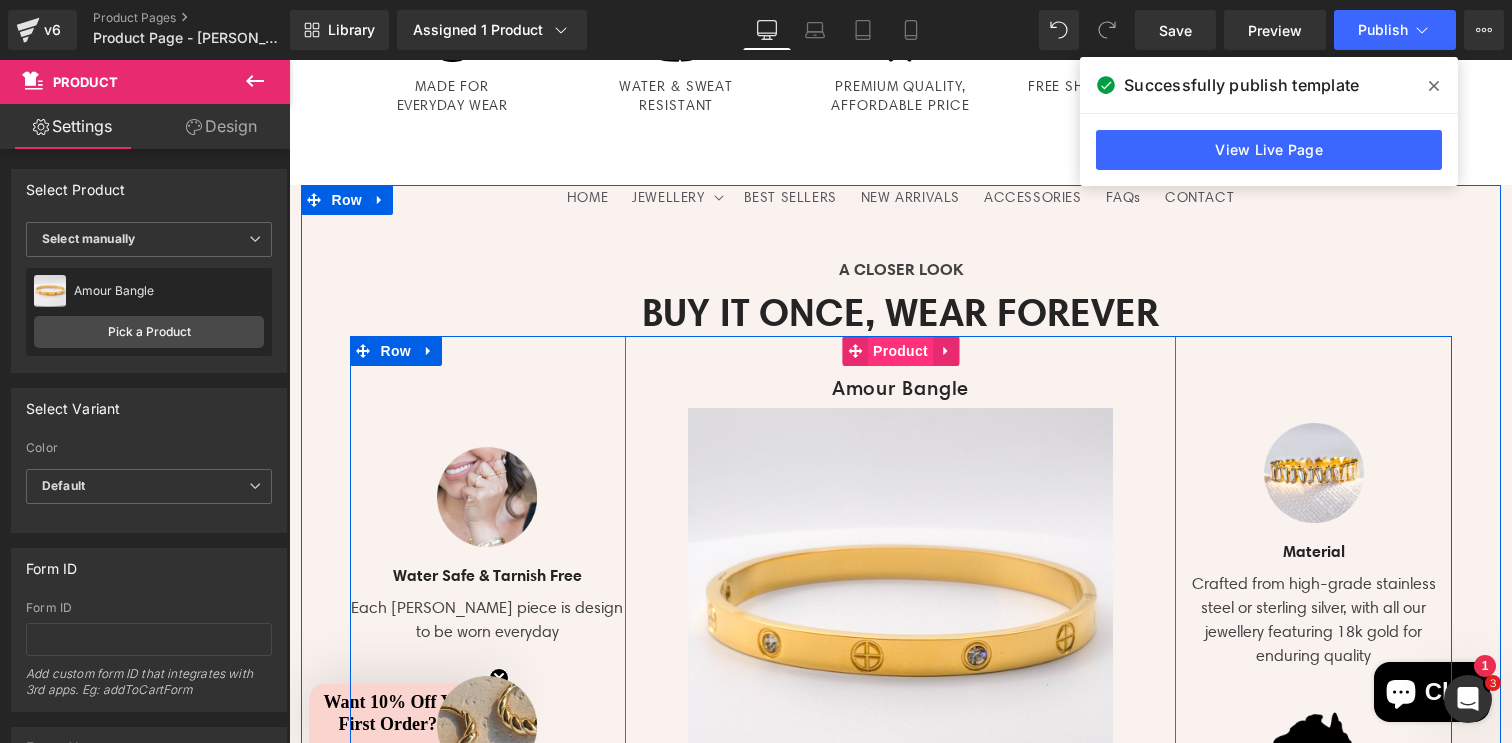 click on "Product" at bounding box center (900, 351) 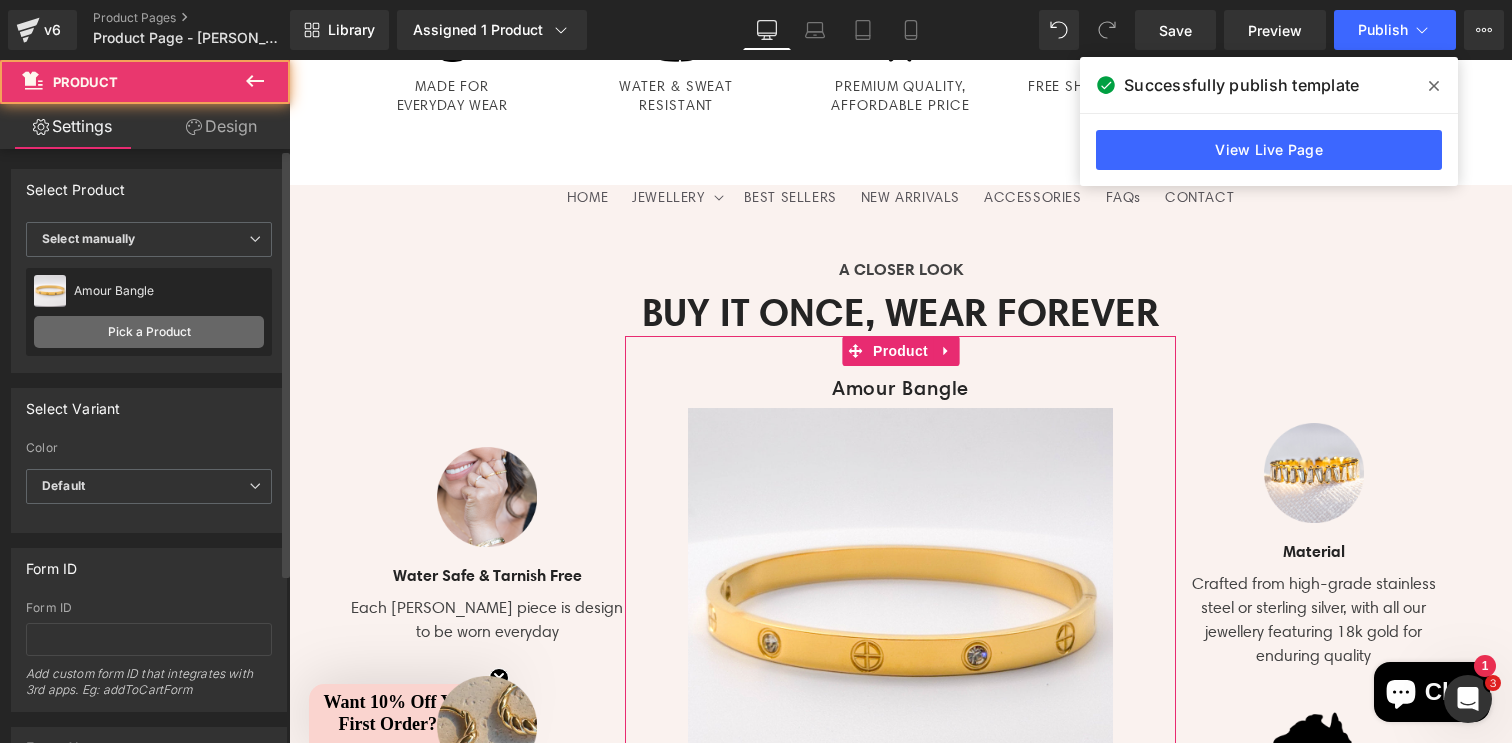 click on "Pick a Product" at bounding box center [149, 332] 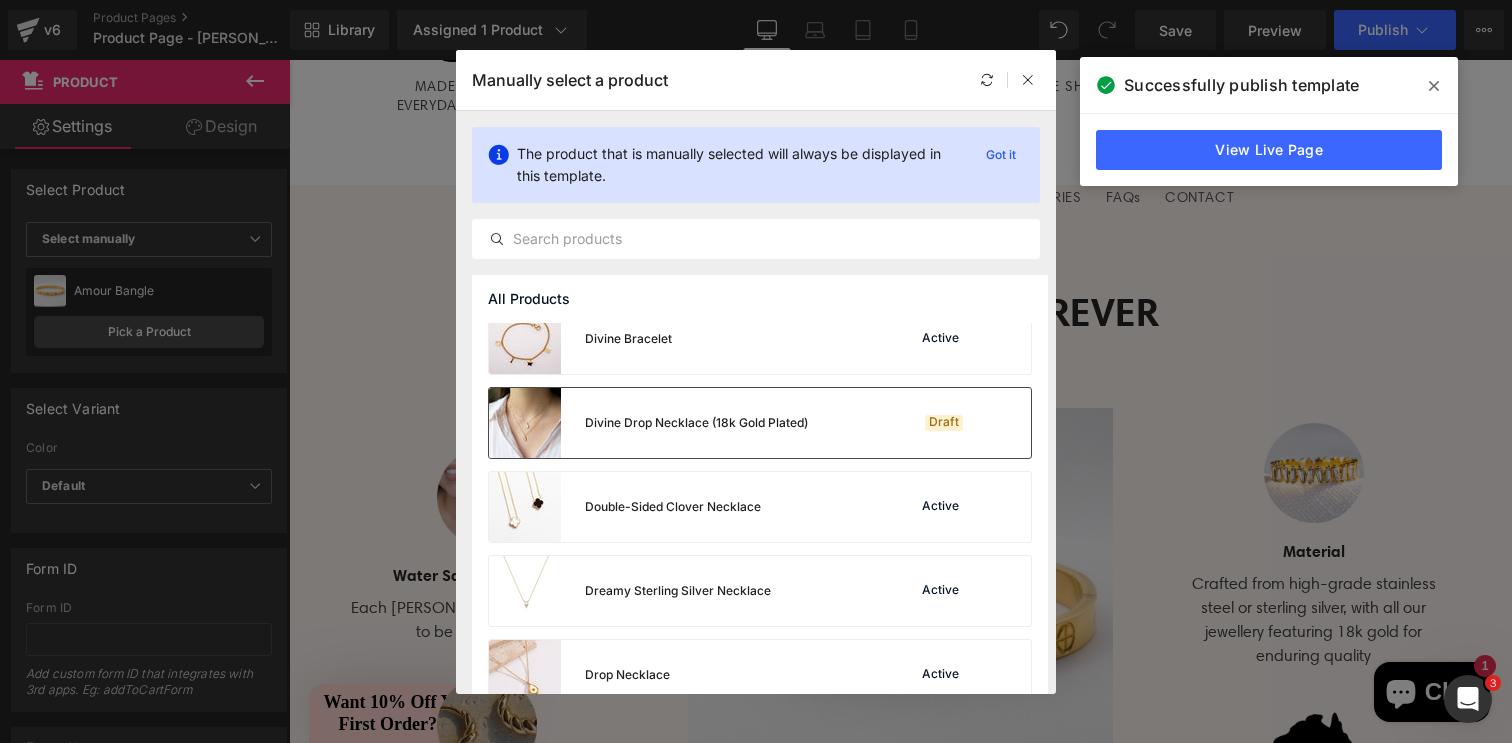 scroll, scrollTop: 2613, scrollLeft: 0, axis: vertical 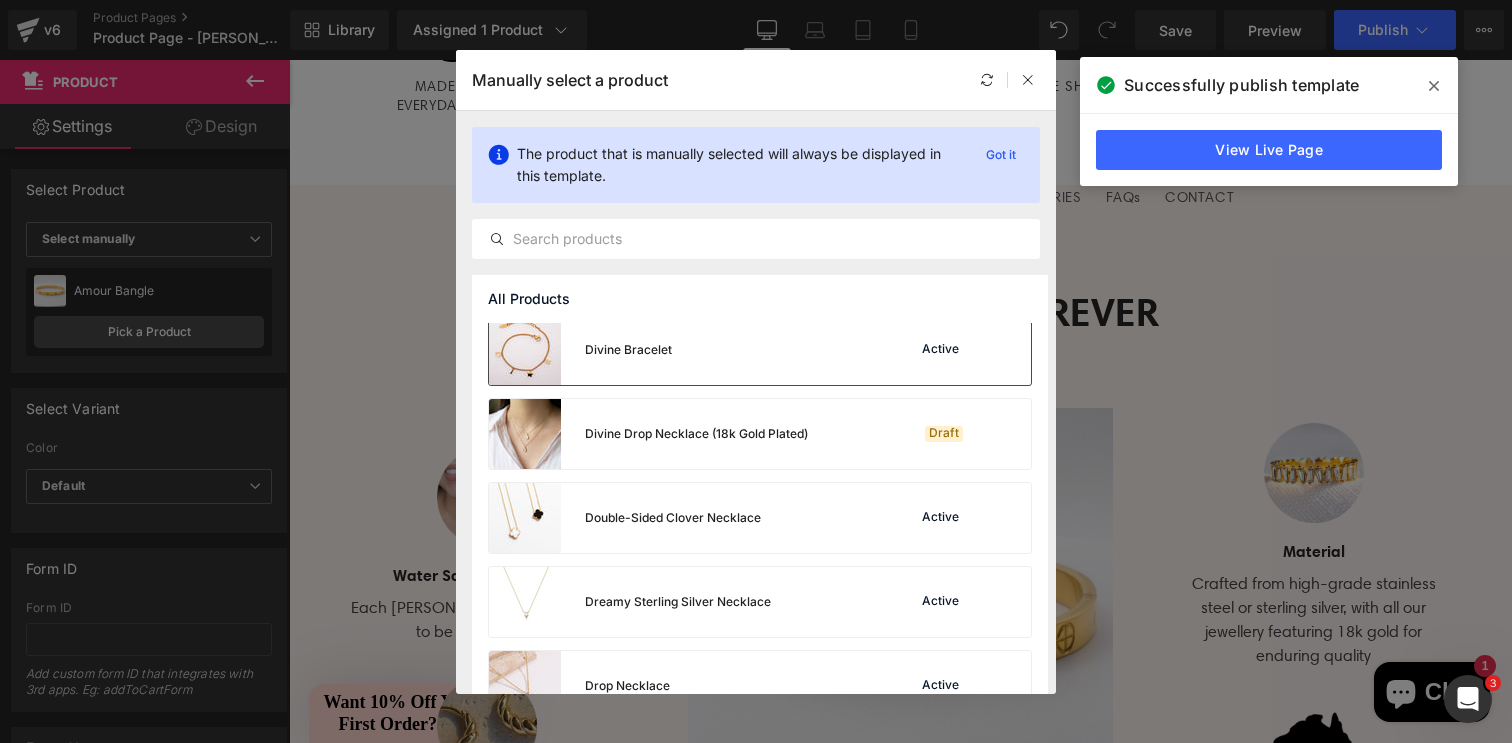 click on "Divine Bracelet Active" at bounding box center [760, 350] 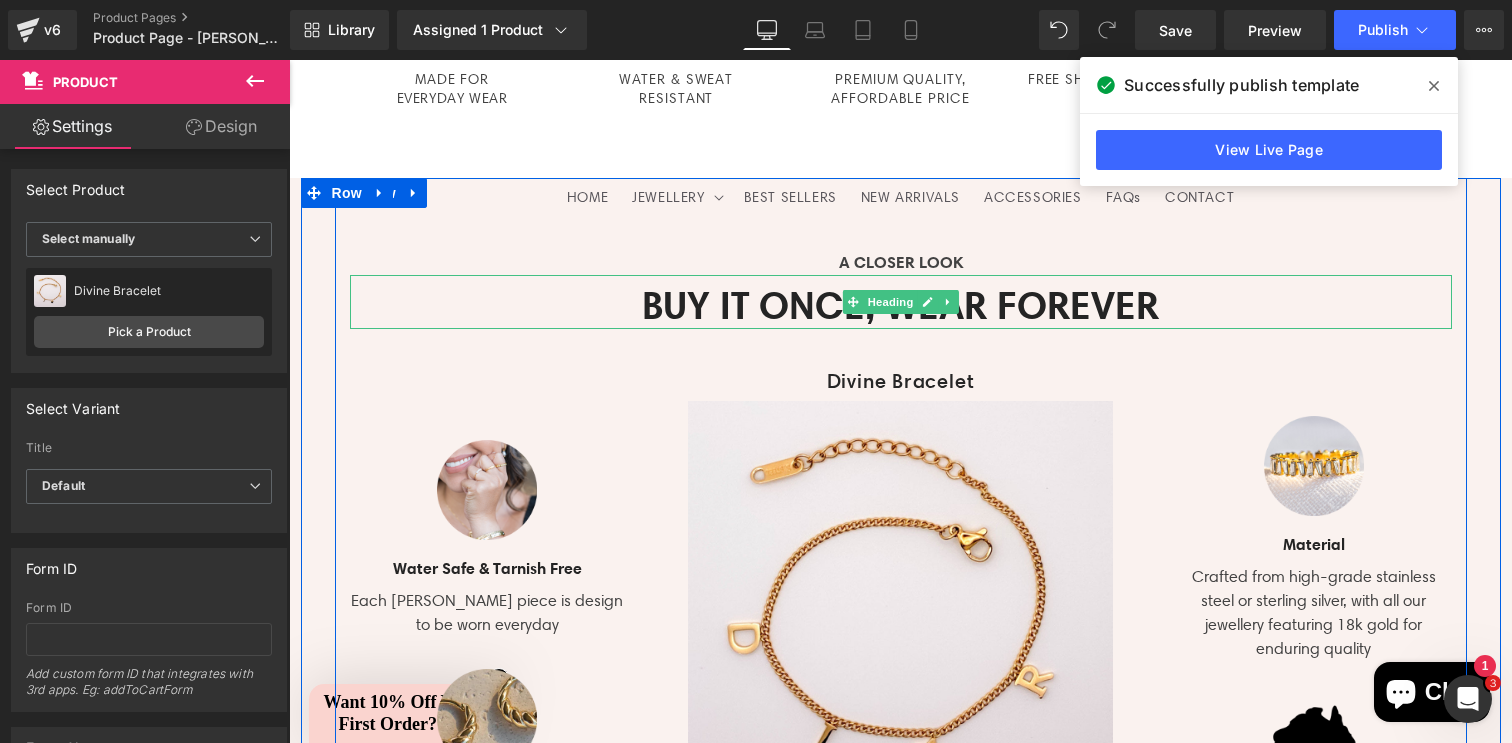 scroll, scrollTop: 2017, scrollLeft: 0, axis: vertical 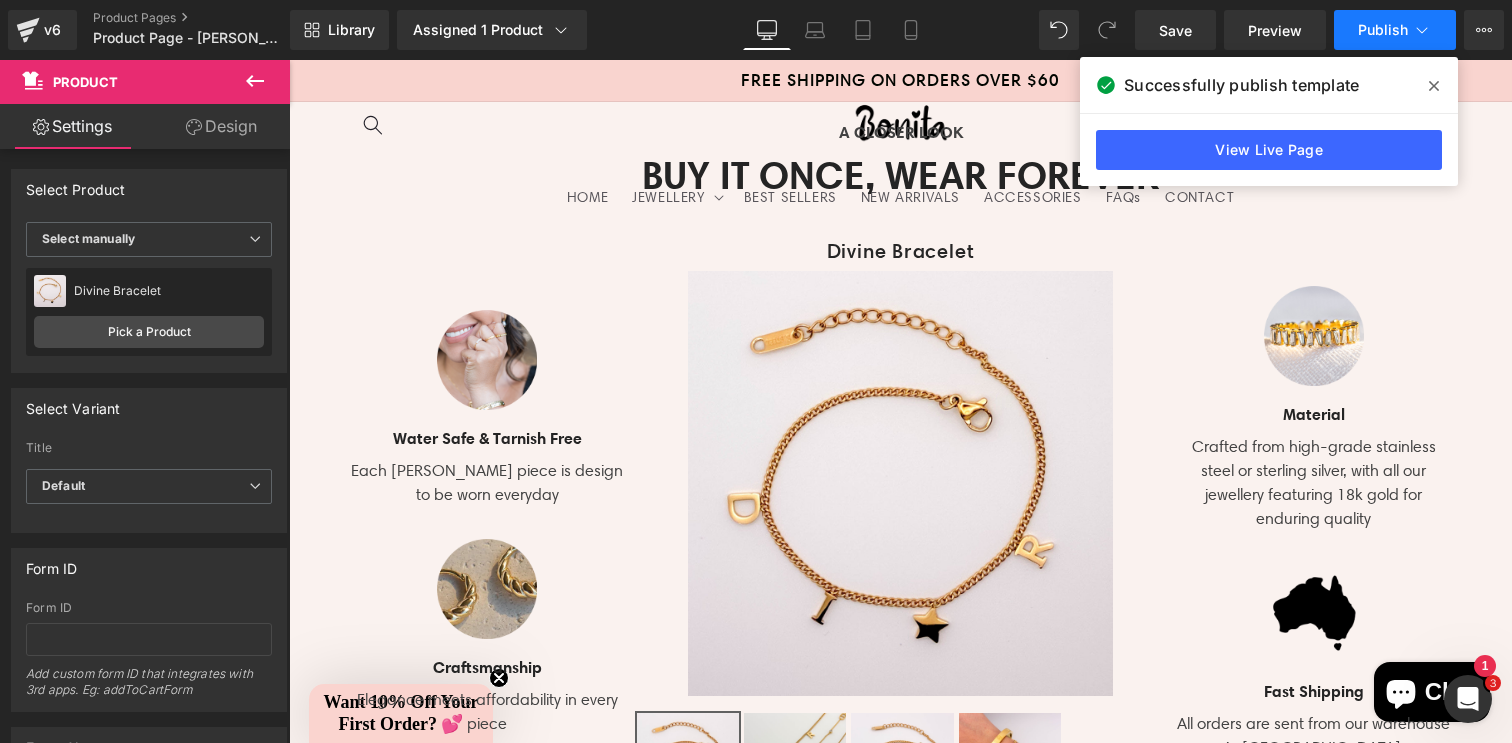 click on "Publish" at bounding box center (1383, 30) 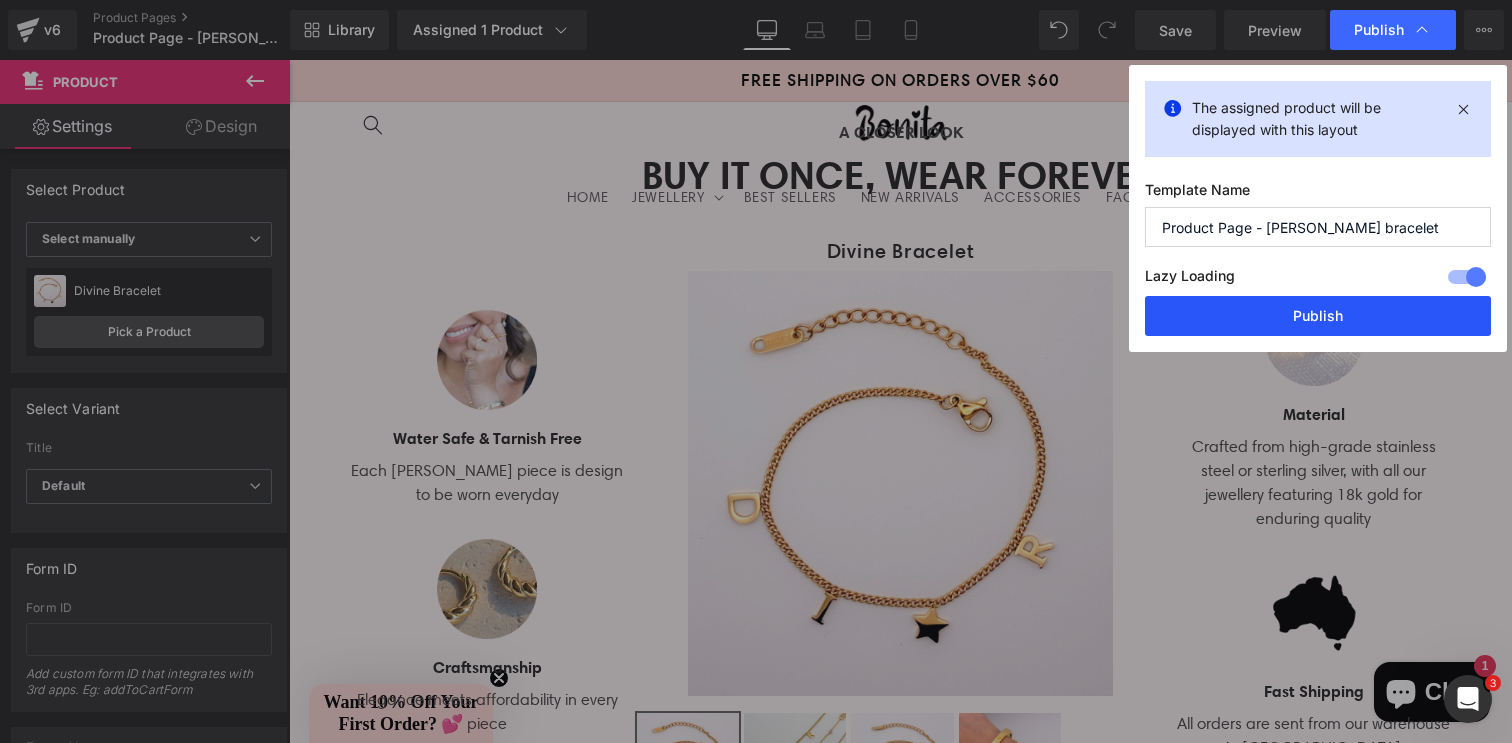 click on "Publish" at bounding box center [1318, 316] 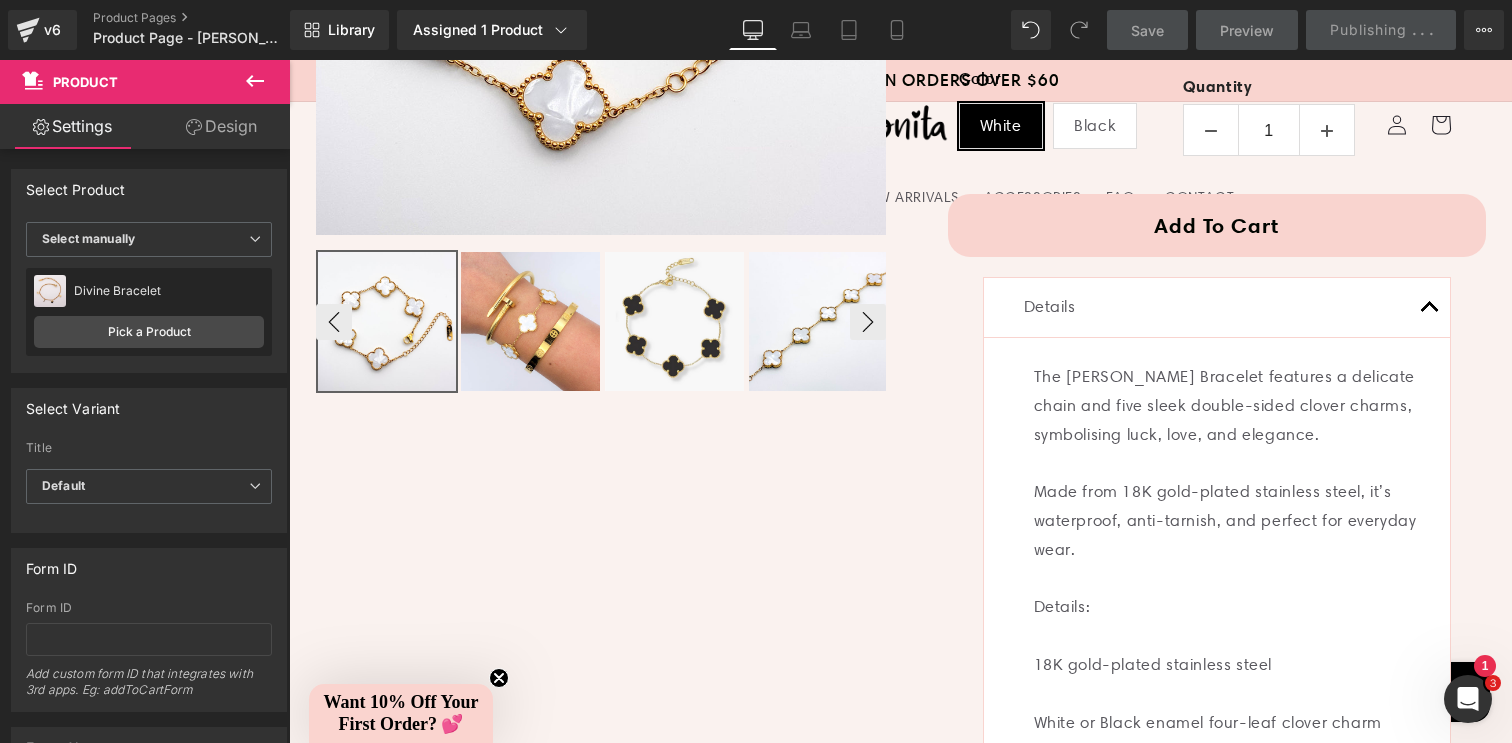 scroll, scrollTop: 567, scrollLeft: 0, axis: vertical 